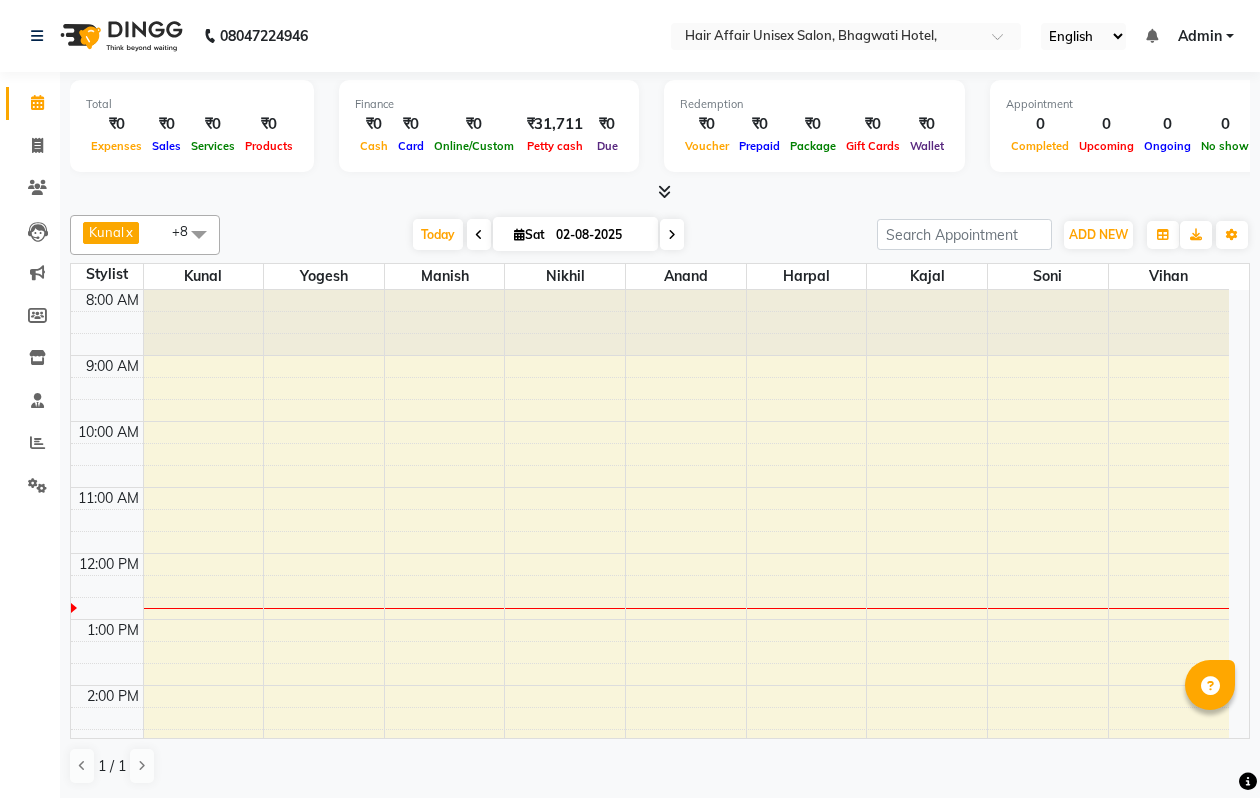 scroll, scrollTop: 0, scrollLeft: 0, axis: both 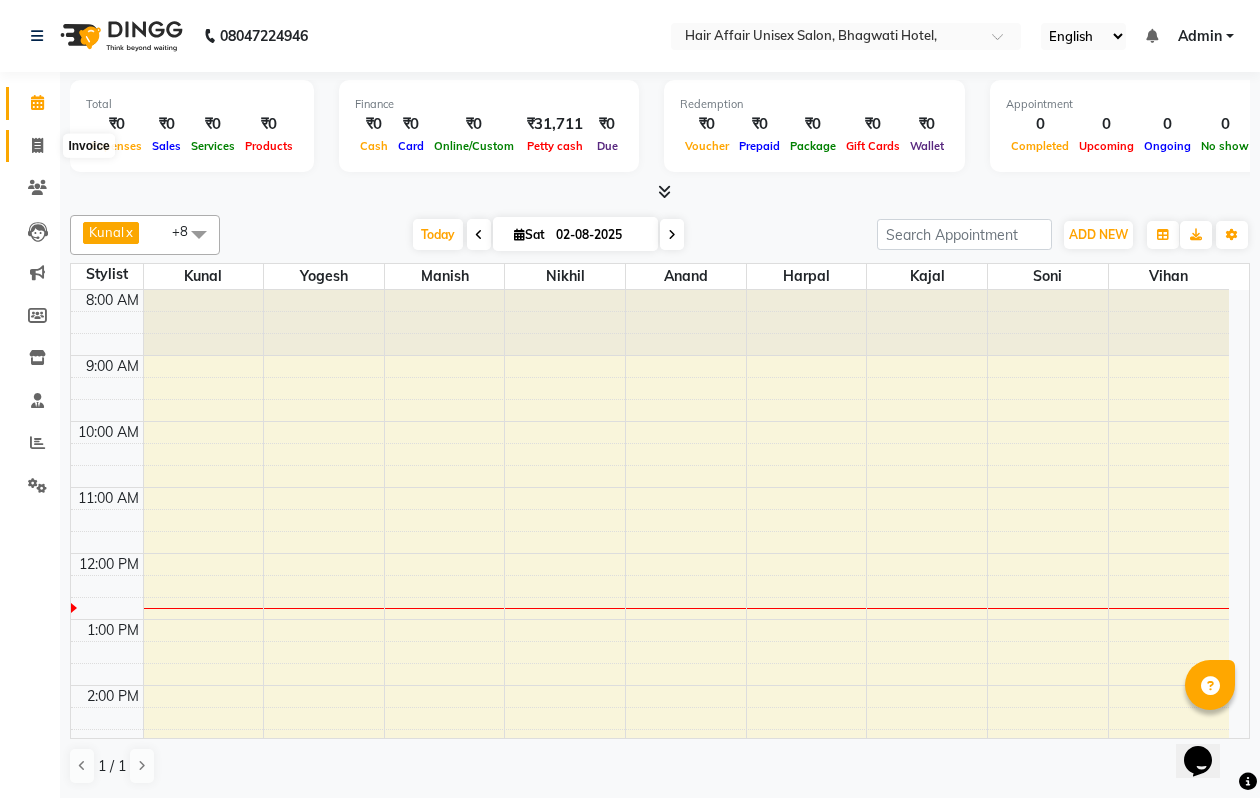 click 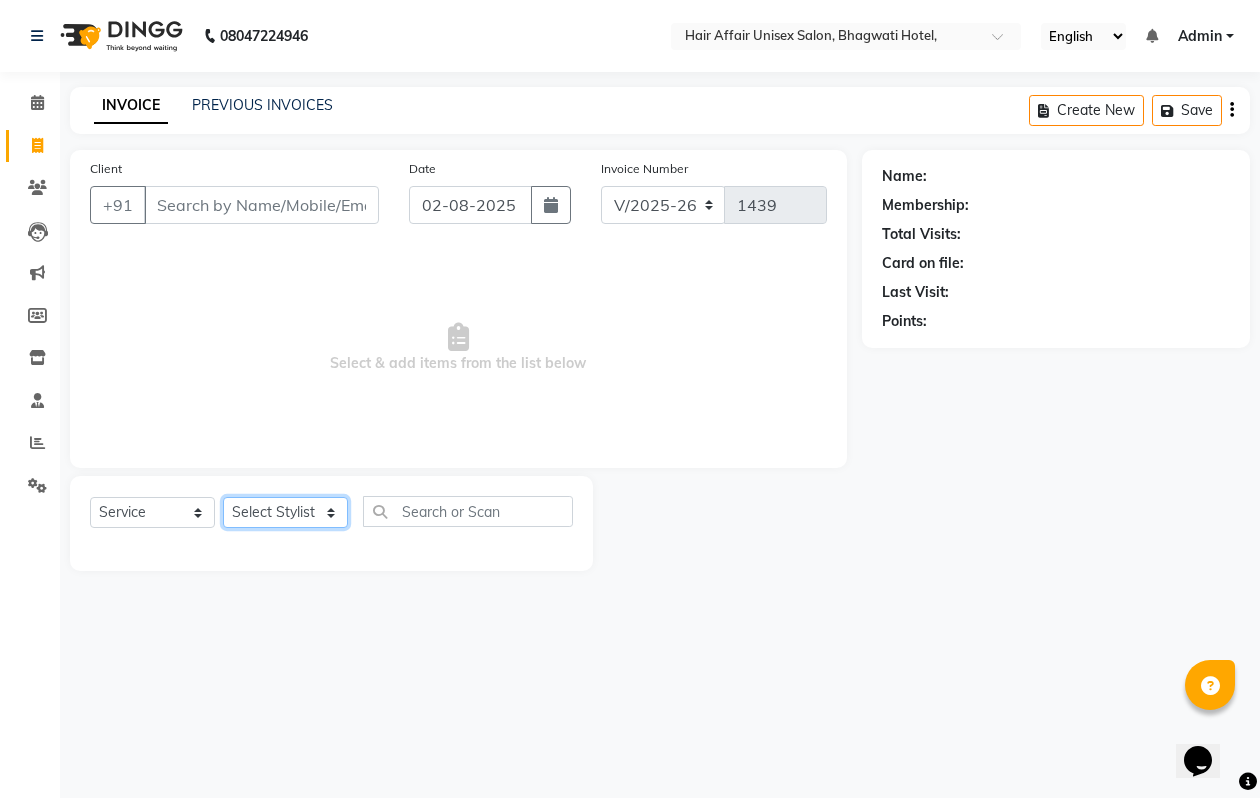 click on "Select Stylist Anand harpal kajal Kunal Manish Nikhil soni Vihan yogesh" 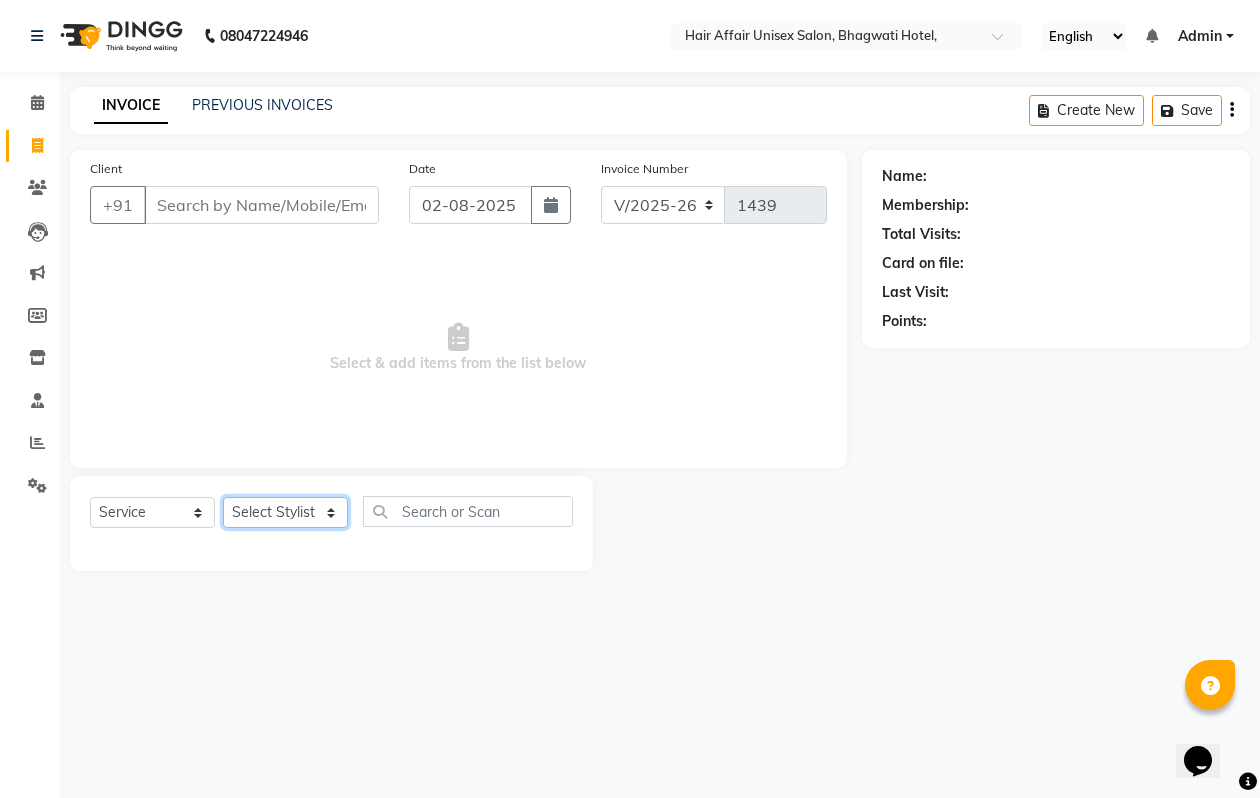 select on "60041" 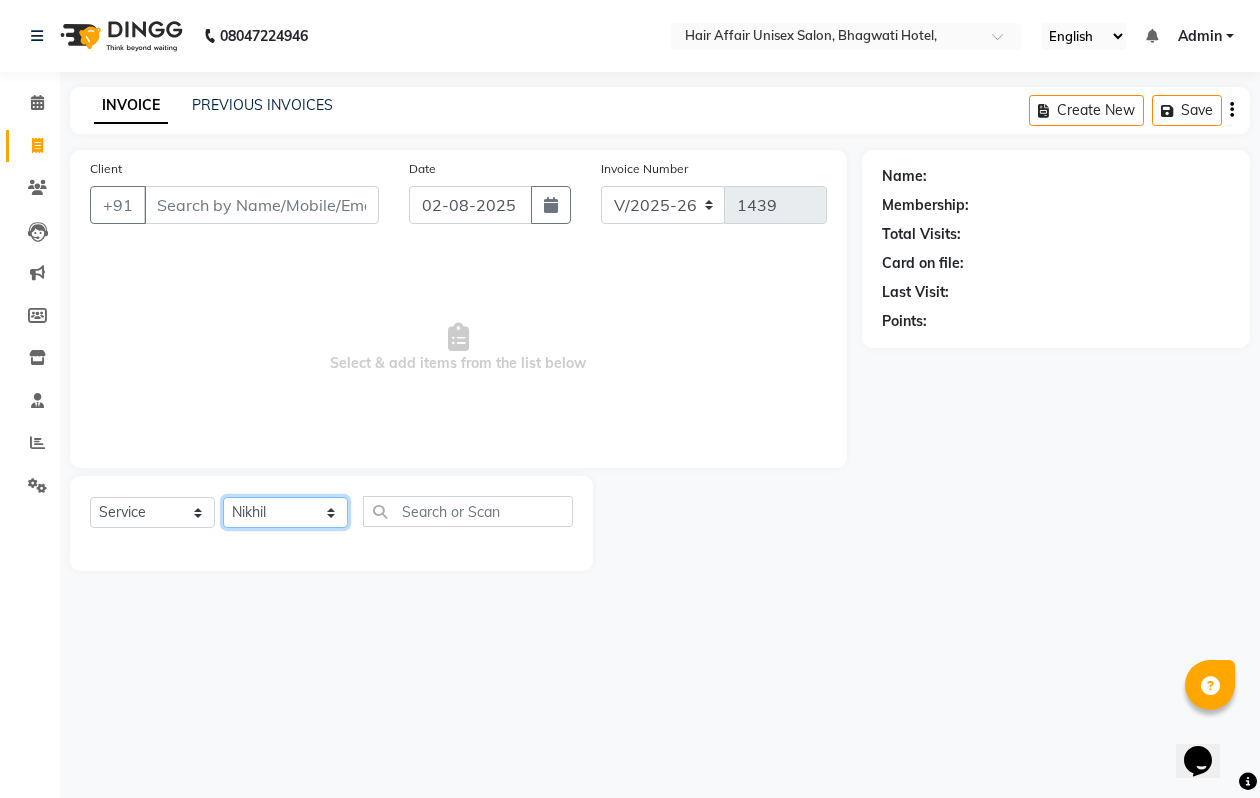 click on "Select Stylist Anand harpal kajal Kunal Manish Nikhil soni Vihan yogesh" 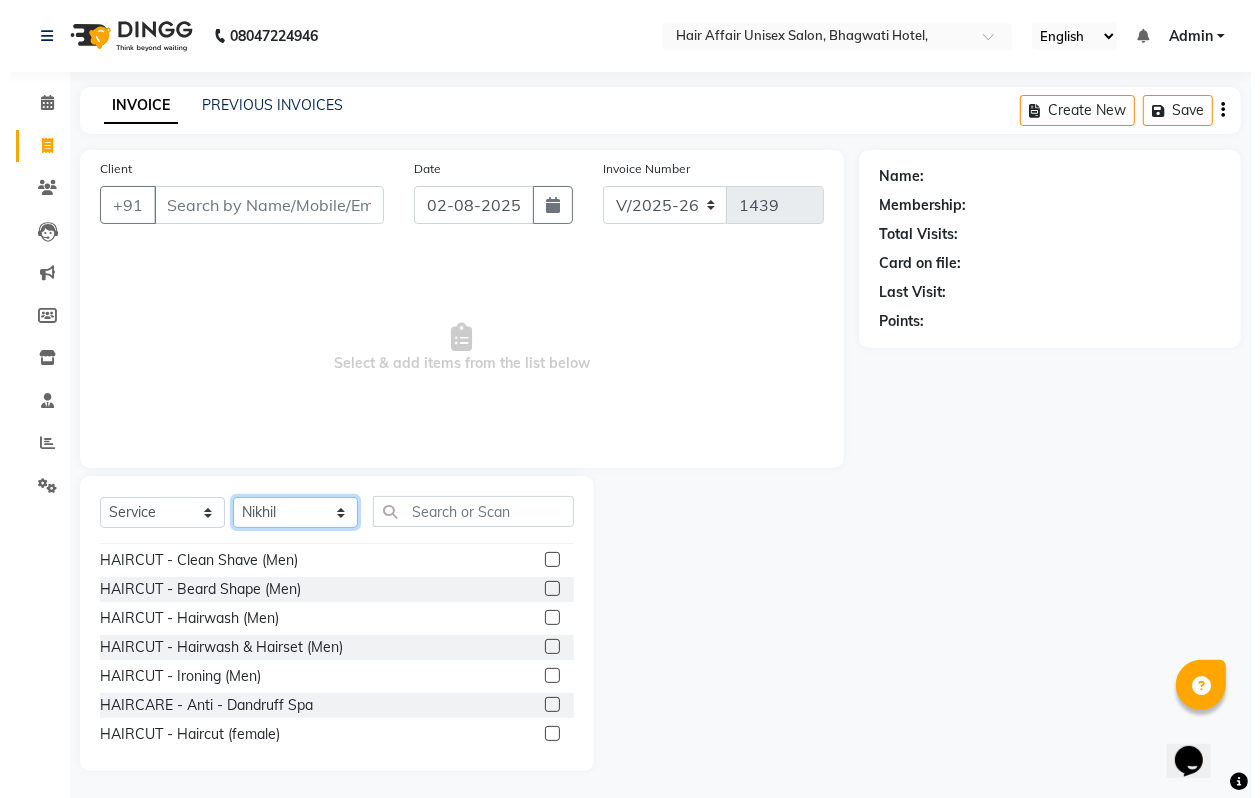 scroll, scrollTop: 125, scrollLeft: 0, axis: vertical 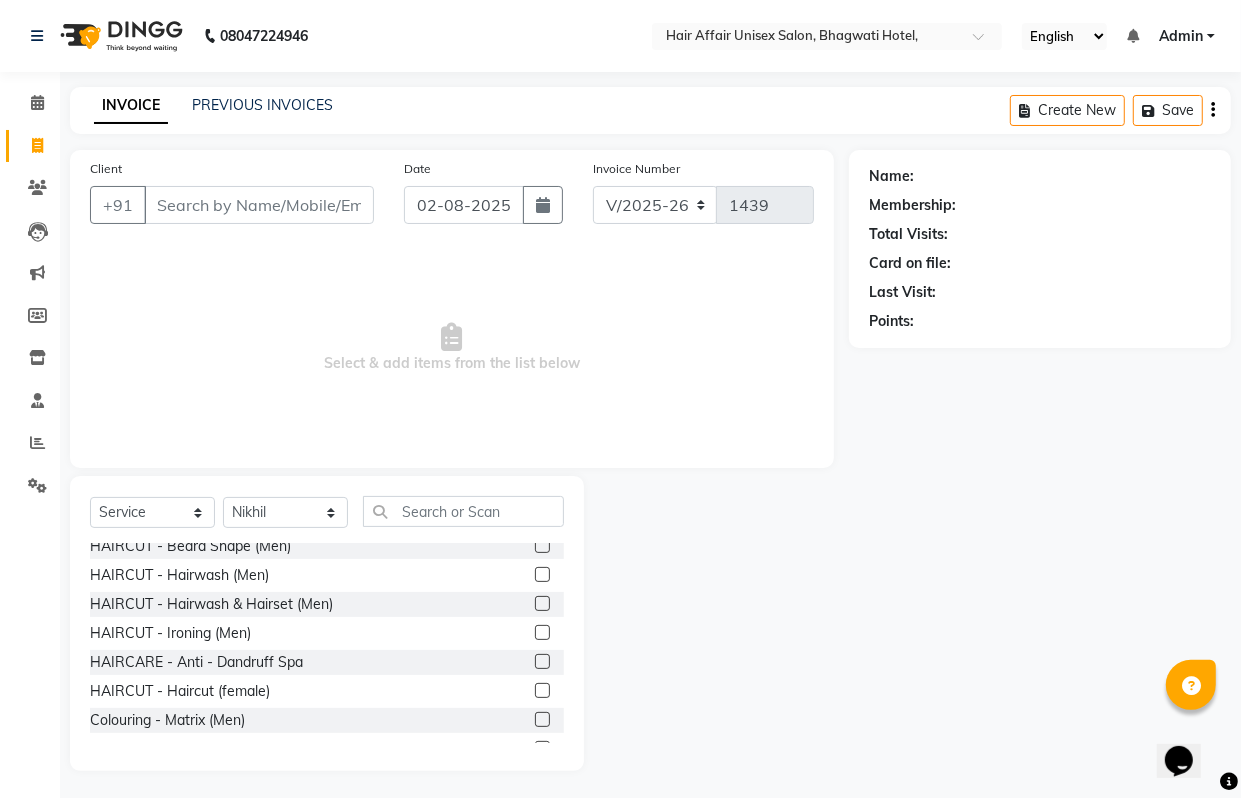 click on "HAIRCUT - Haircut (female)" 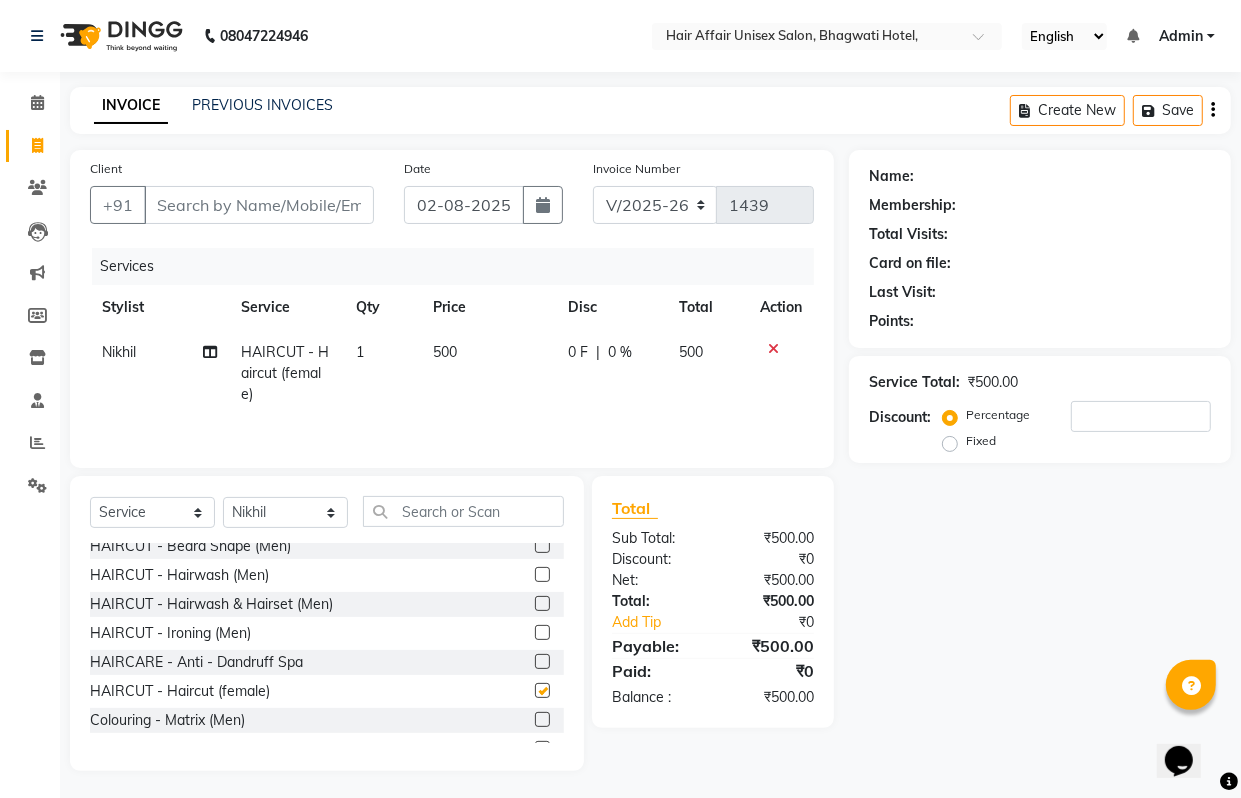 checkbox on "false" 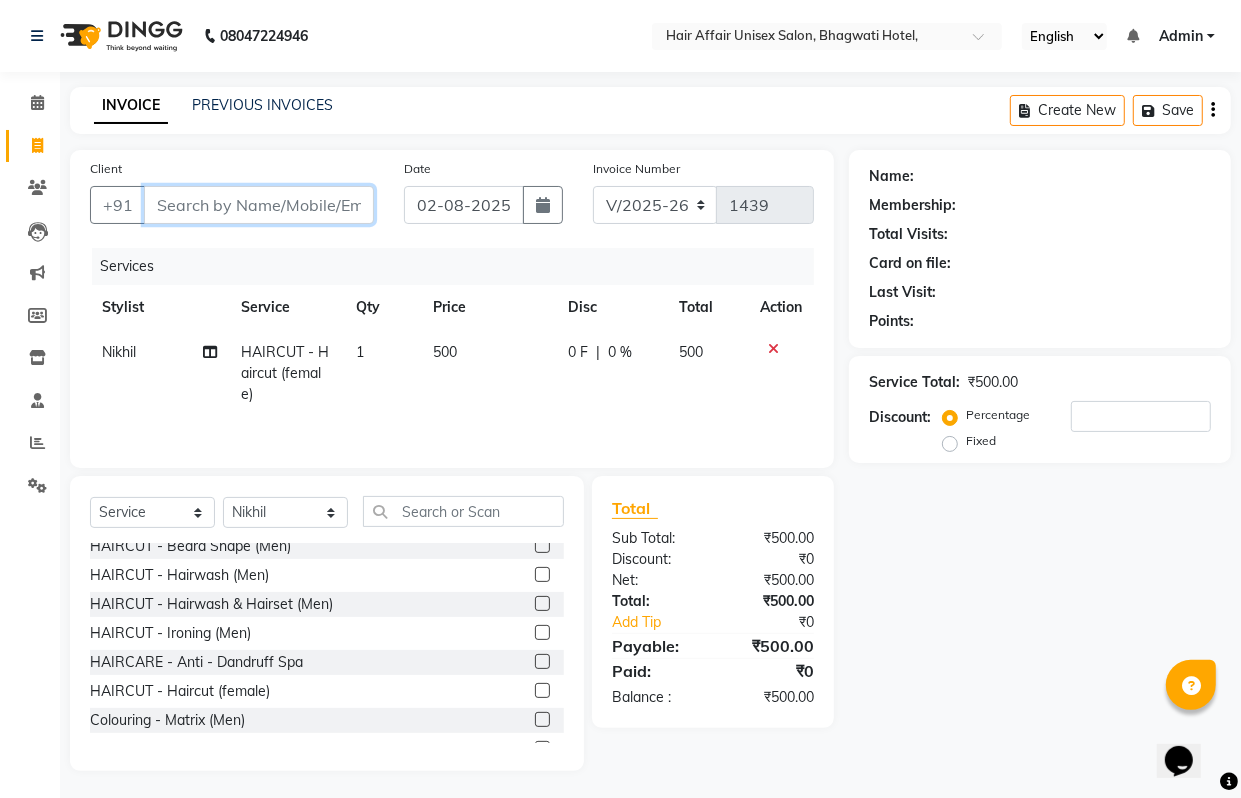 click on "Client" at bounding box center (259, 205) 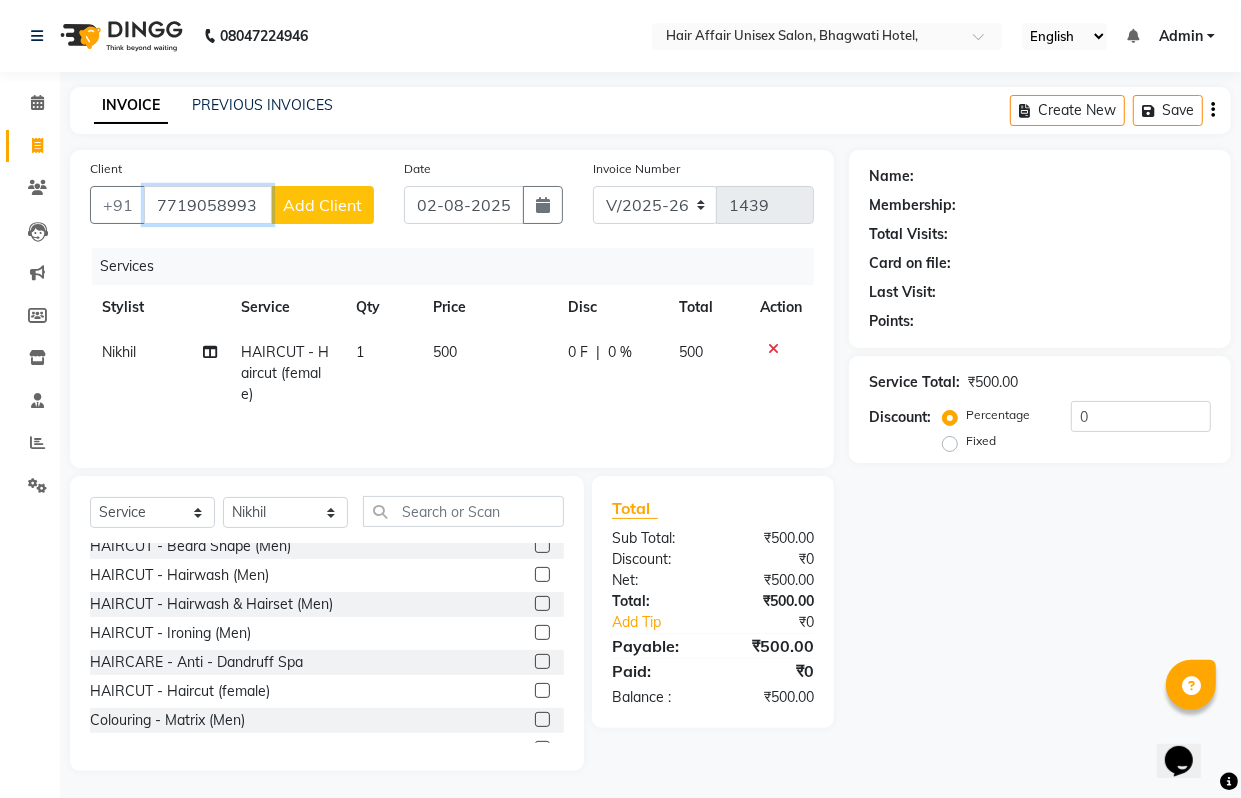 type on "7719058993" 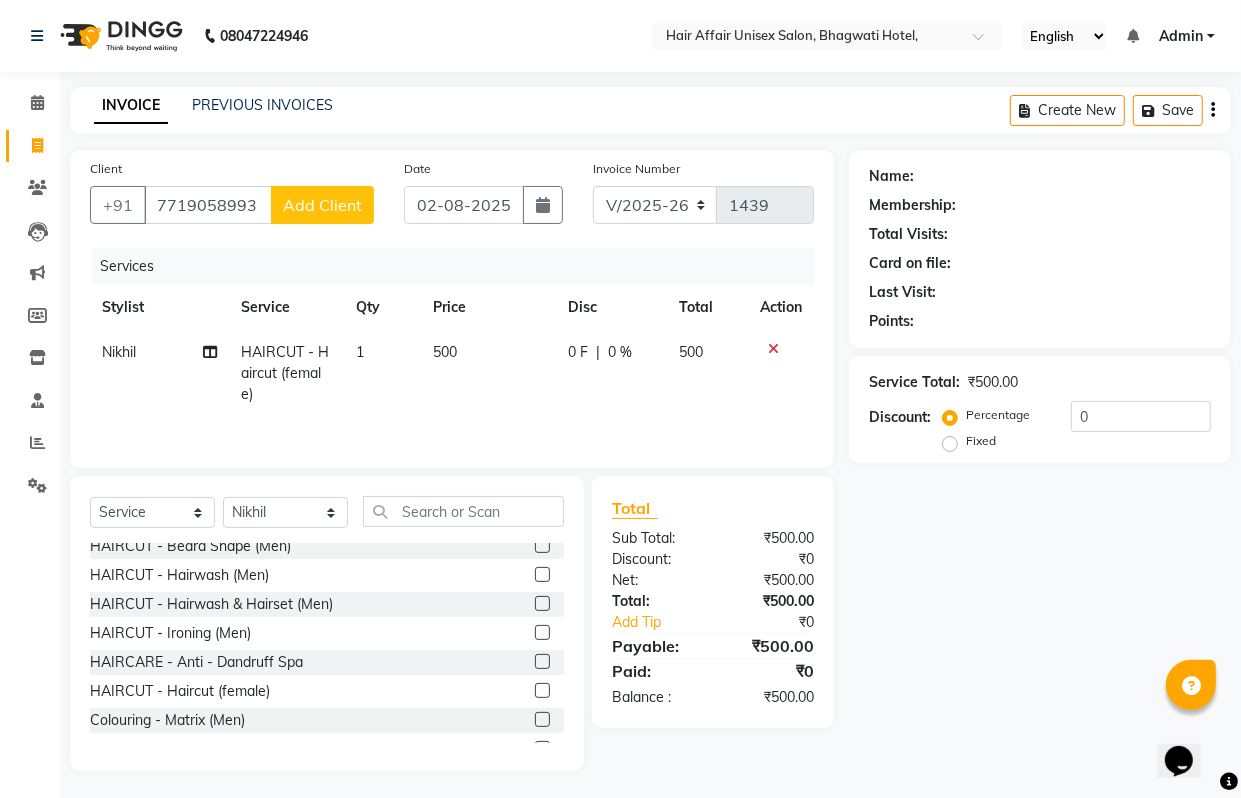 click on "Add Client" 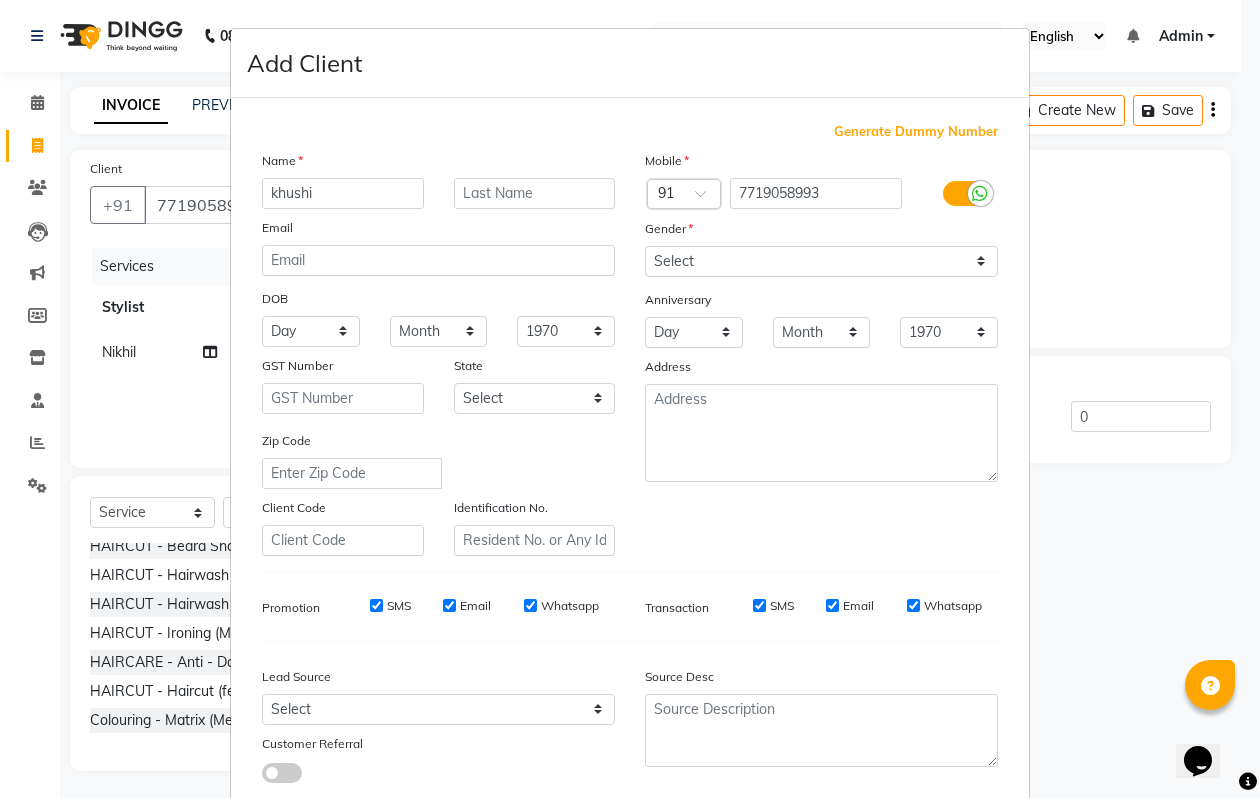 type on "khushi" 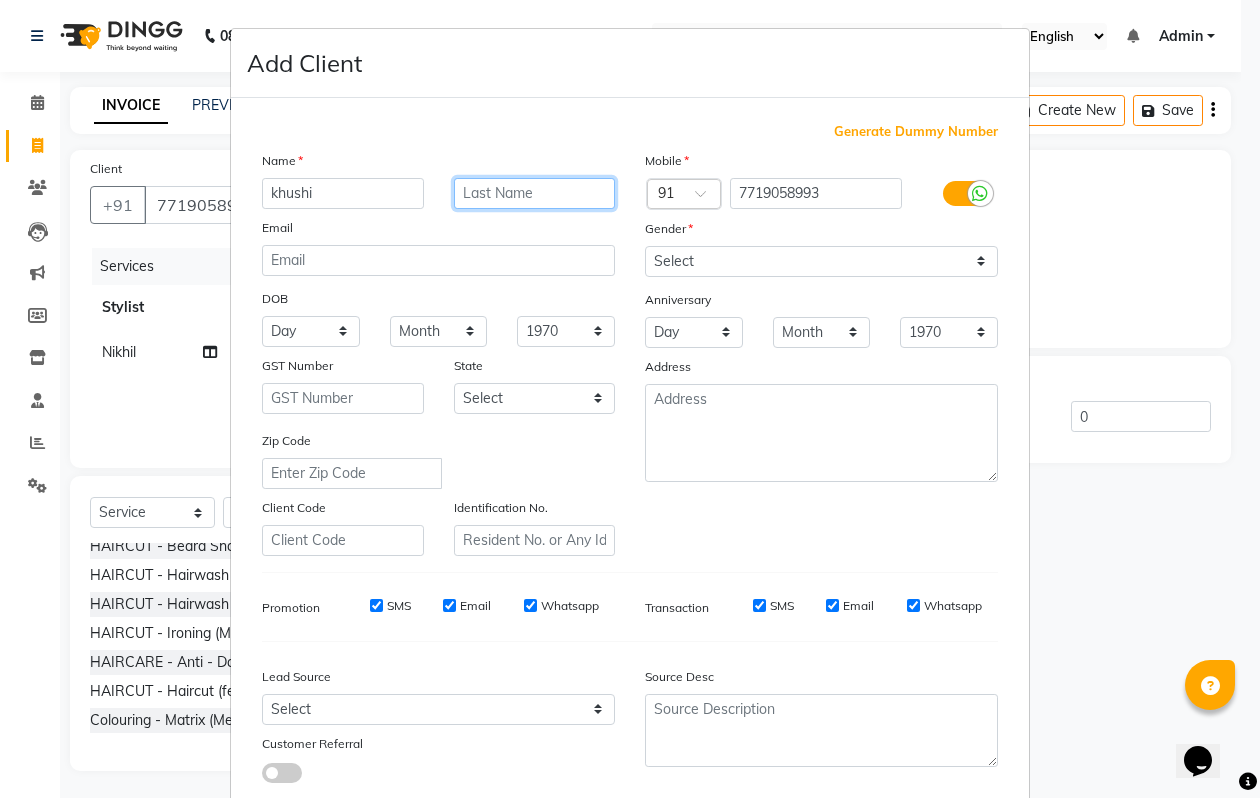 click at bounding box center (535, 193) 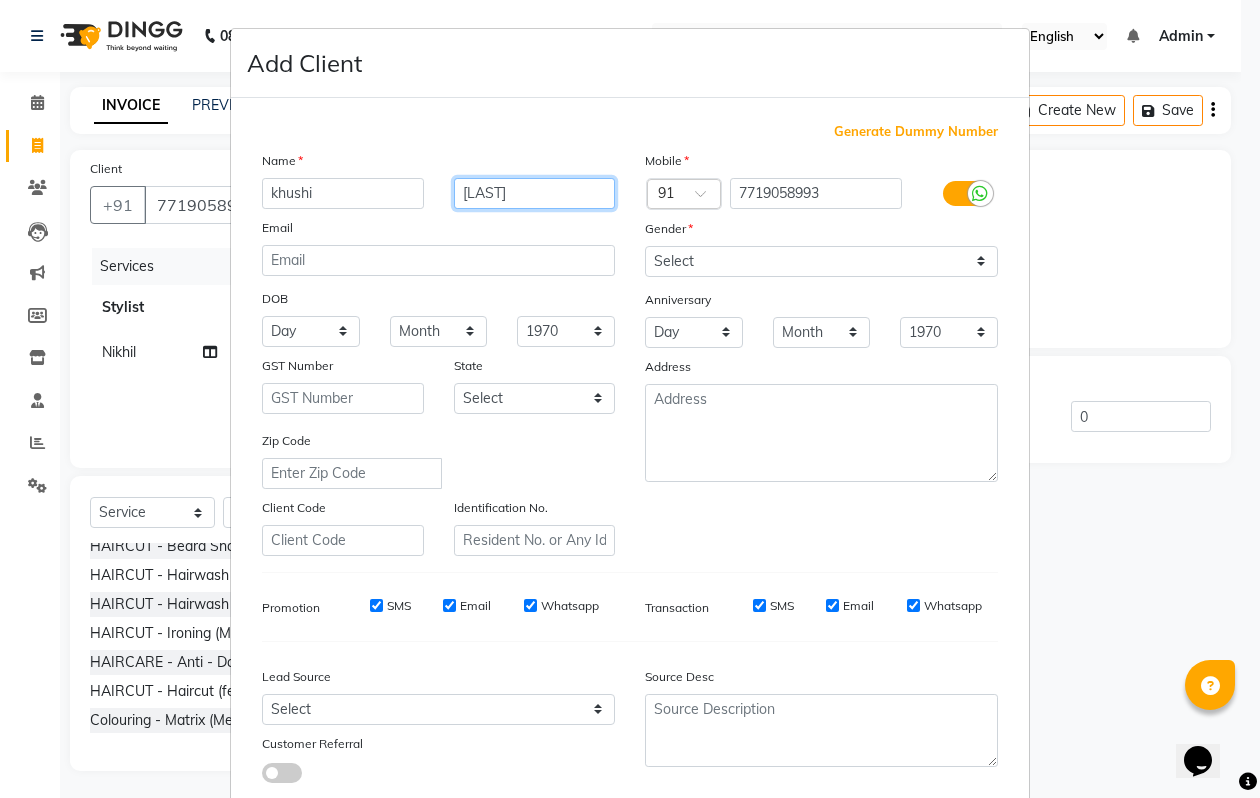 type on "[LAST]" 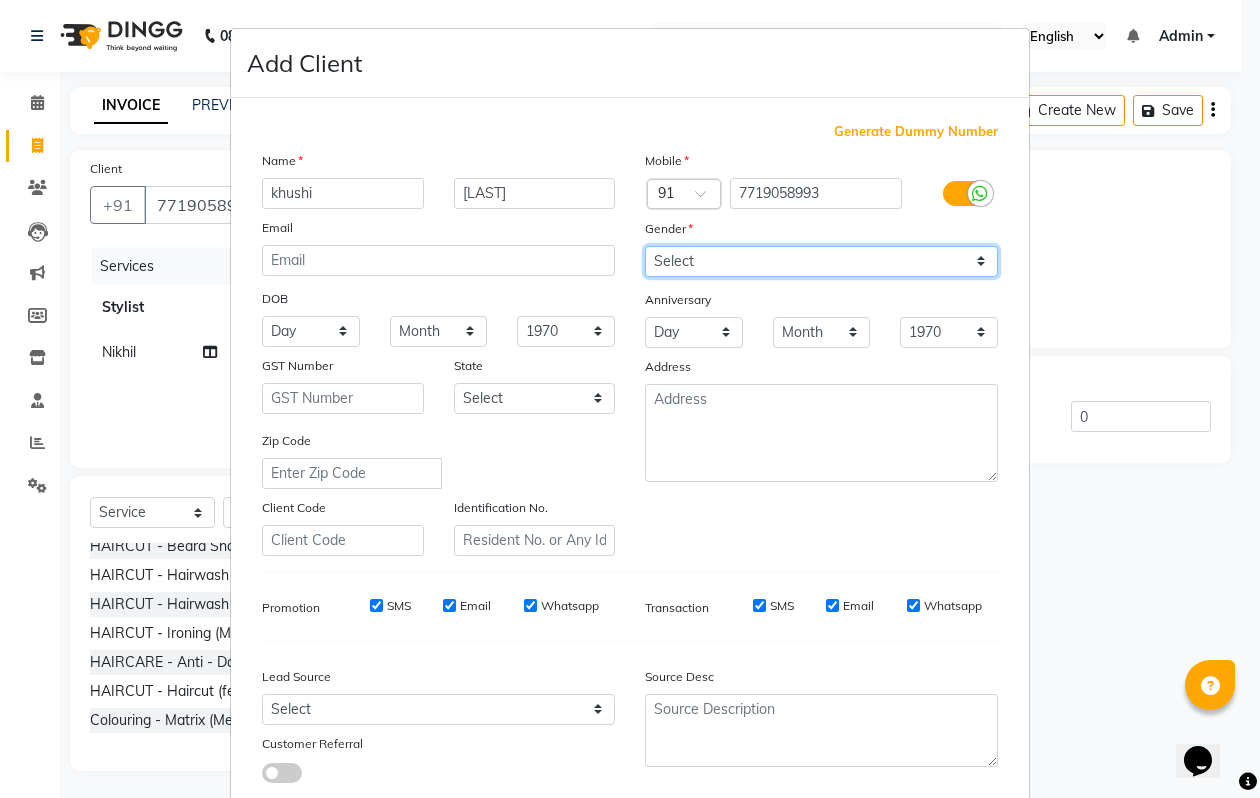 click on "Select Male Female Other Prefer Not To Say" at bounding box center [821, 261] 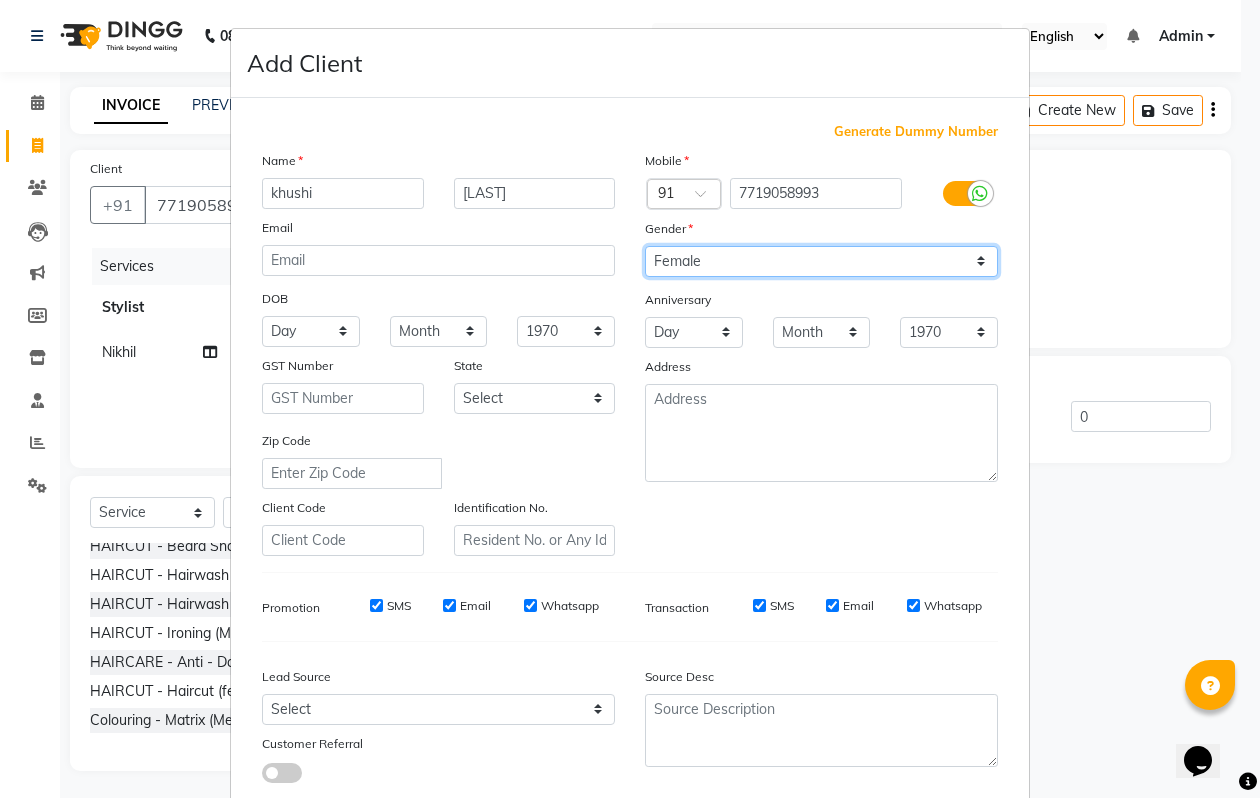 click on "Select Male Female Other Prefer Not To Say" at bounding box center [821, 261] 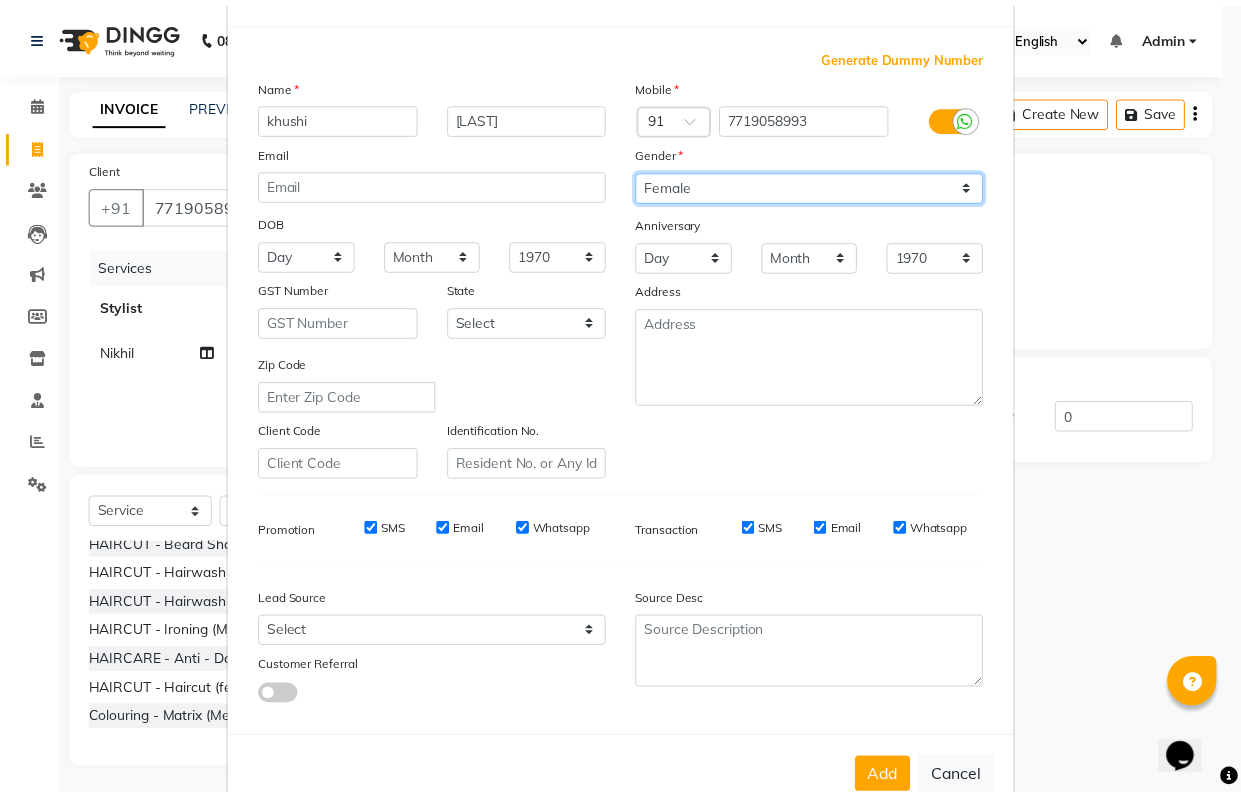 scroll, scrollTop: 117, scrollLeft: 0, axis: vertical 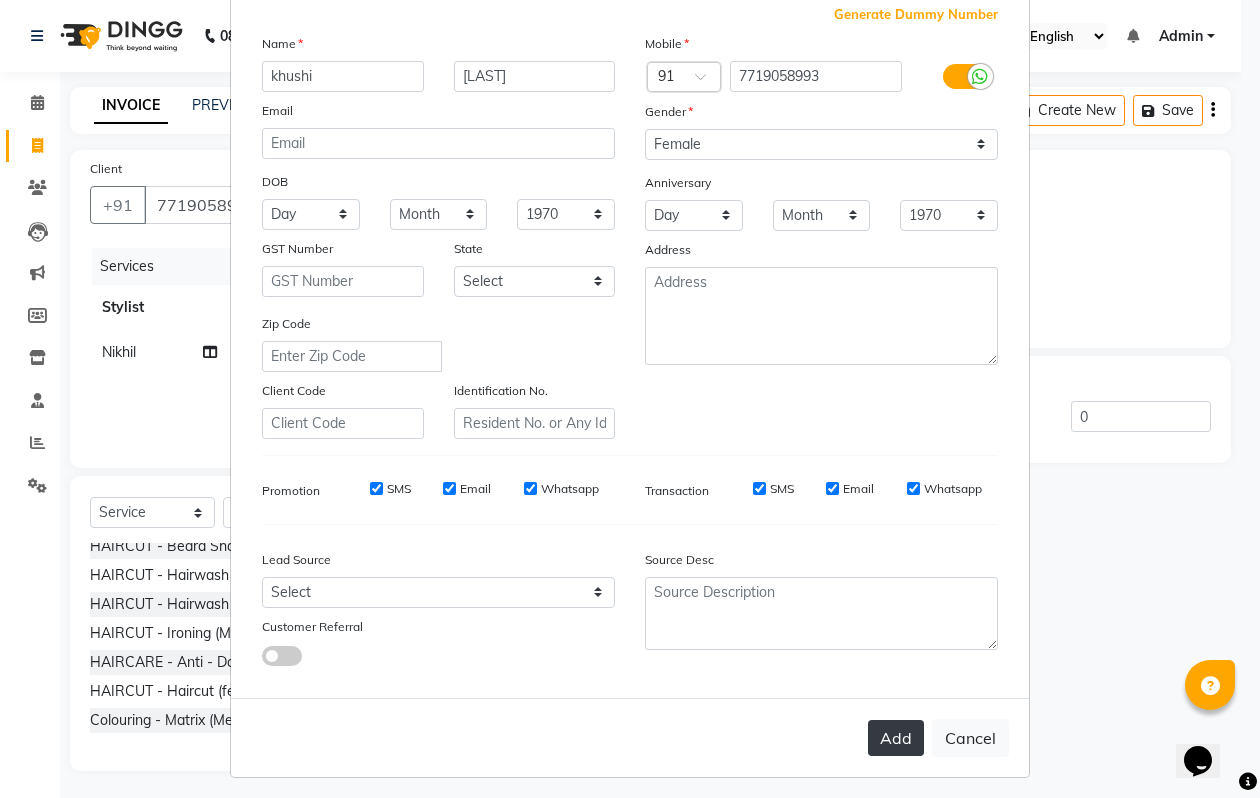 click on "Add" at bounding box center (896, 738) 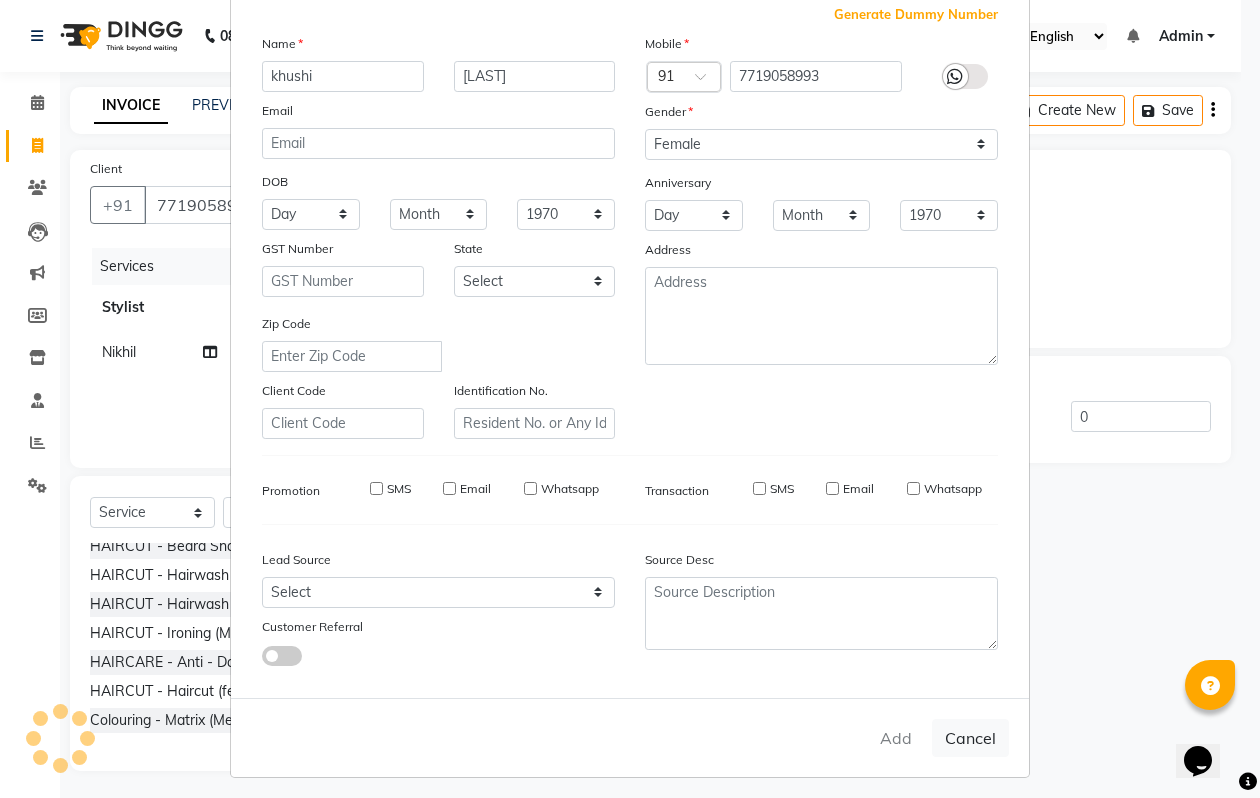 type 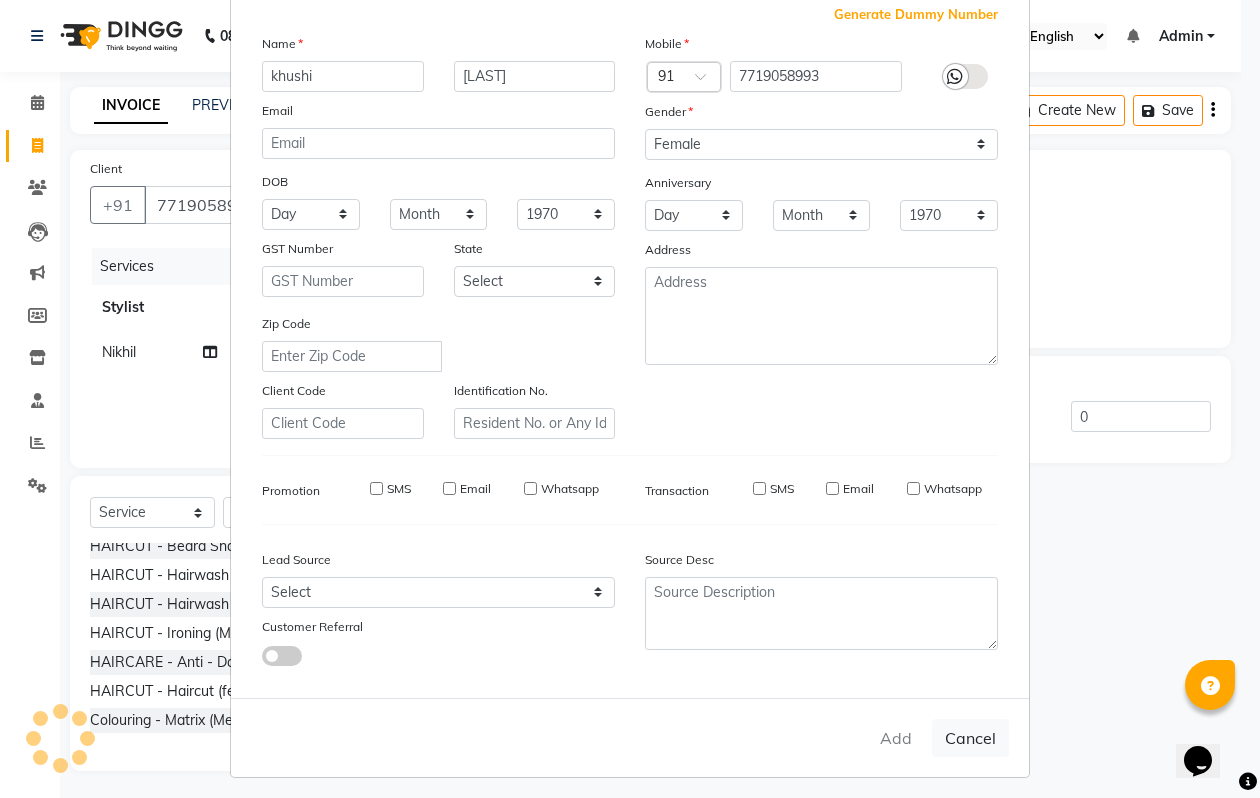 type 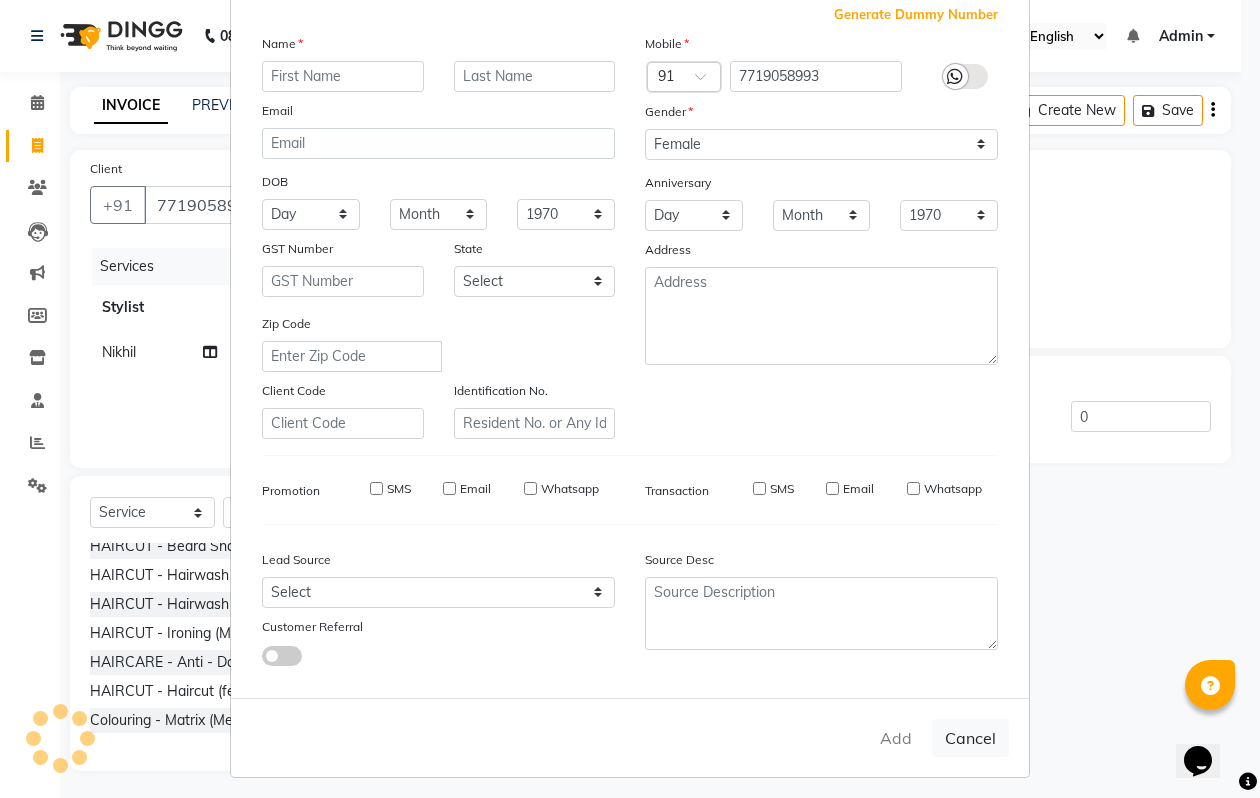 select 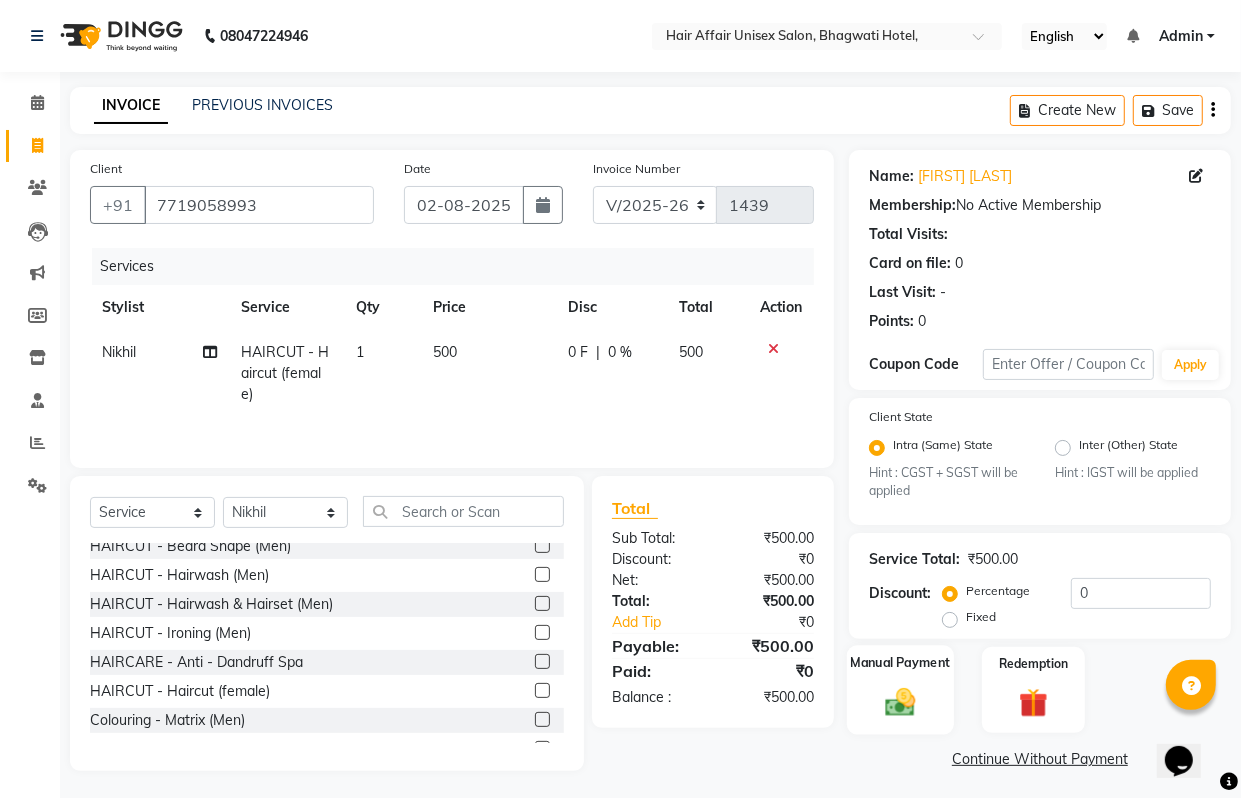 click 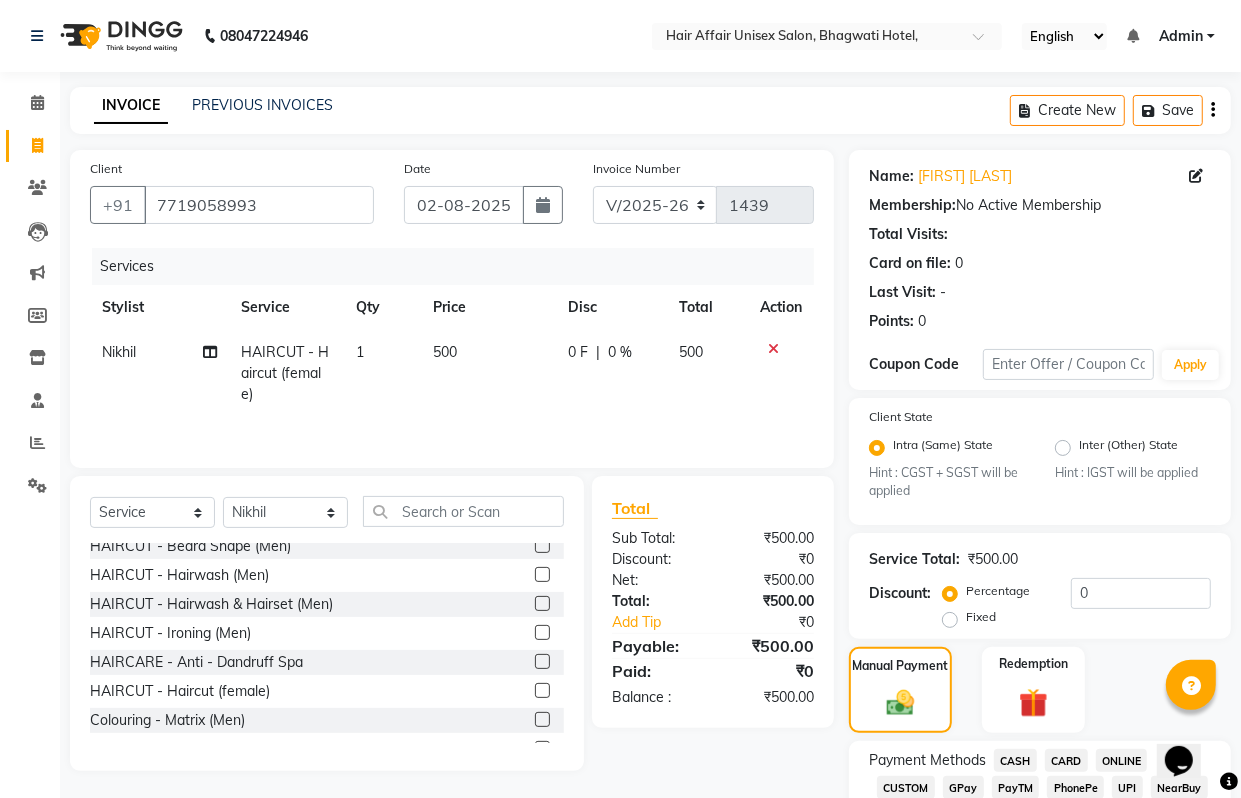 scroll, scrollTop: 125, scrollLeft: 0, axis: vertical 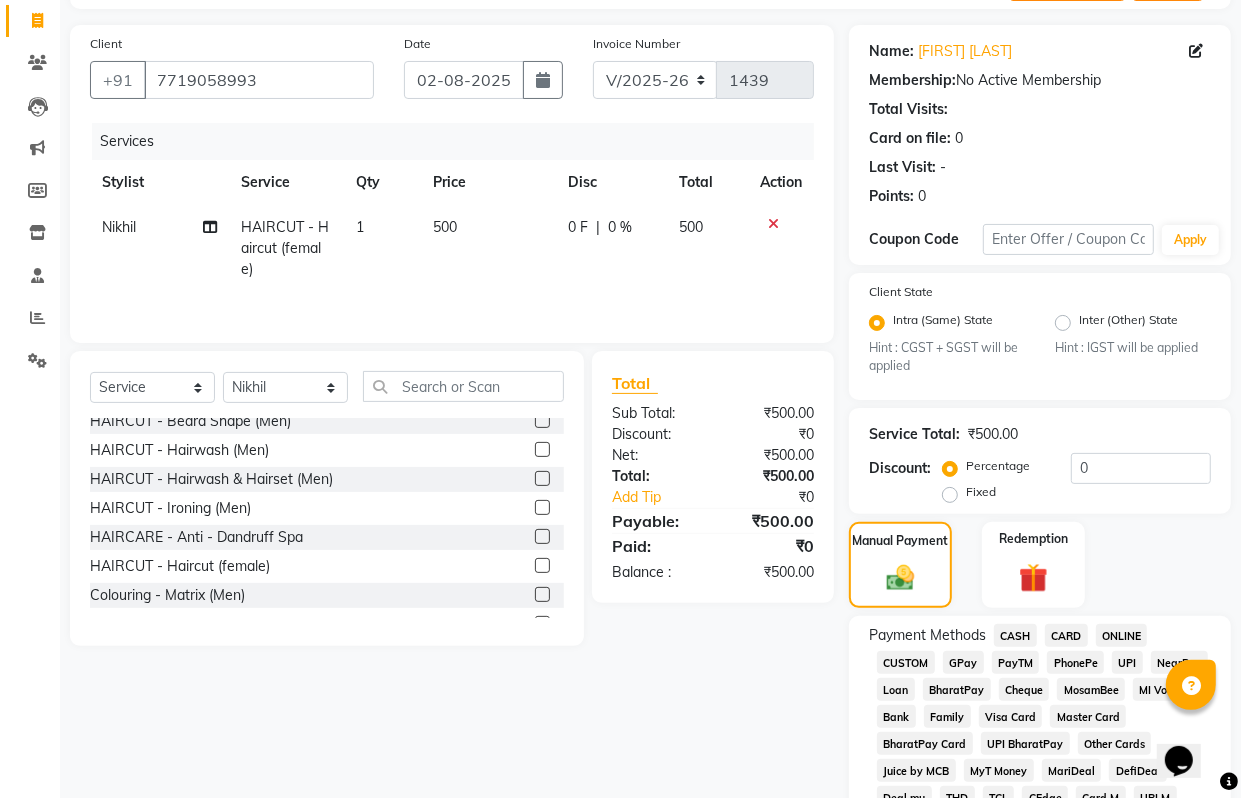 click on "PhonePe" 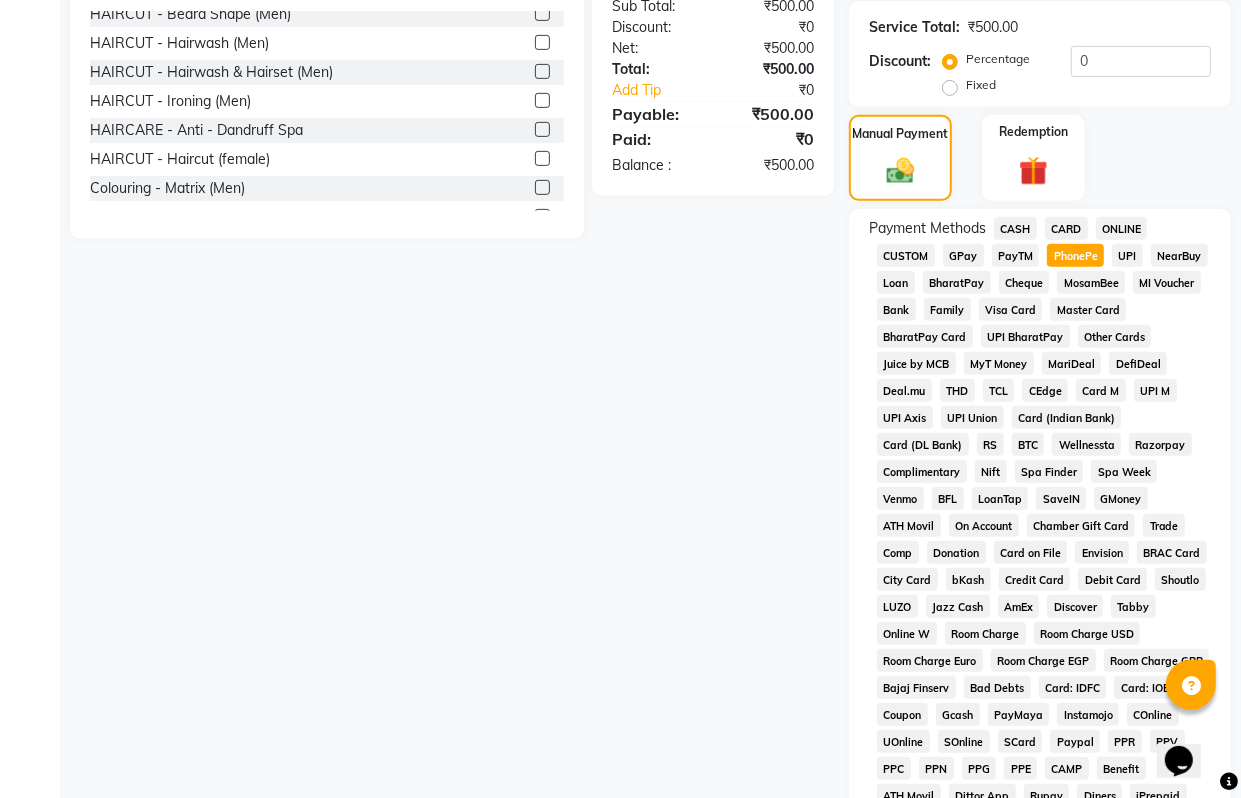 scroll, scrollTop: 875, scrollLeft: 0, axis: vertical 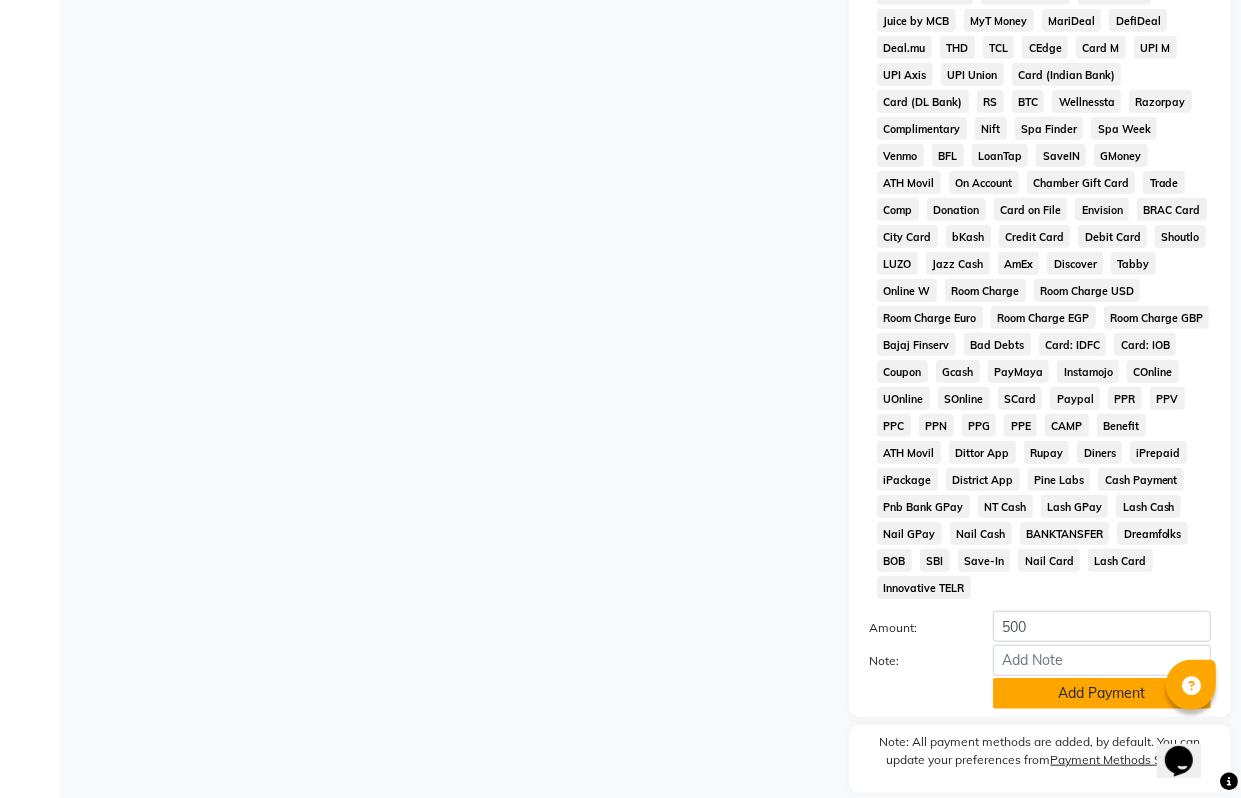 click on "Add Payment" 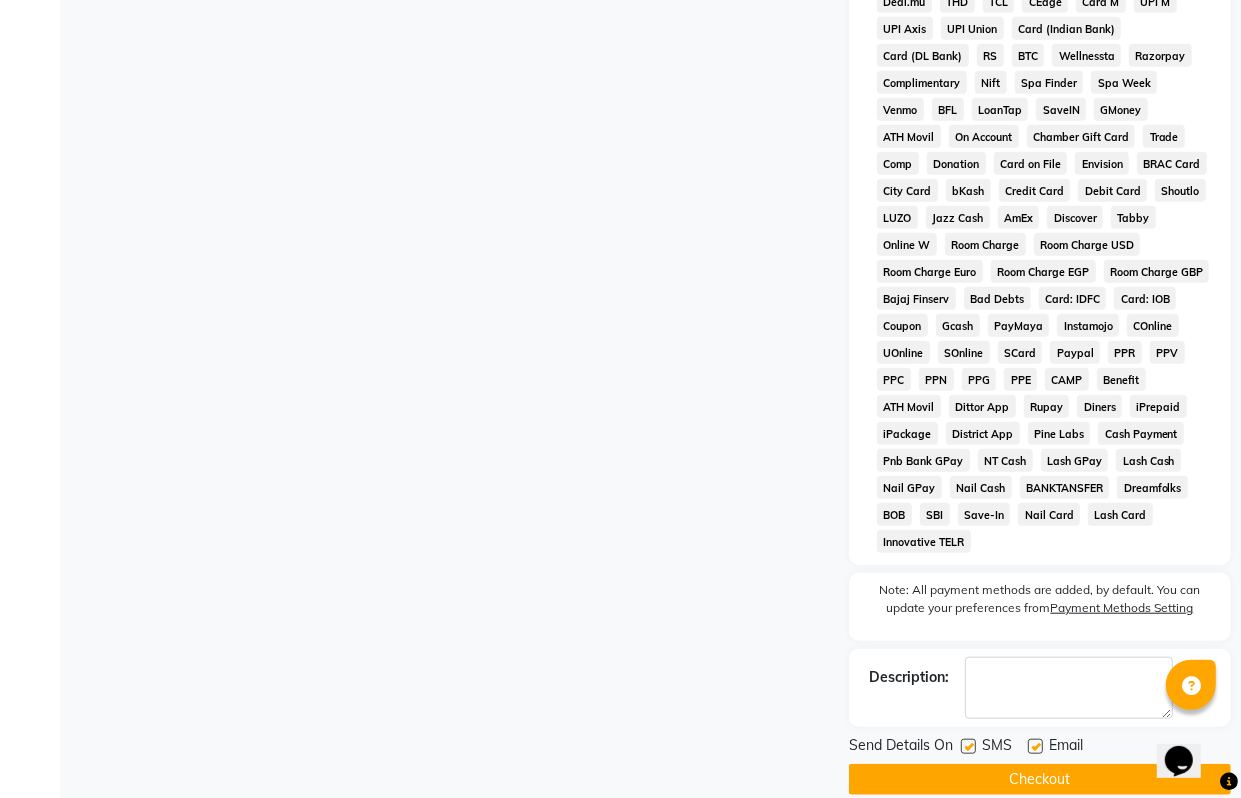 scroll, scrollTop: 946, scrollLeft: 0, axis: vertical 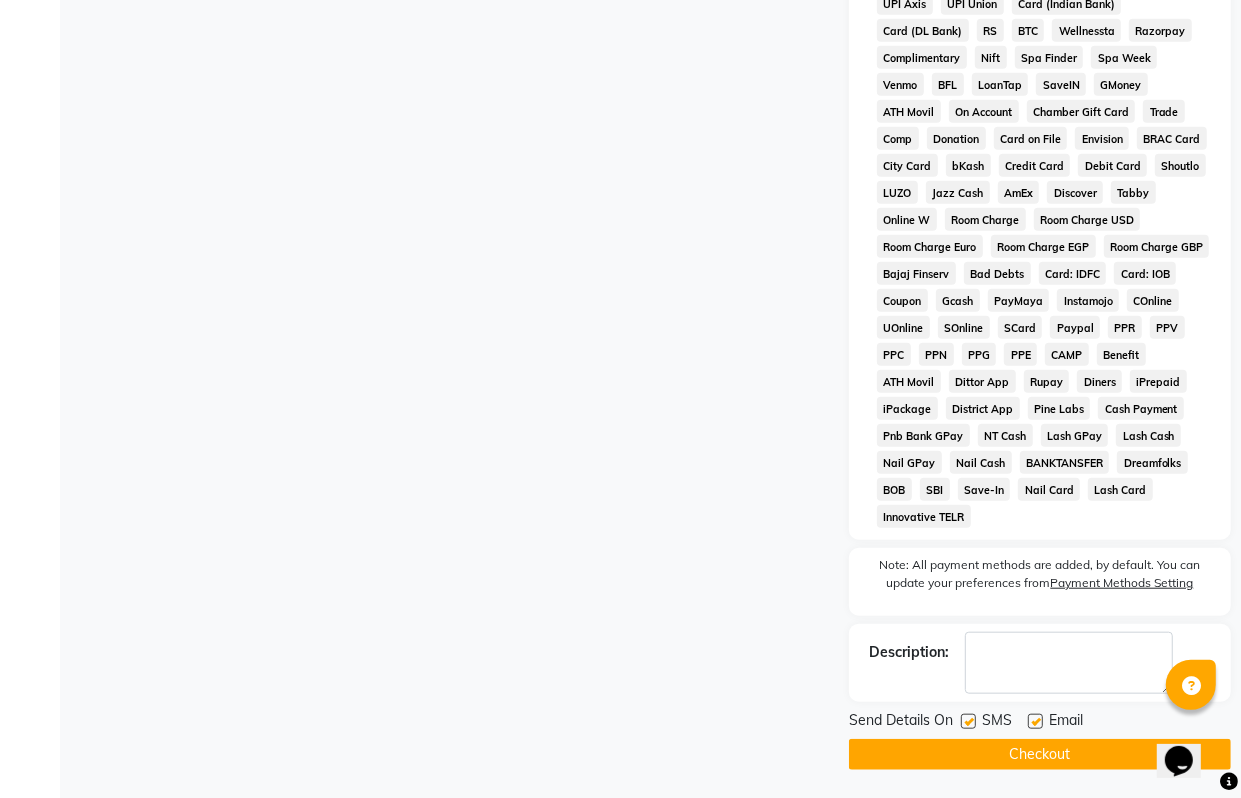 click on "Checkout" 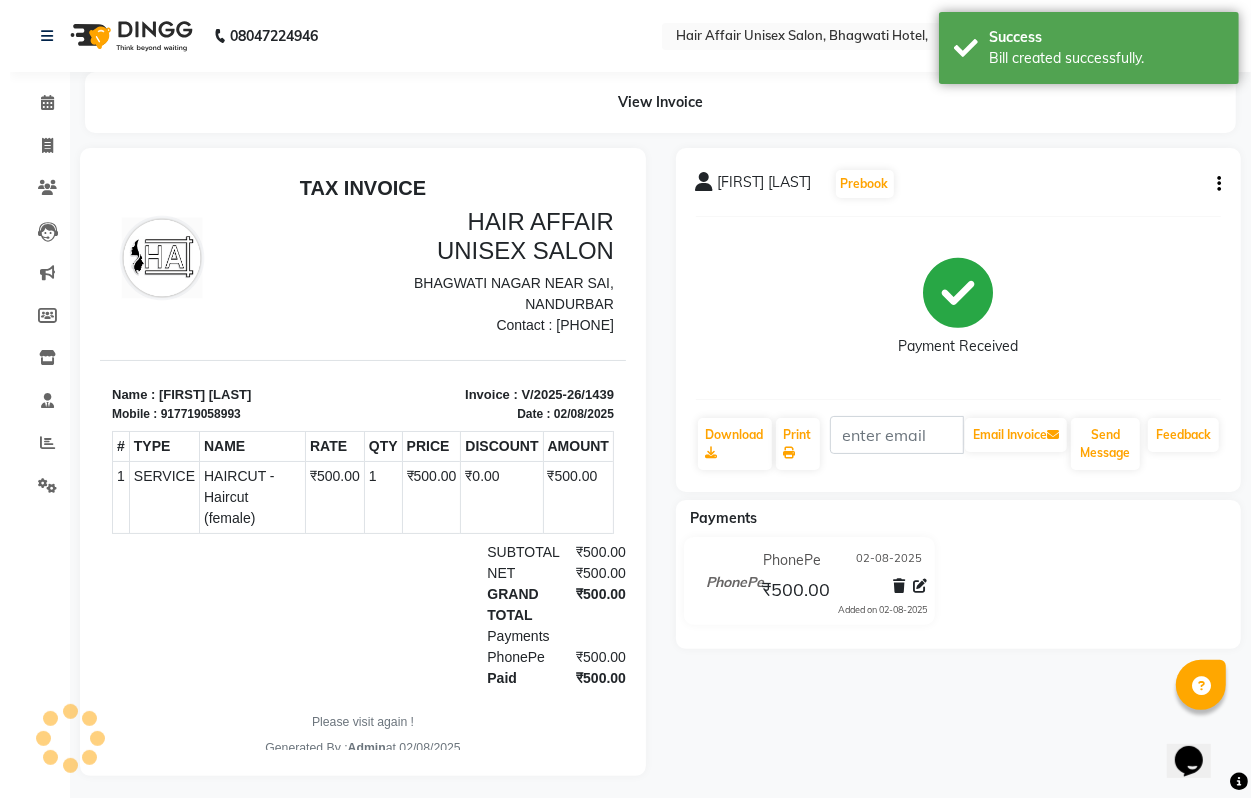scroll, scrollTop: 0, scrollLeft: 0, axis: both 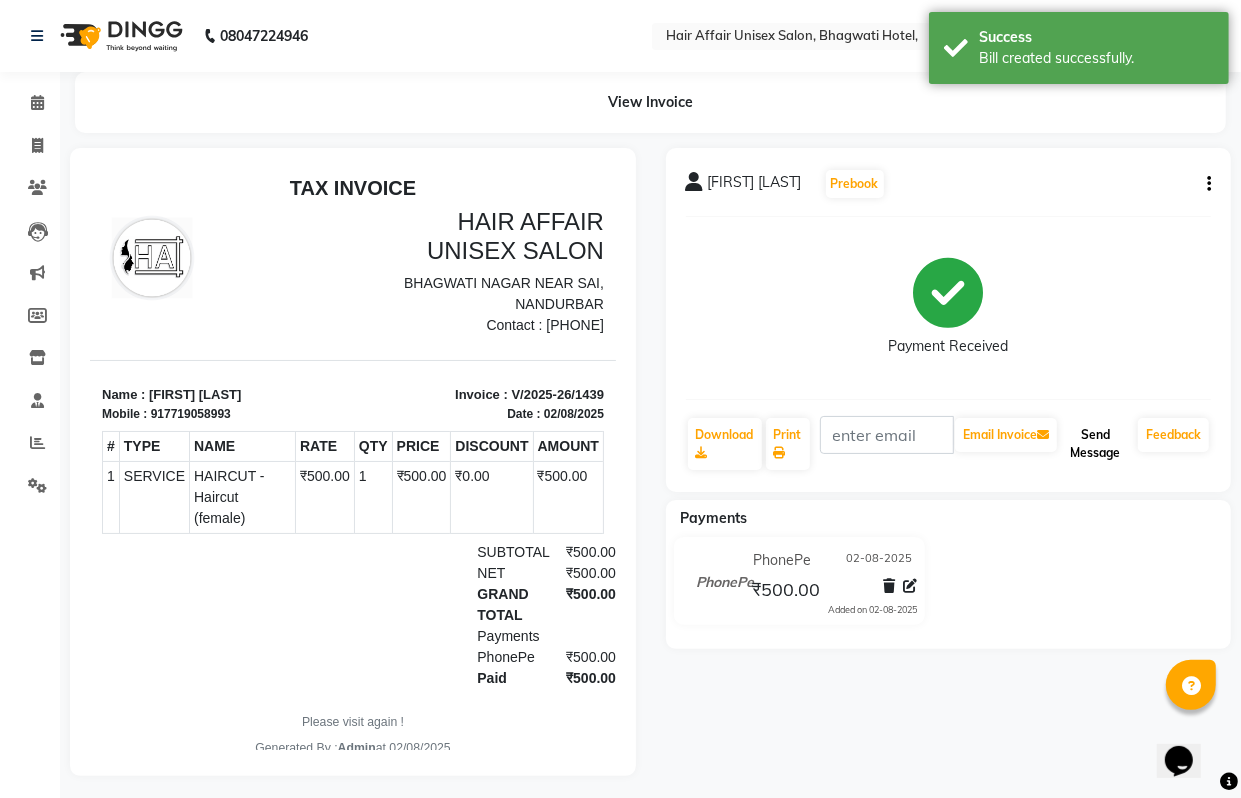 click on "Send Message" 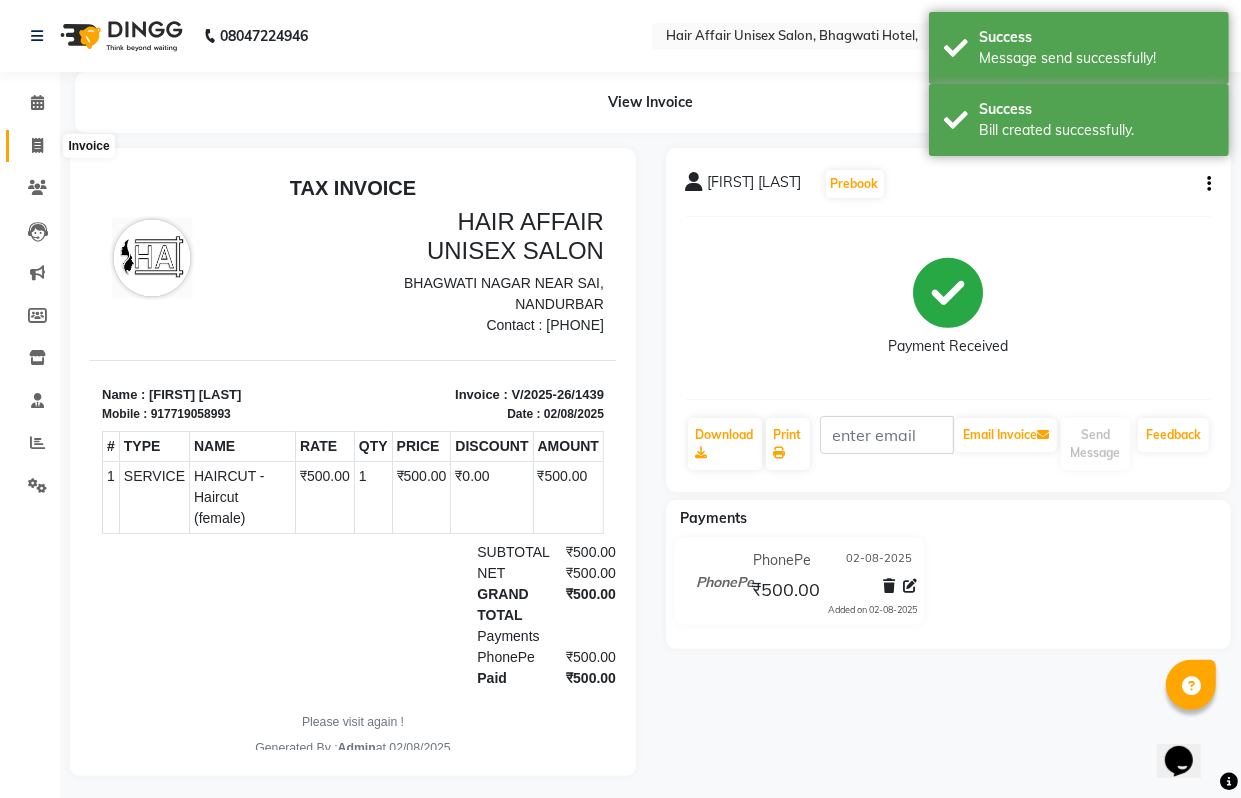 click 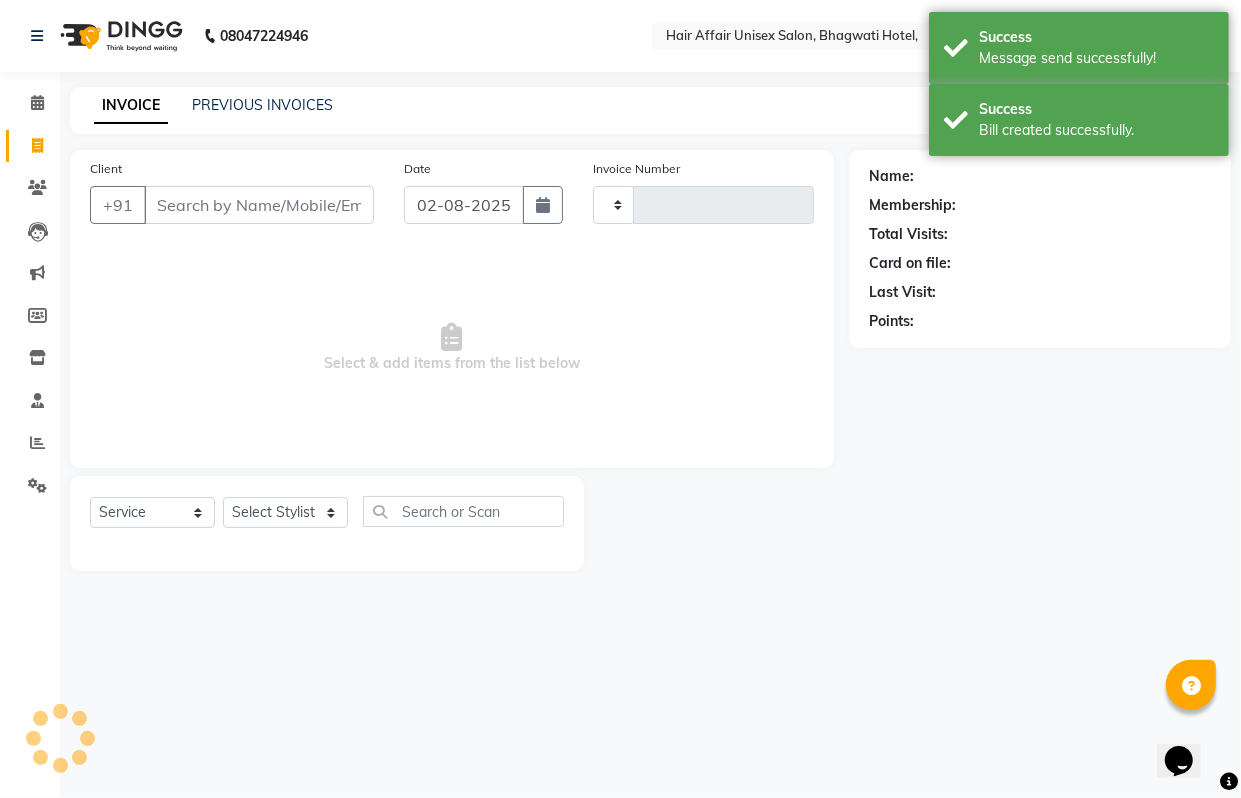 type on "1440" 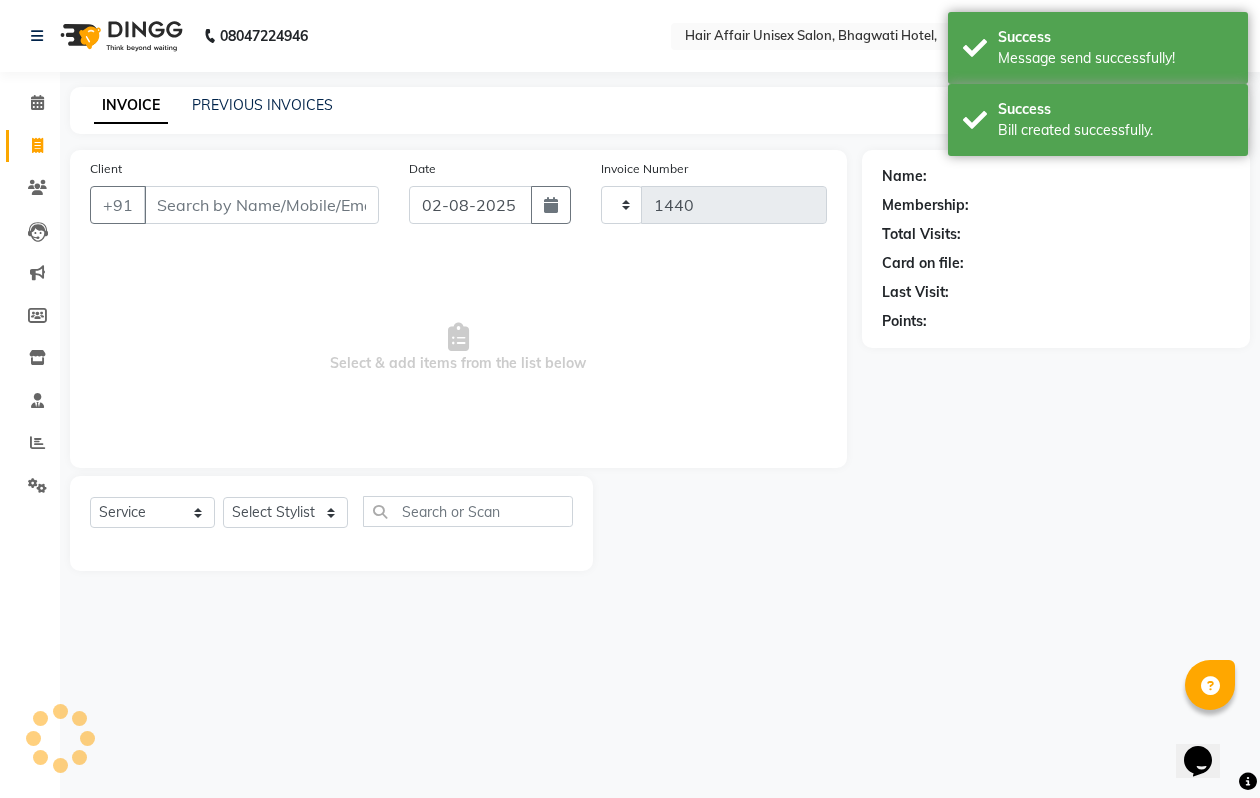 select on "6225" 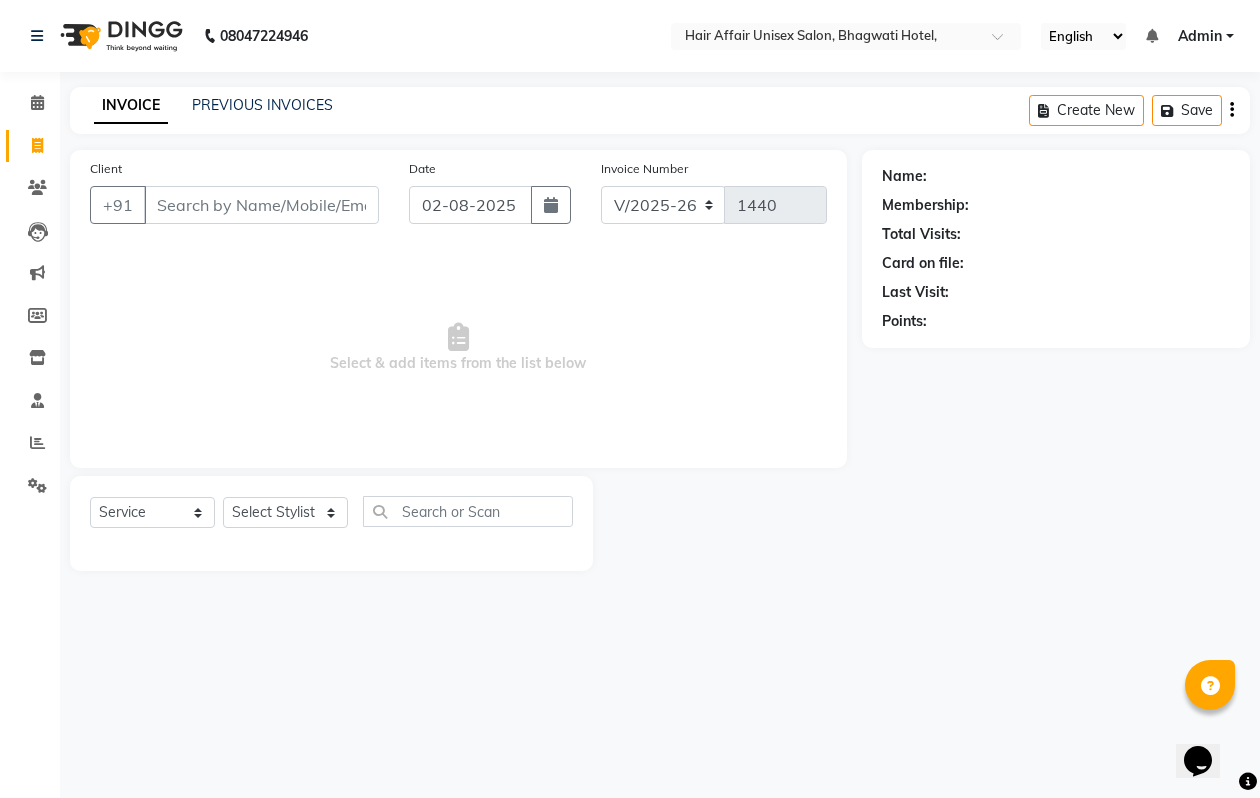 click on "Select & add items from the list below" at bounding box center [458, 348] 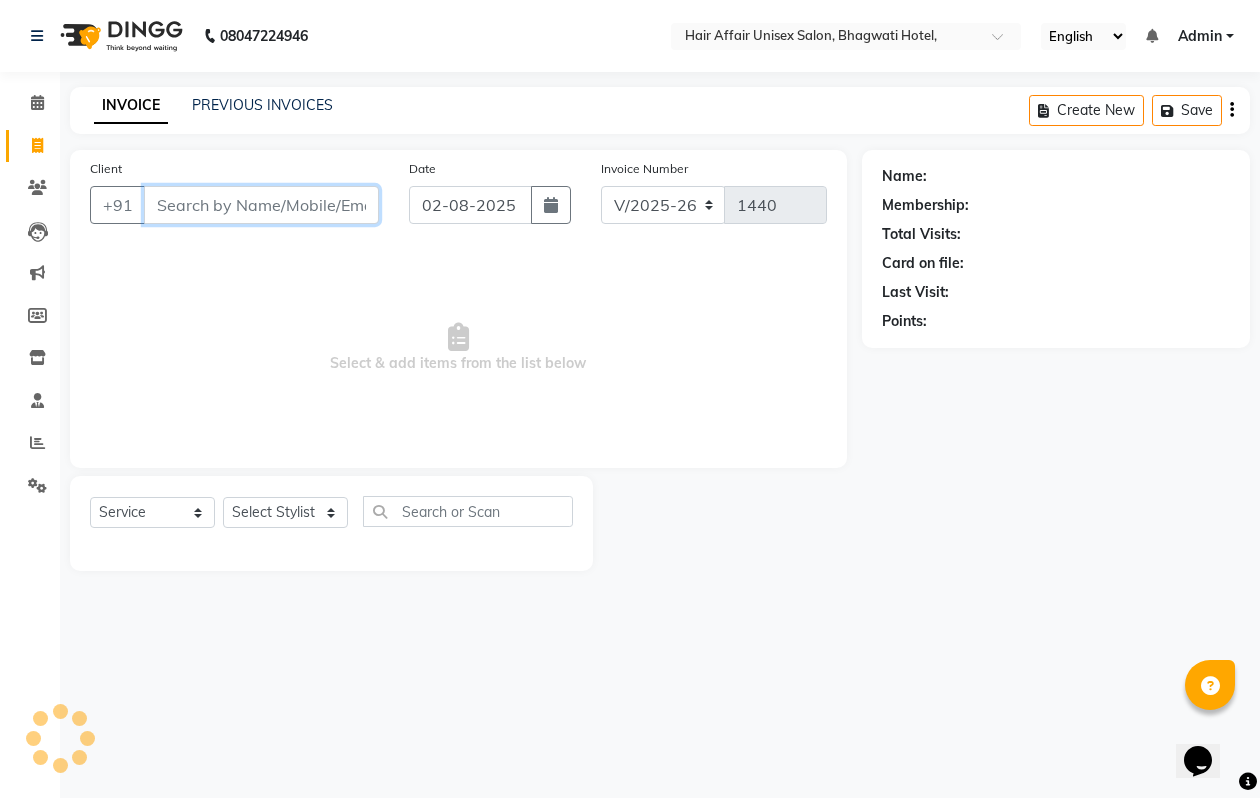click on "Client" at bounding box center (261, 205) 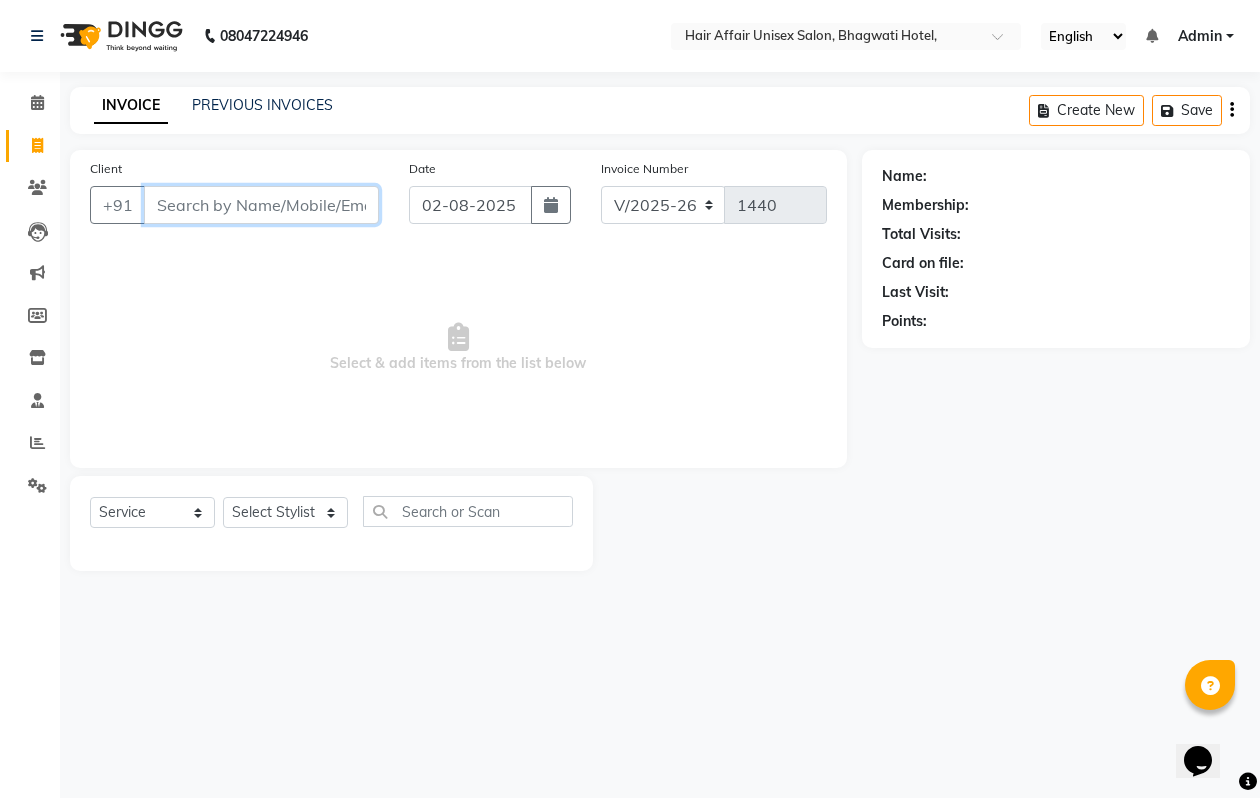 click on "Client" at bounding box center [261, 205] 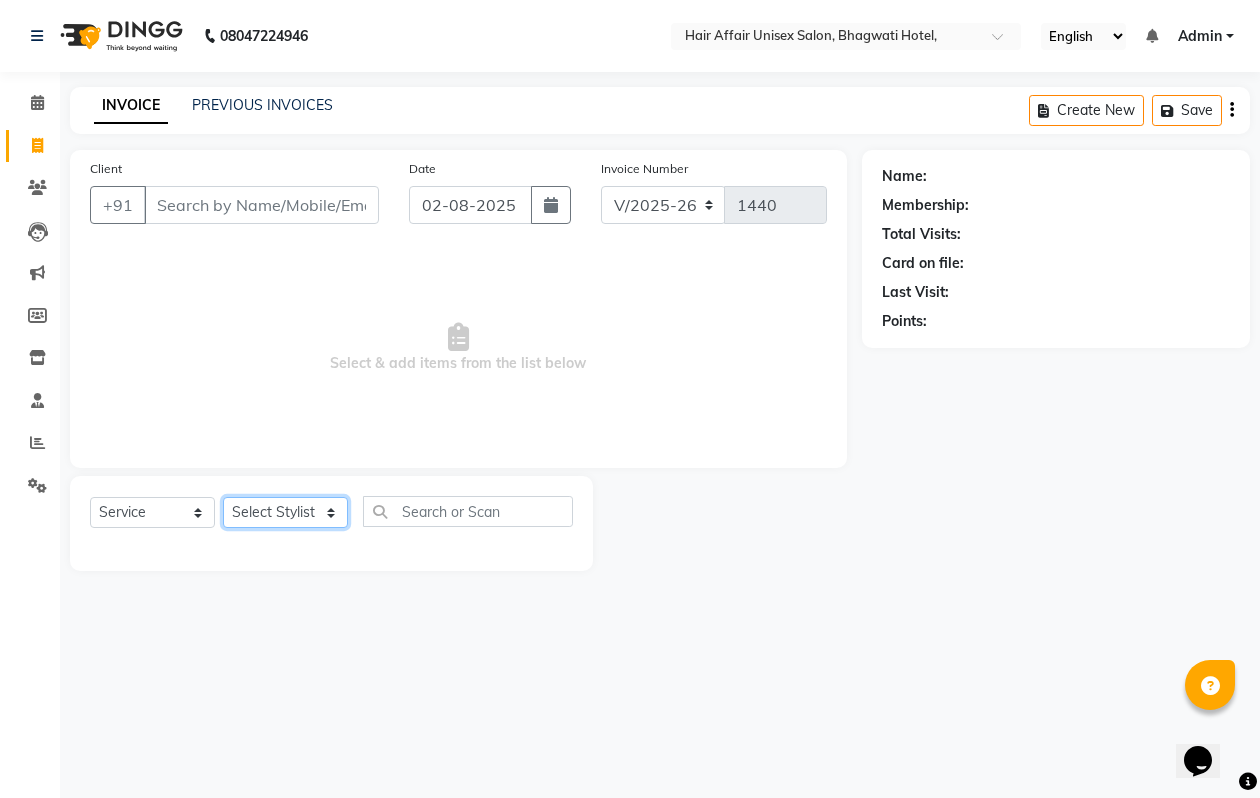 click on "Select Stylist Anand harpal kajal Kunal Manish Nikhil soni Vihan yogesh" 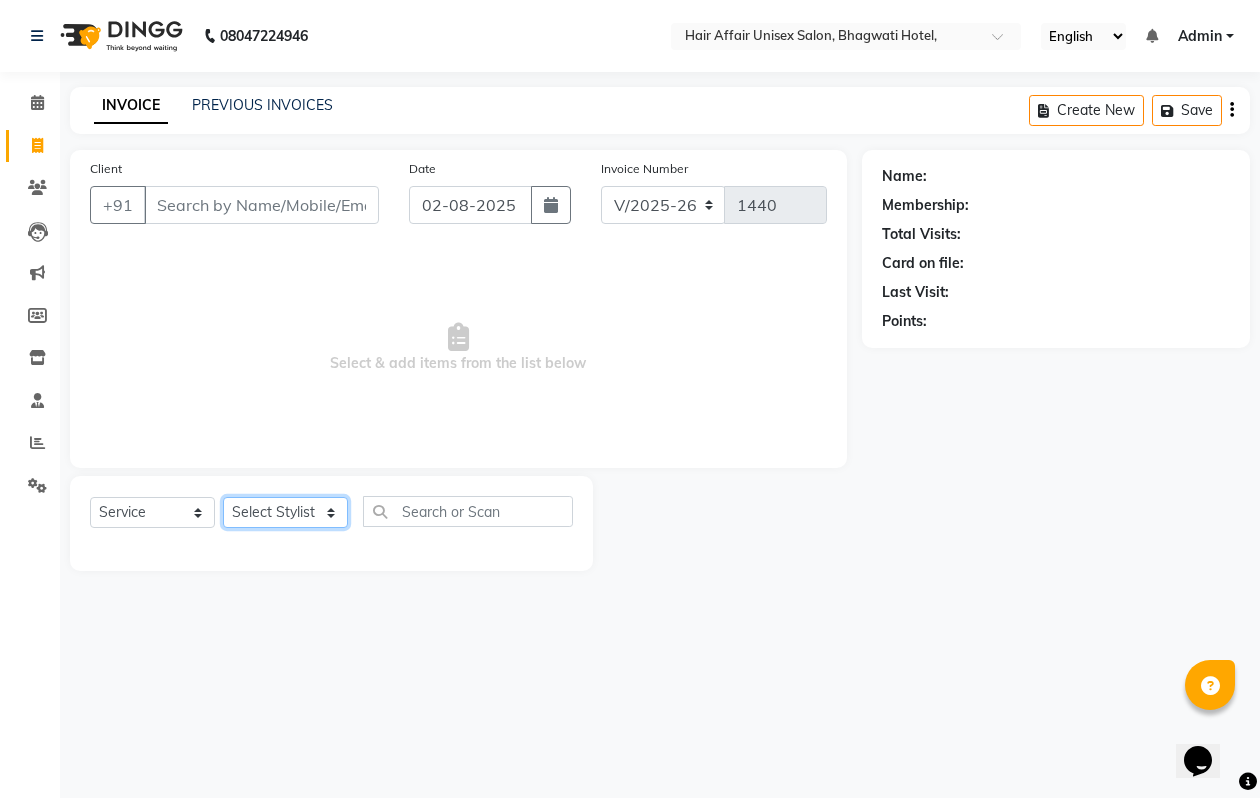 click on "Select Stylist Anand harpal kajal Kunal Manish Nikhil soni Vihan yogesh" 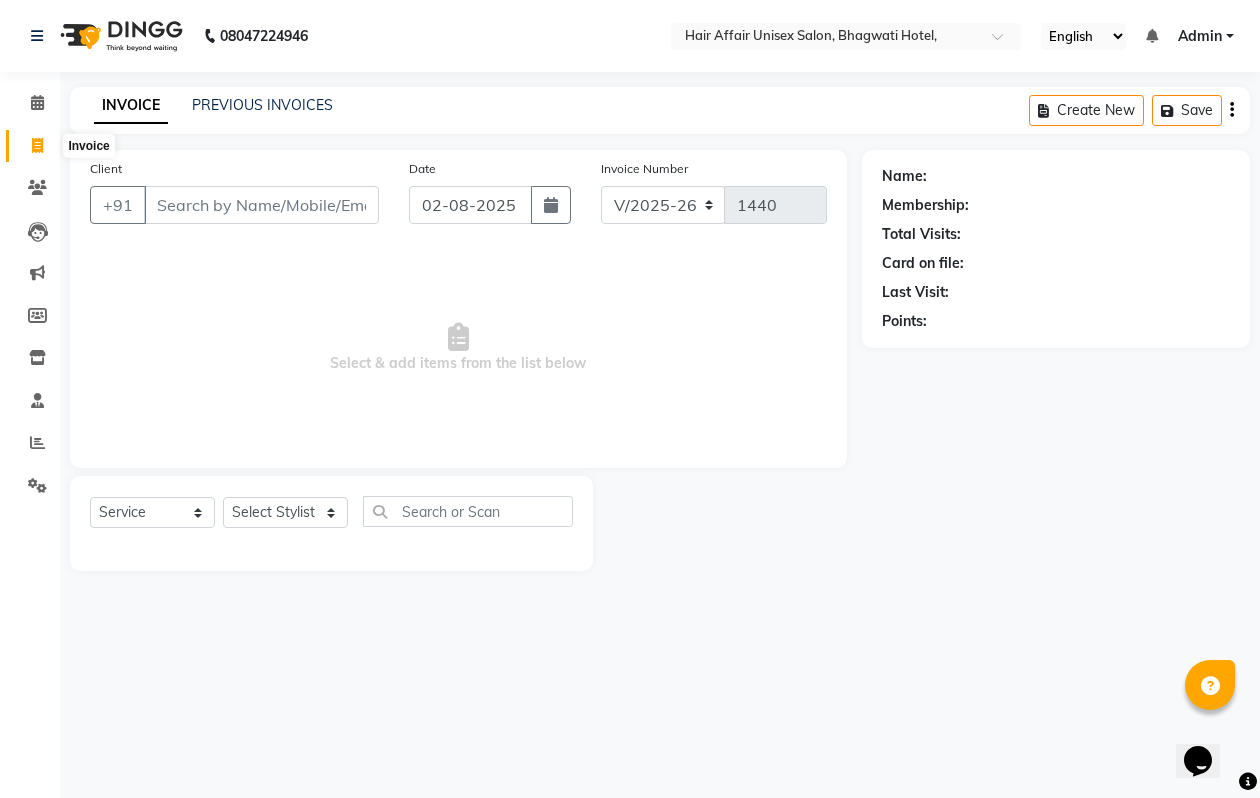 drag, startPoint x: 32, startPoint y: 146, endPoint x: 2, endPoint y: 141, distance: 30.413813 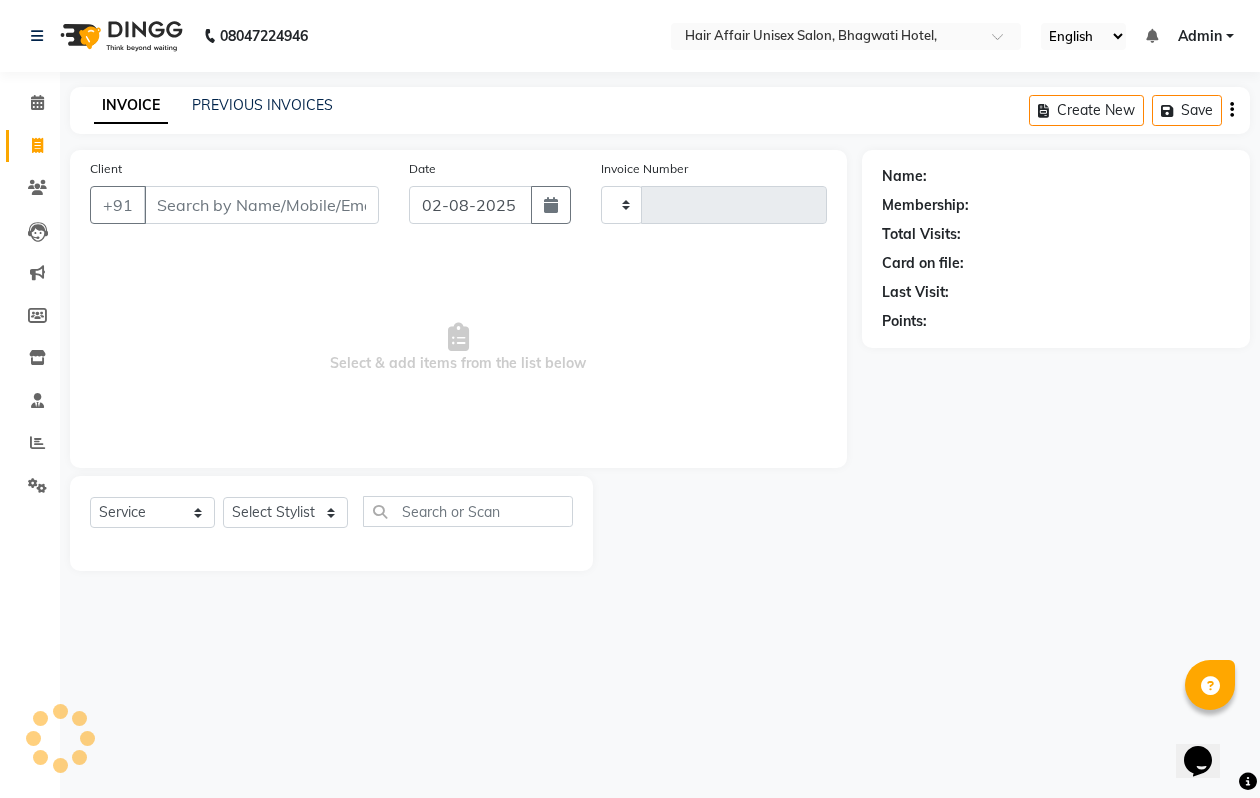 type on "1440" 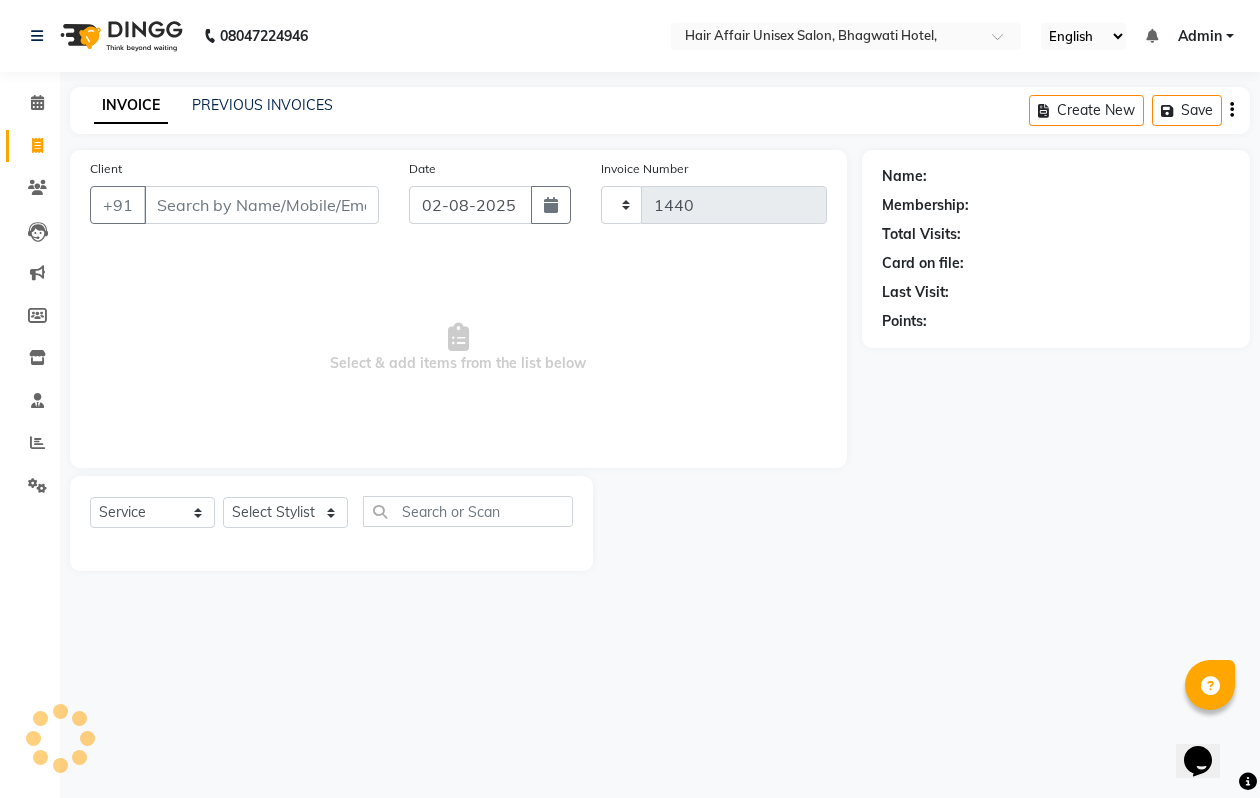 select on "6225" 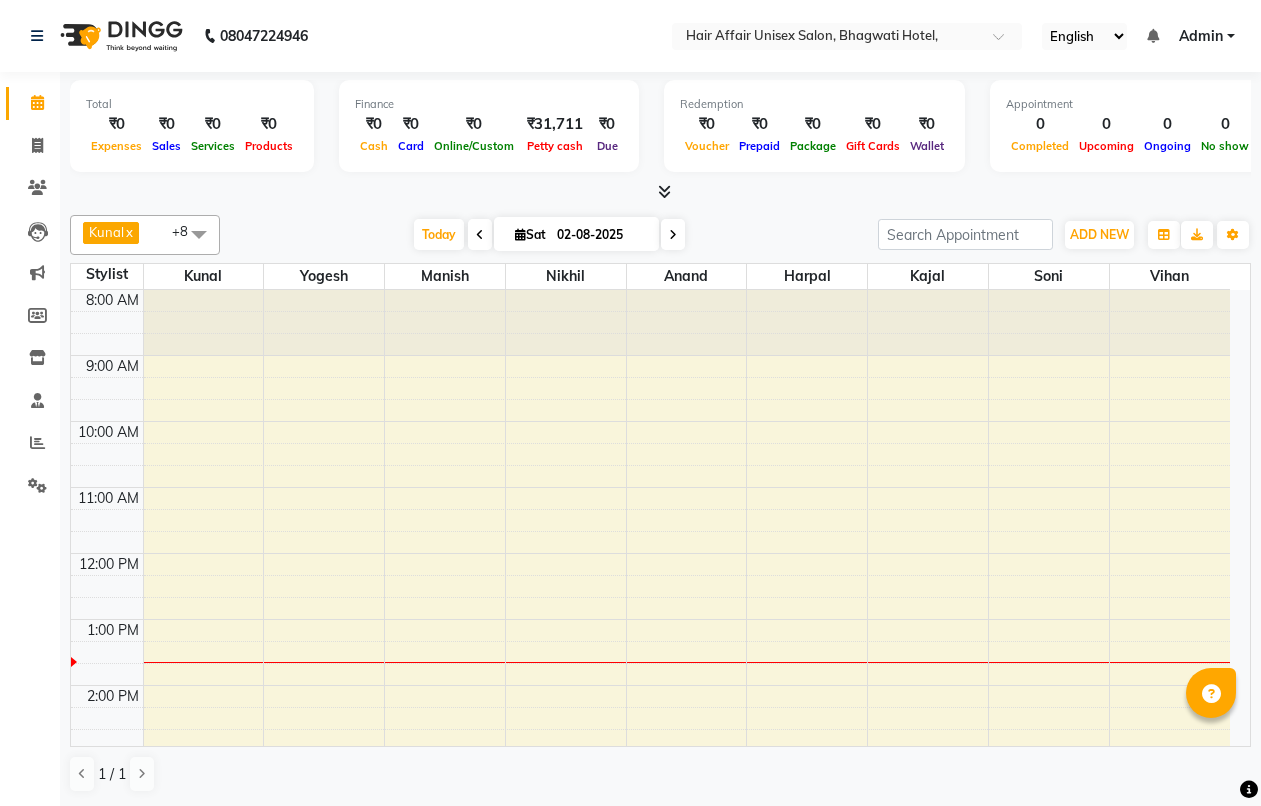 scroll, scrollTop: 0, scrollLeft: 0, axis: both 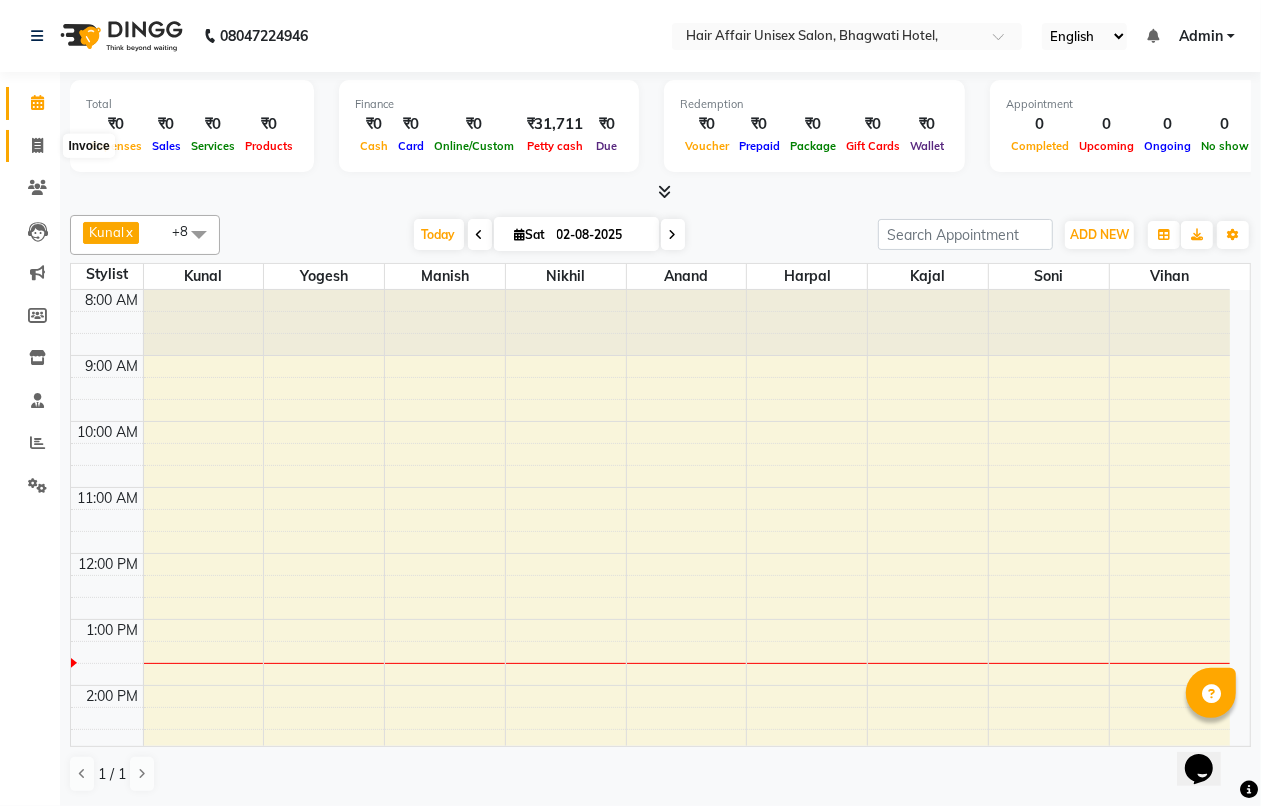 click 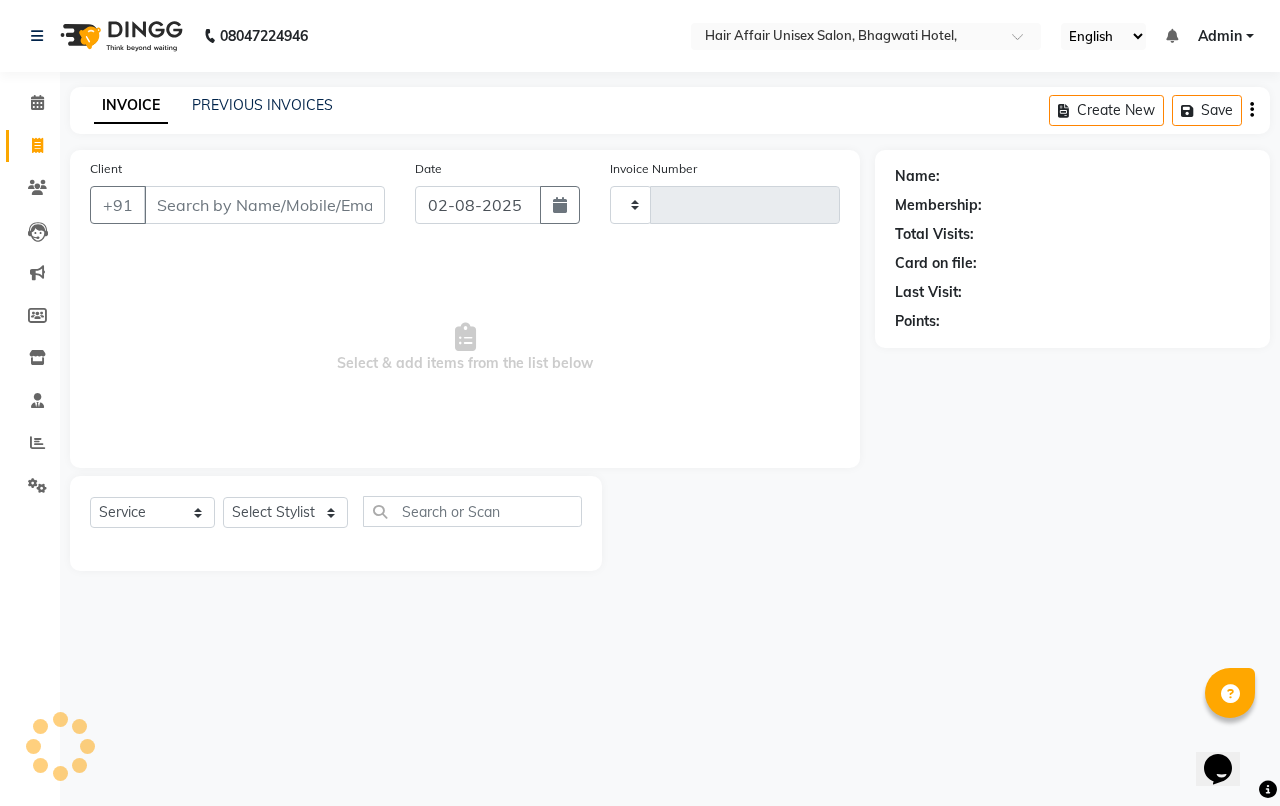 type on "1440" 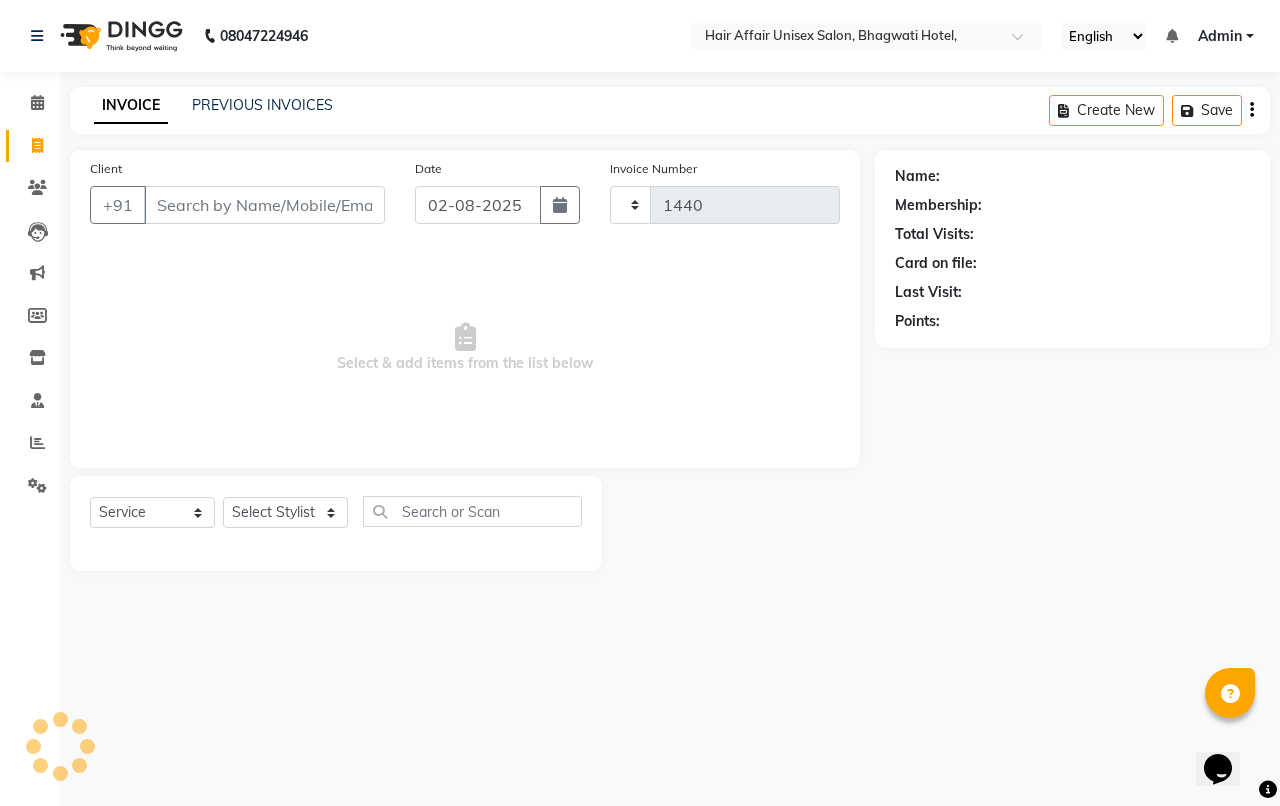 select on "6225" 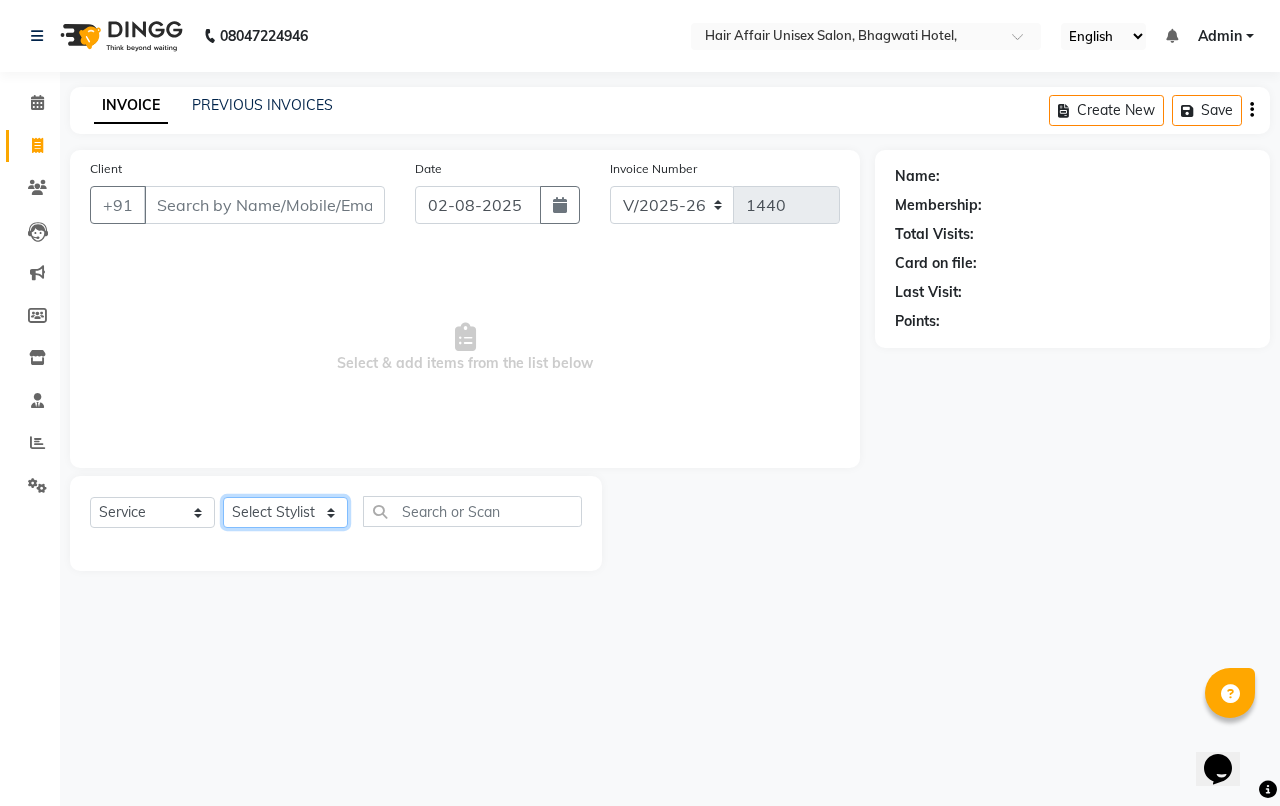 click on "Select Stylist Anand harpal kajal Kunal Manish Nikhil soni Vihan yogesh" 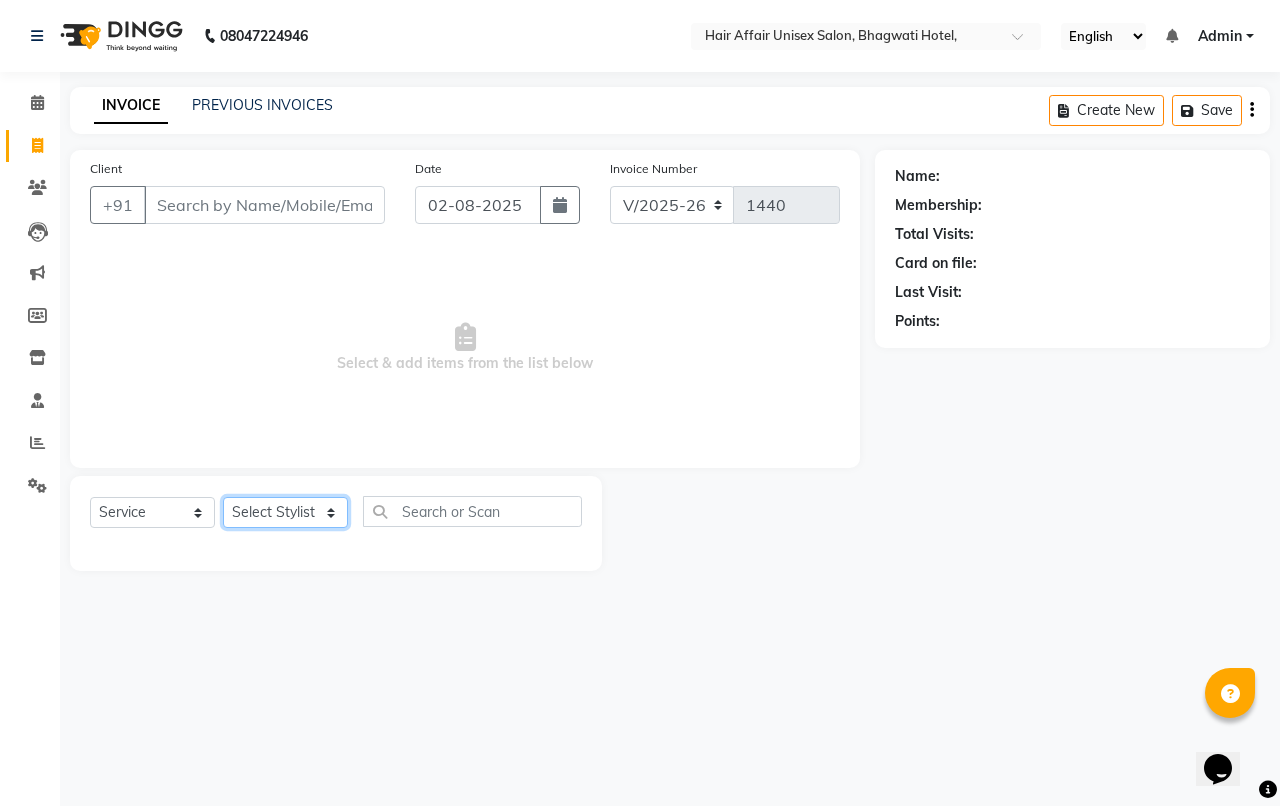 select on "46004" 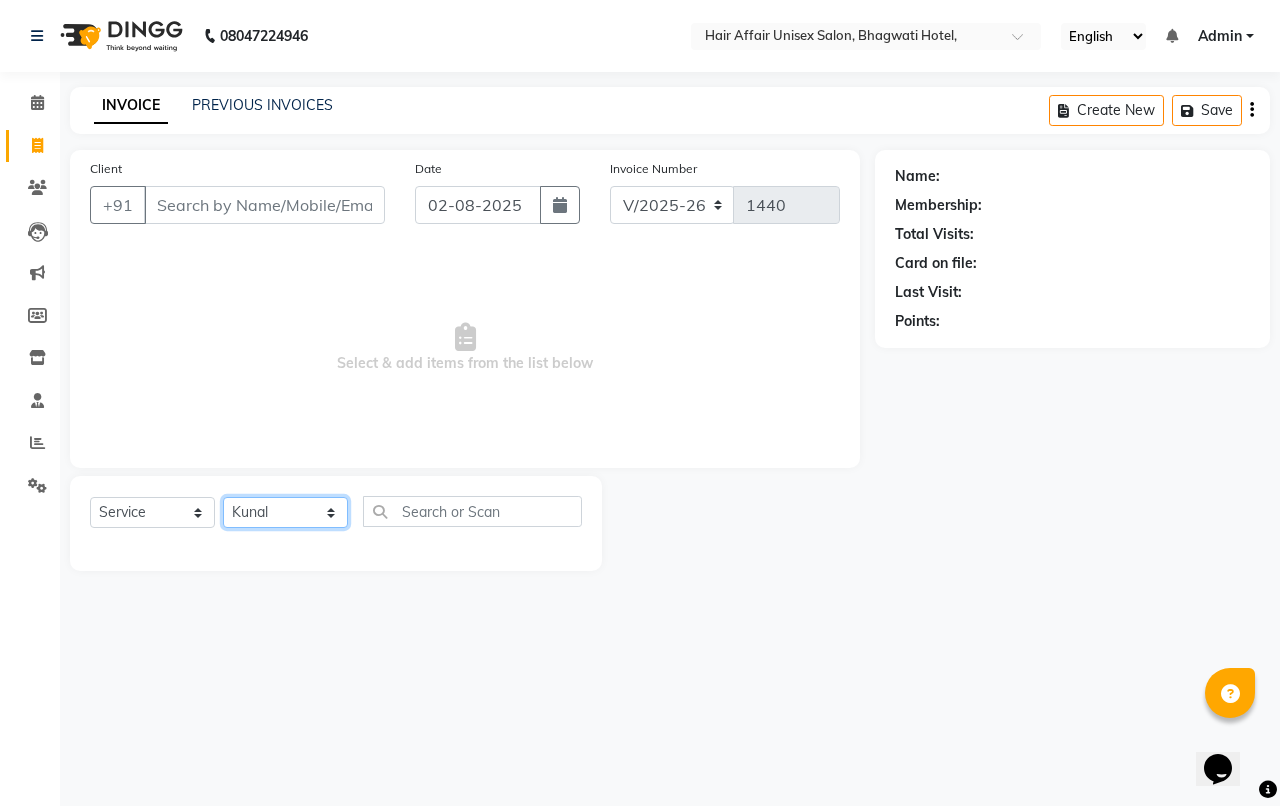 click on "Select Stylist Anand harpal kajal Kunal Manish Nikhil soni Vihan yogesh" 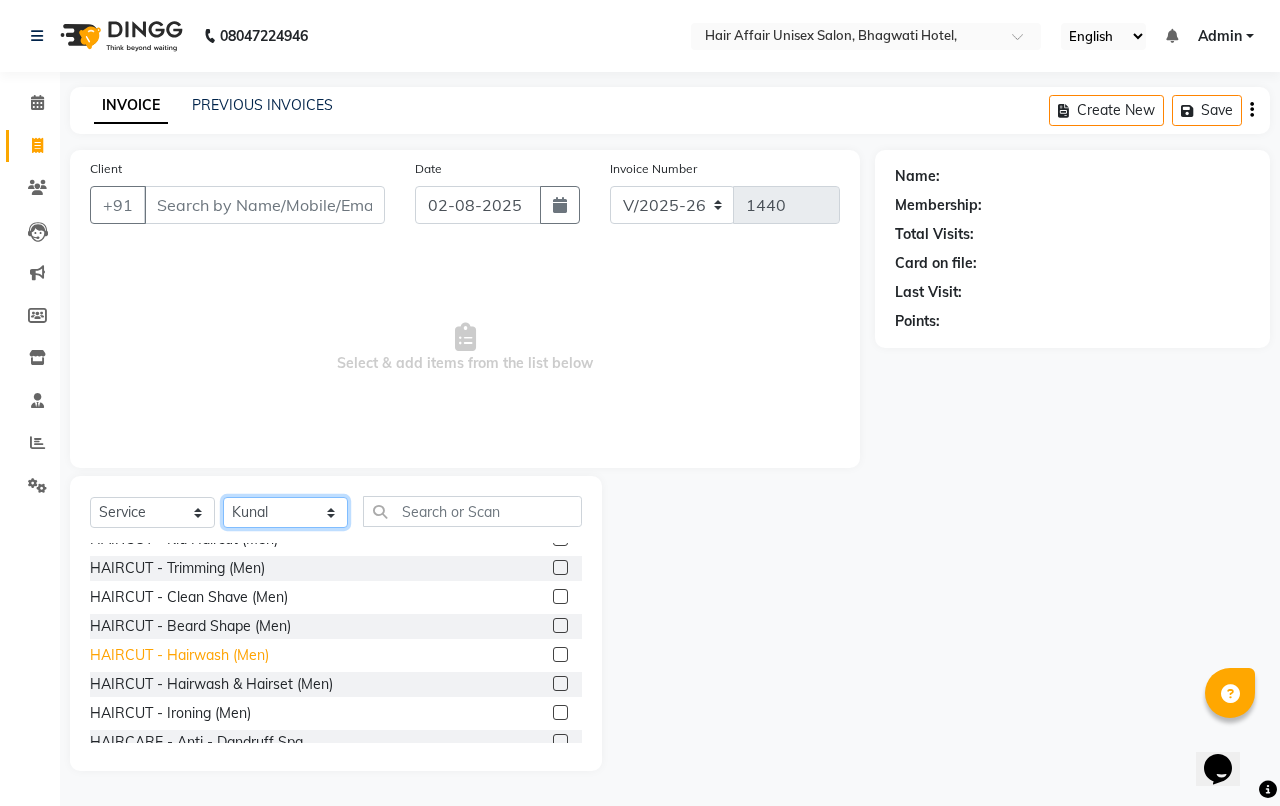 scroll, scrollTop: 125, scrollLeft: 0, axis: vertical 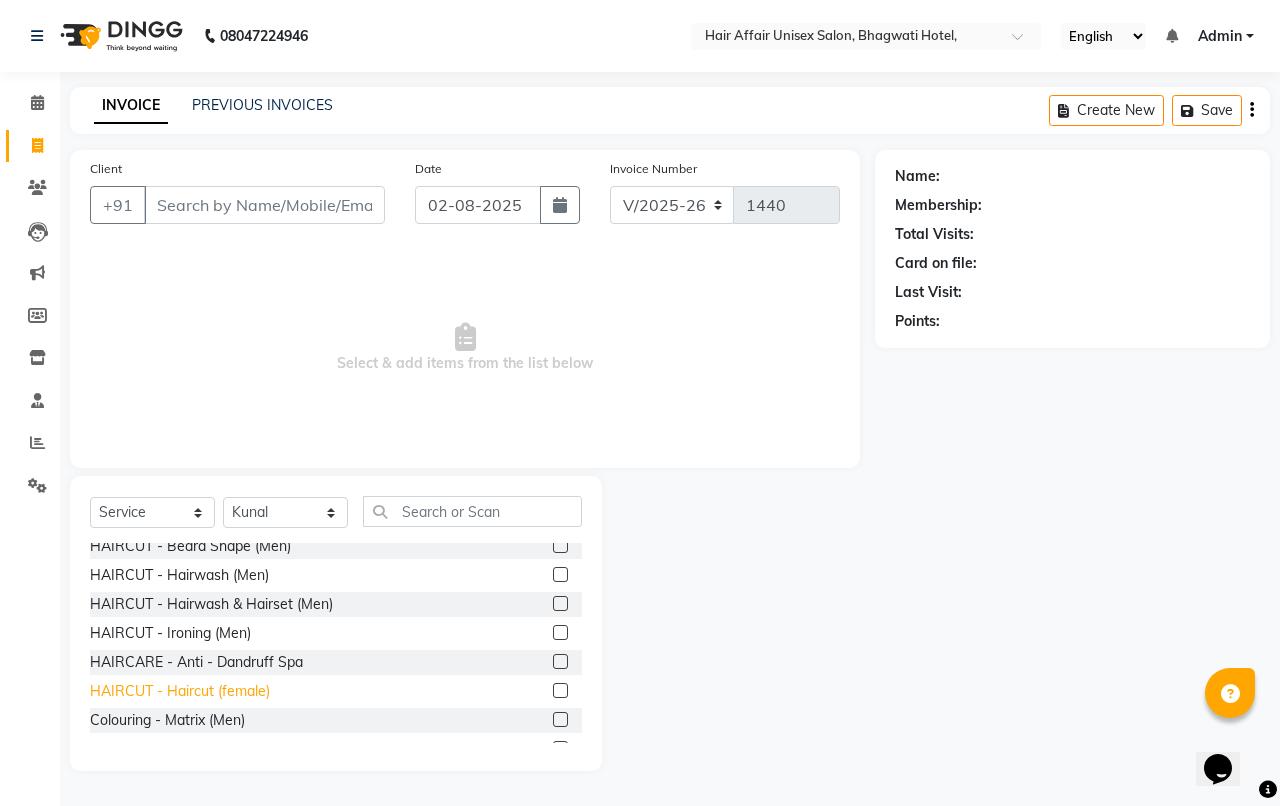 click on "HAIRCUT - Haircut (female)" 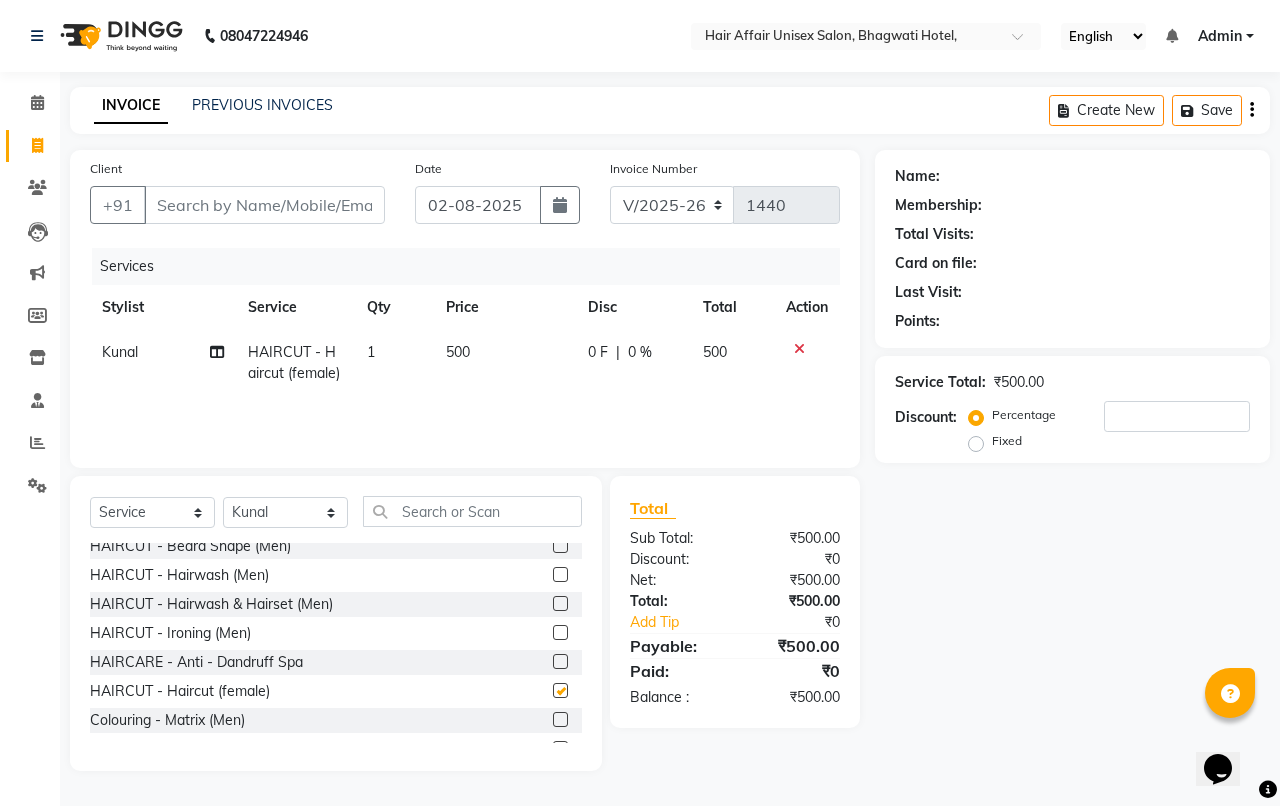 checkbox on "false" 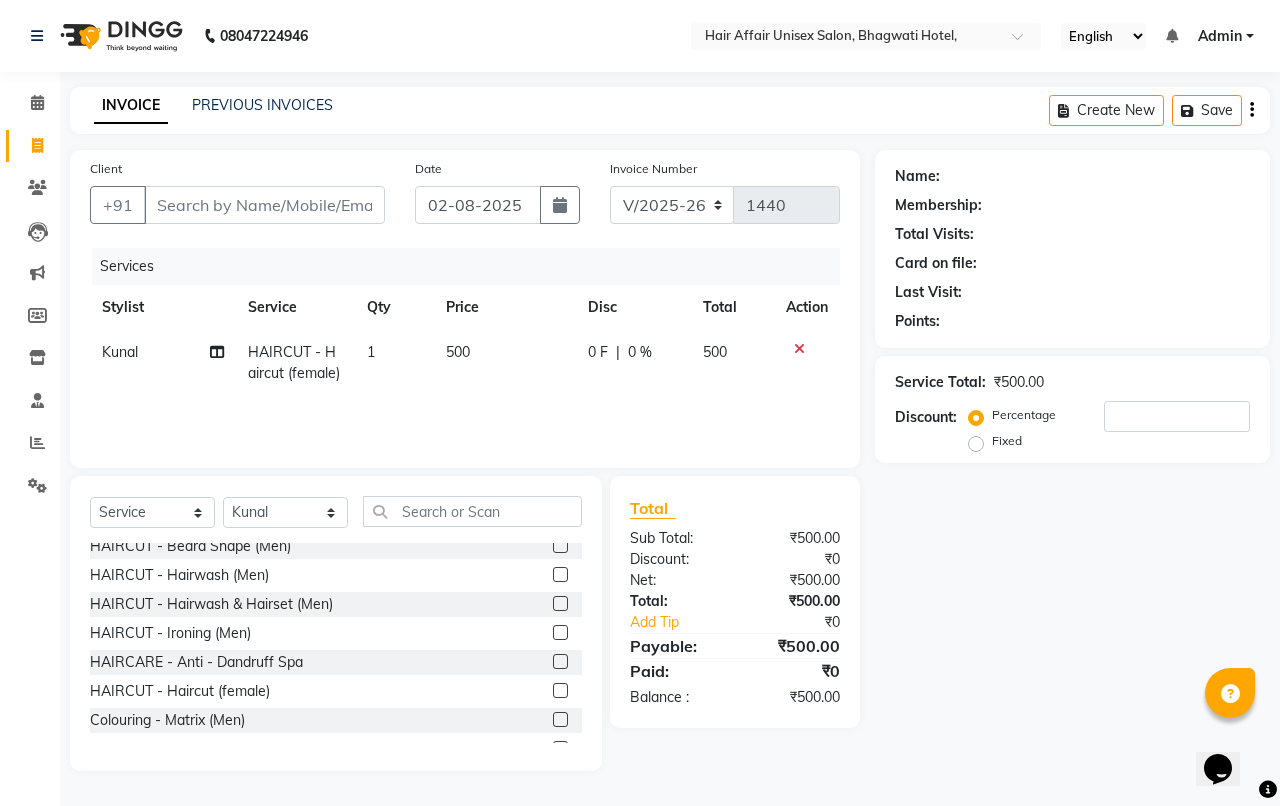 click on "500" 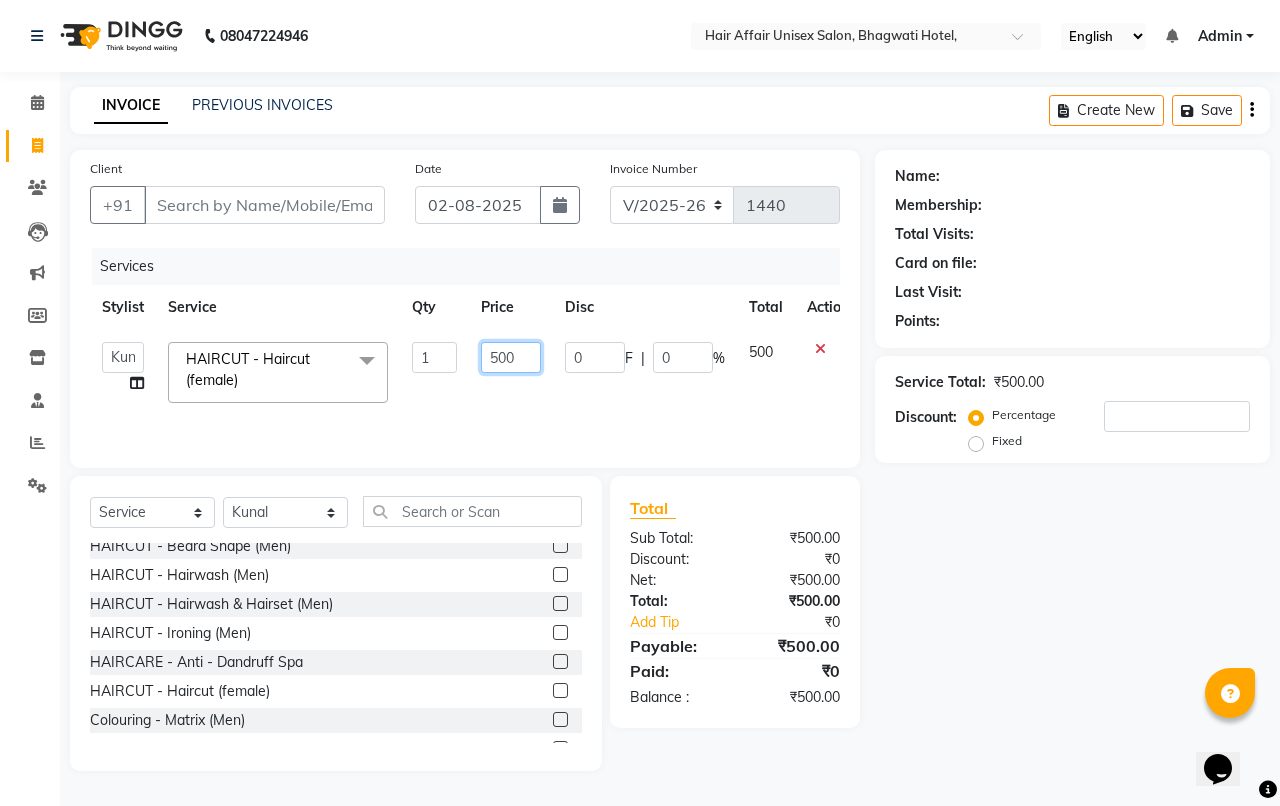 click on "500" 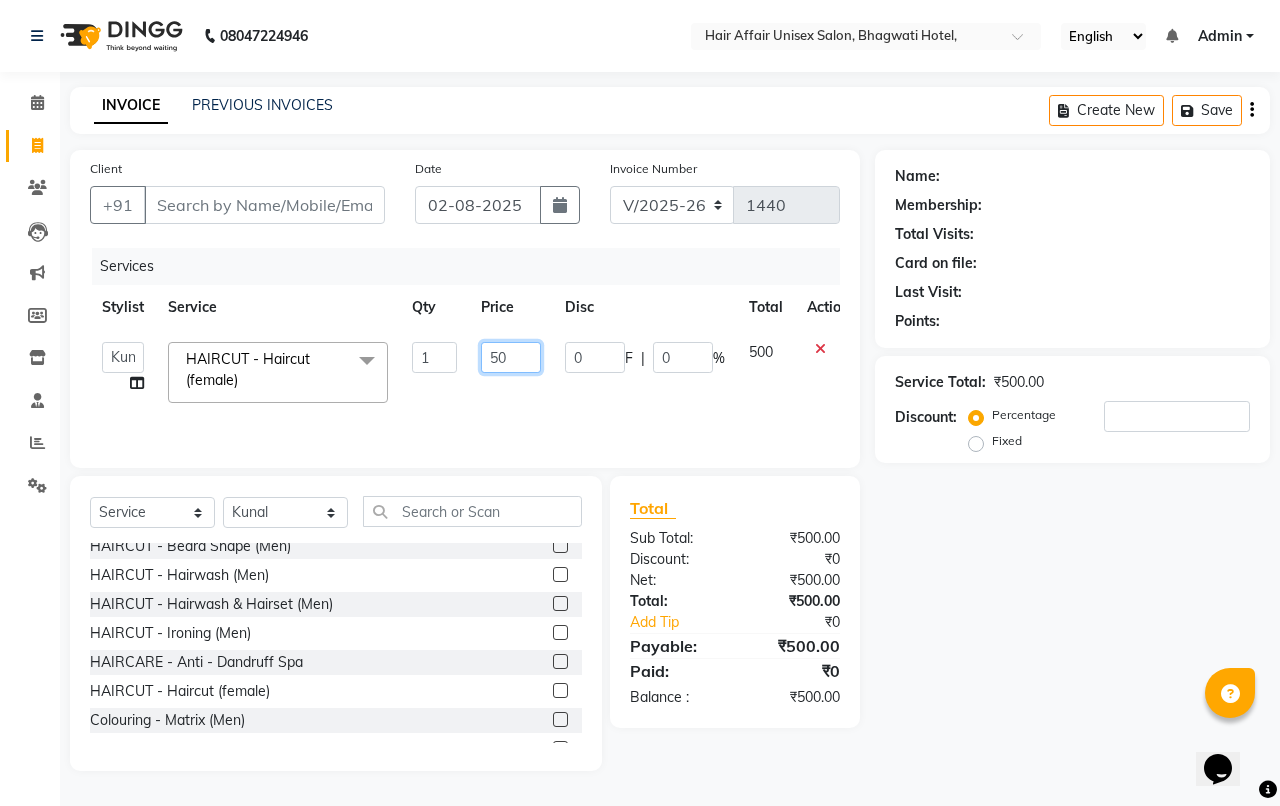 type on "5" 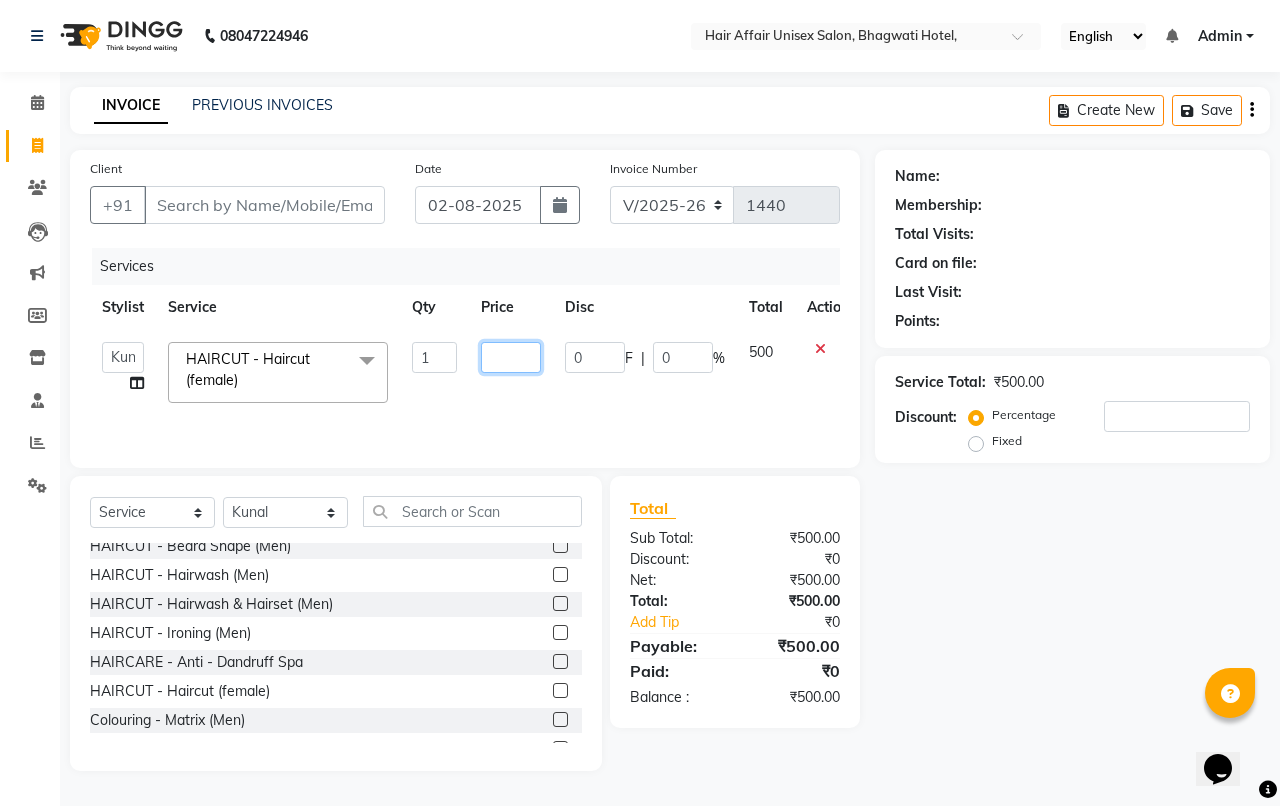 type on "8" 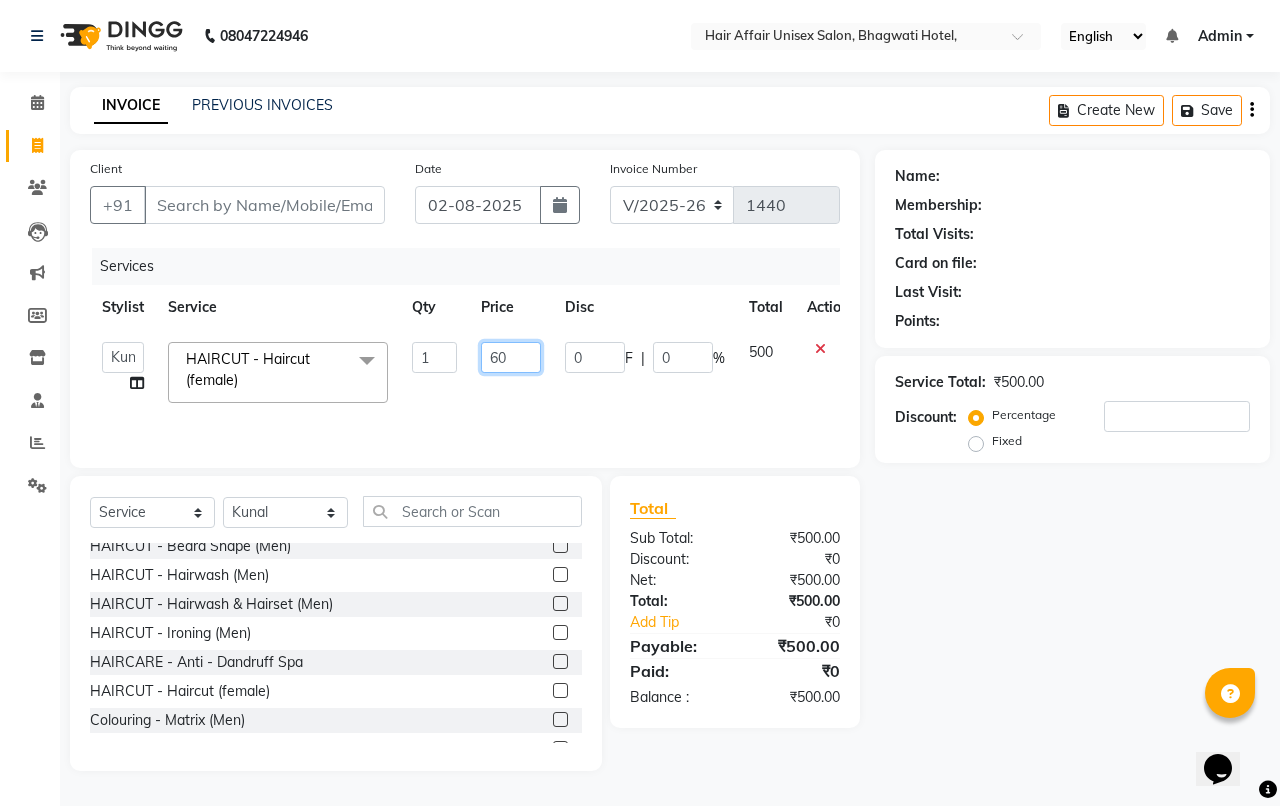 type on "600" 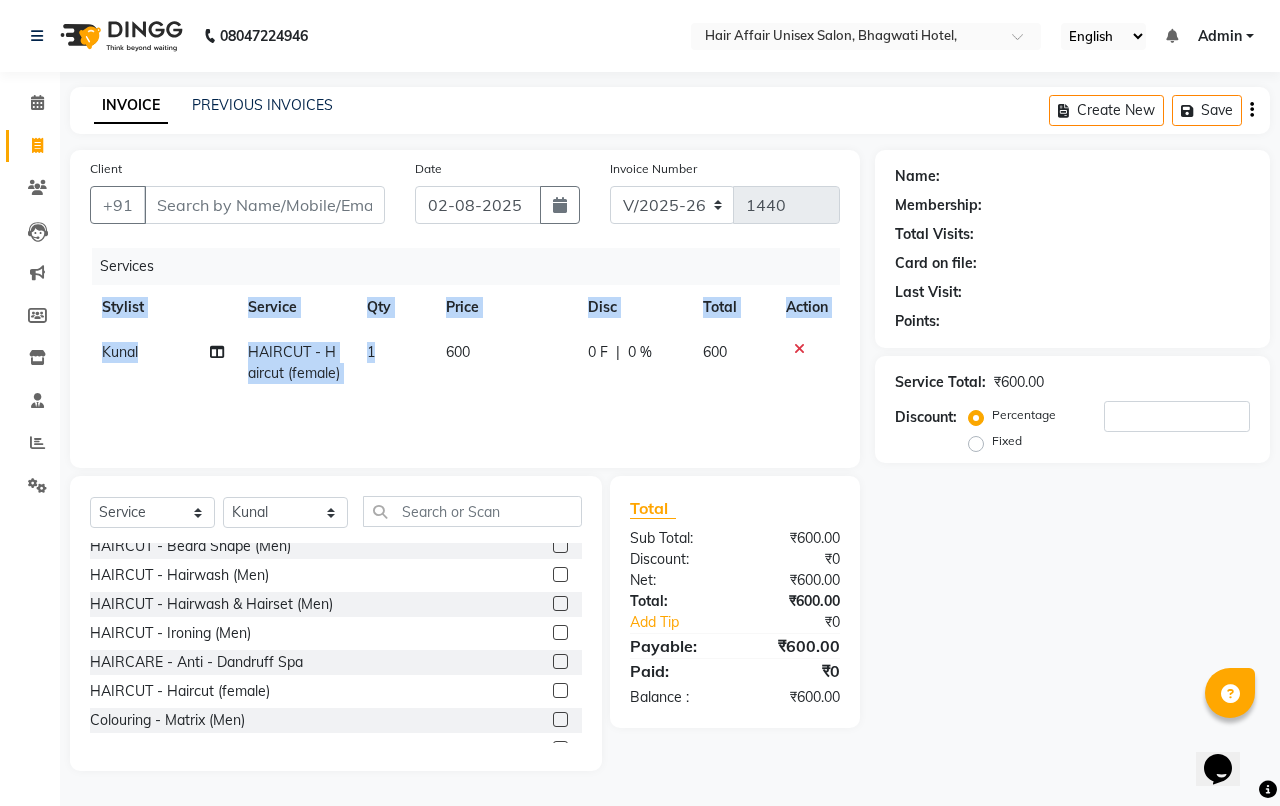 click on "Services Stylist Service Qty Price Disc Total Action Kunal HAIRCUT - Haircut (female) 1 600 0 F | 0 % 600" 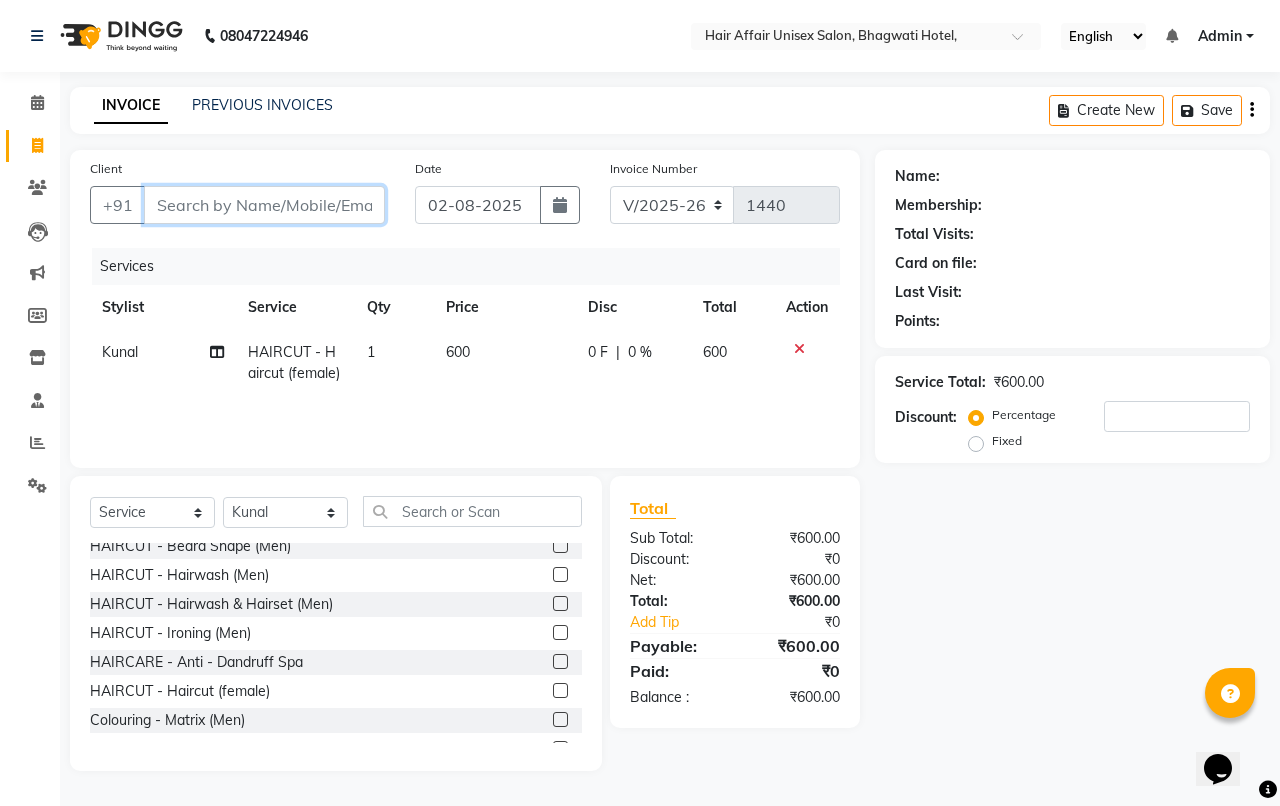 click on "Client" at bounding box center (264, 205) 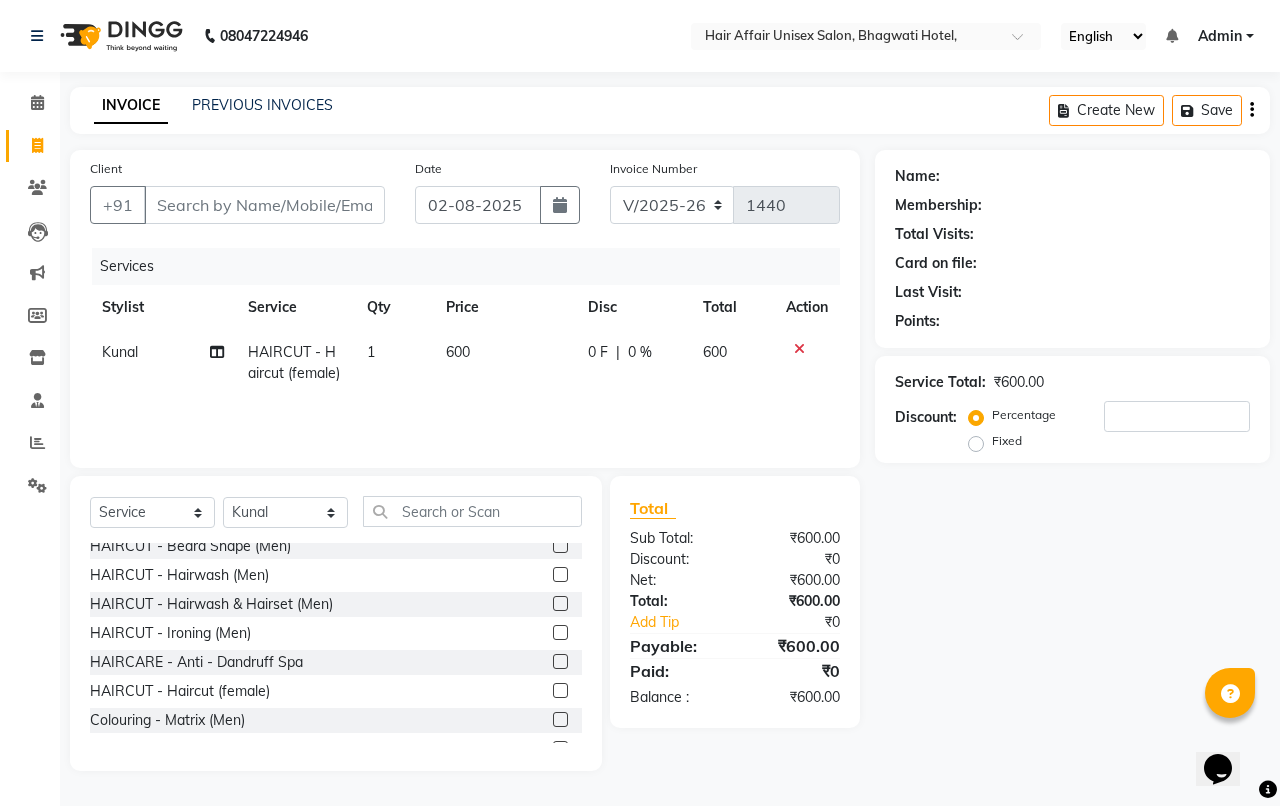 click 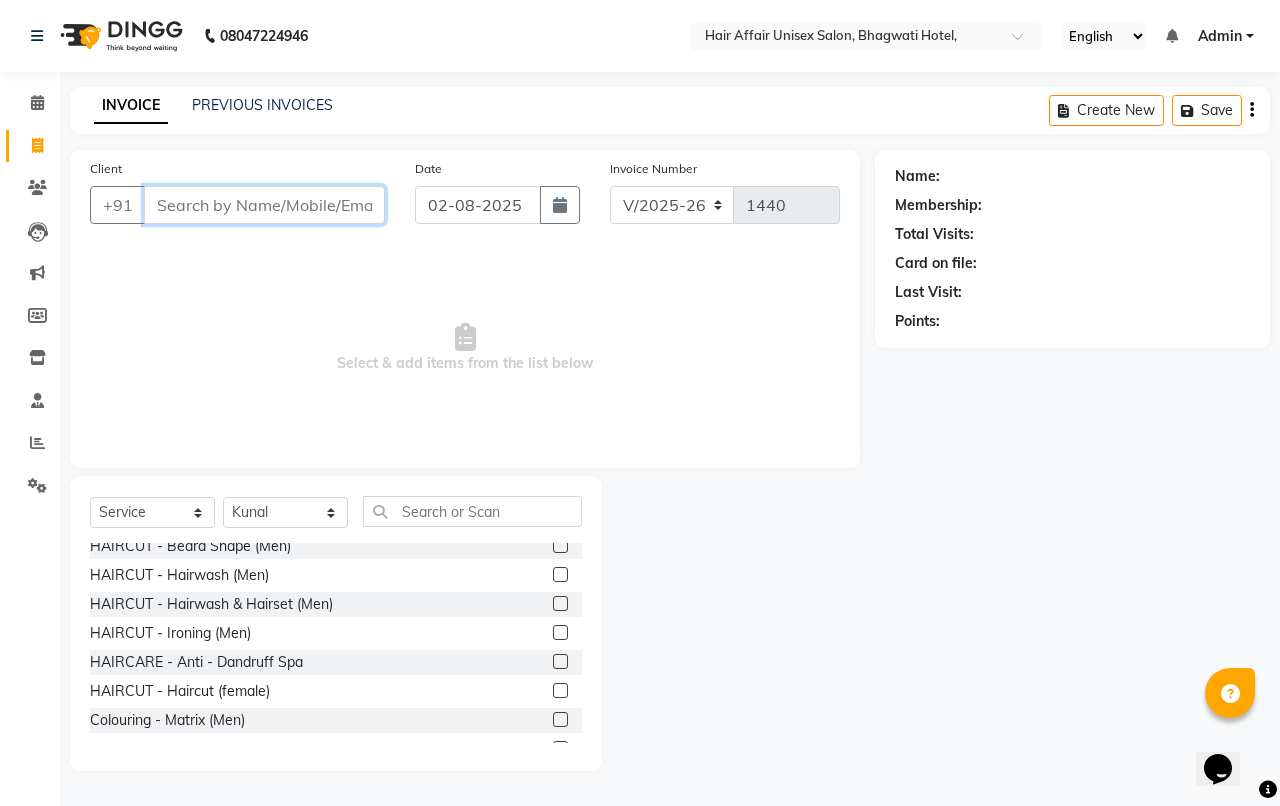 click on "Client" at bounding box center [264, 205] 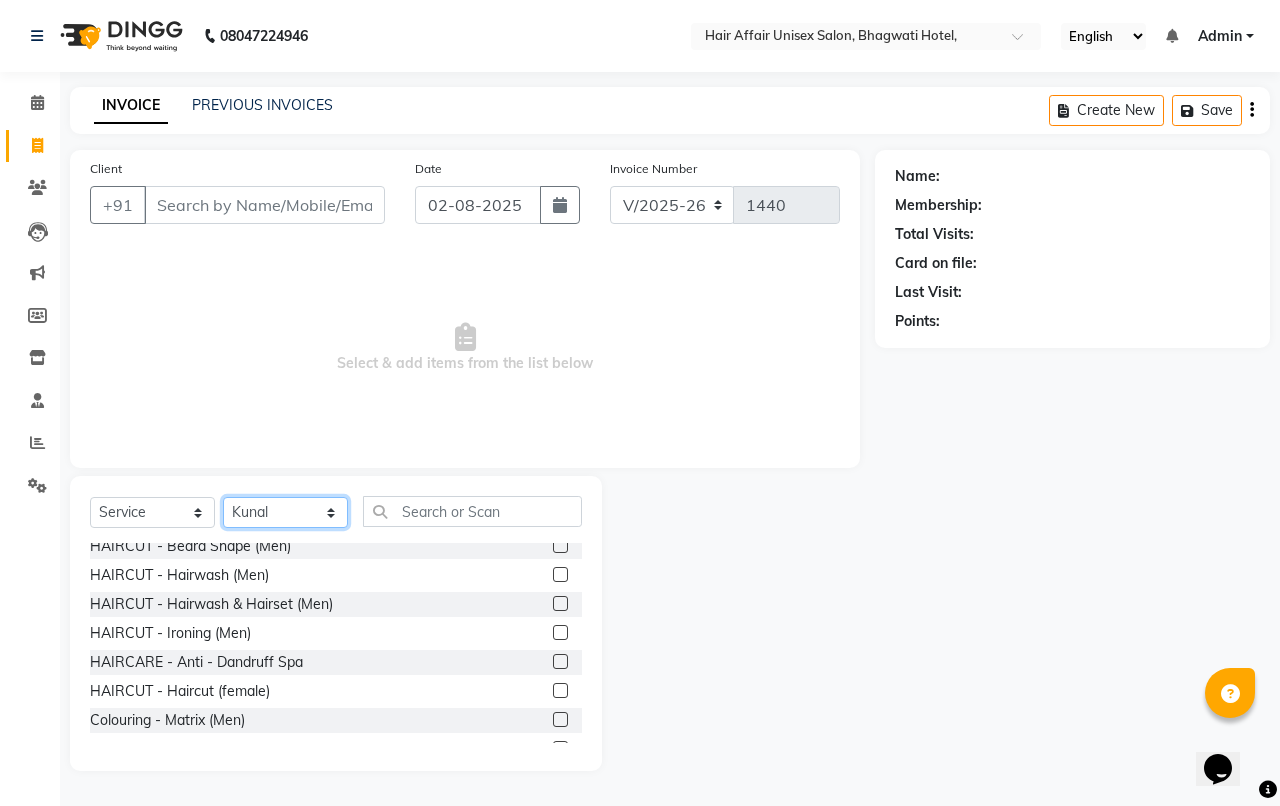 click on "Select Stylist Anand harpal kajal Kunal Manish Nikhil soni Vihan yogesh" 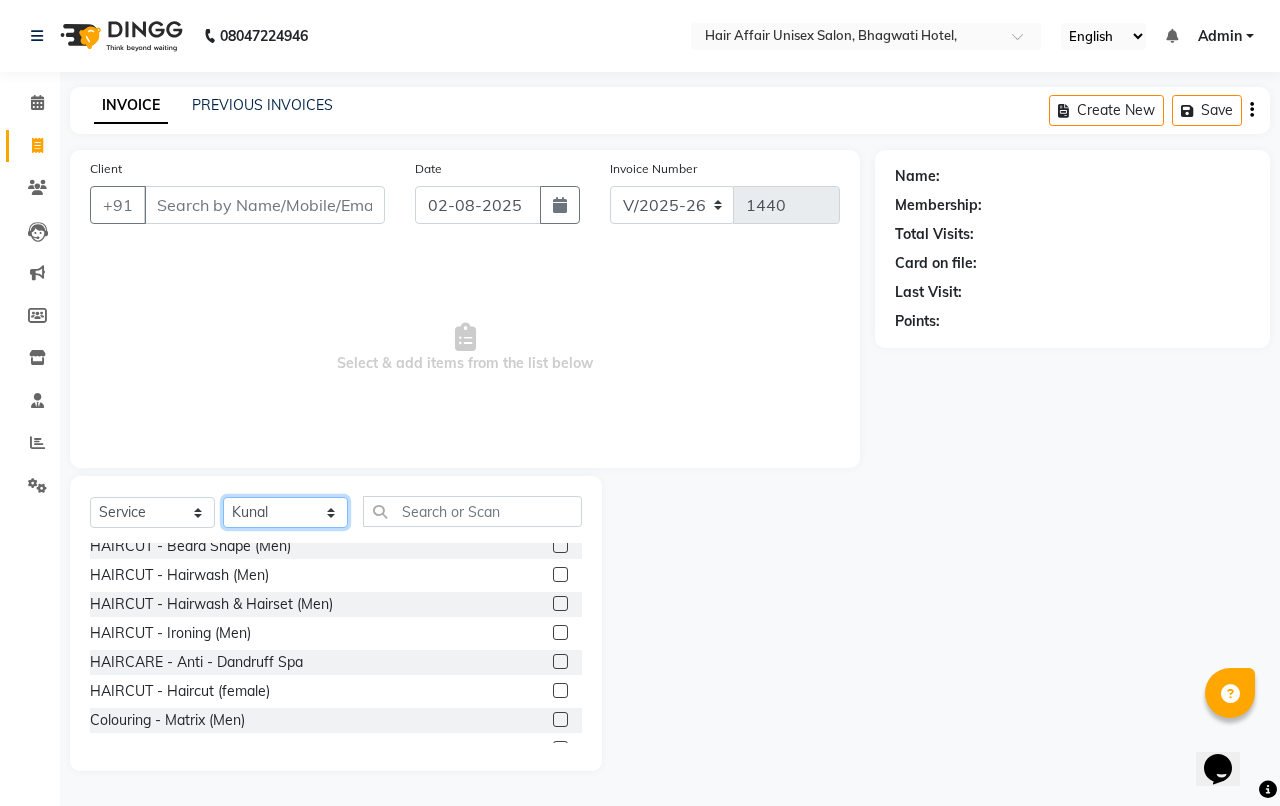 select on "66024" 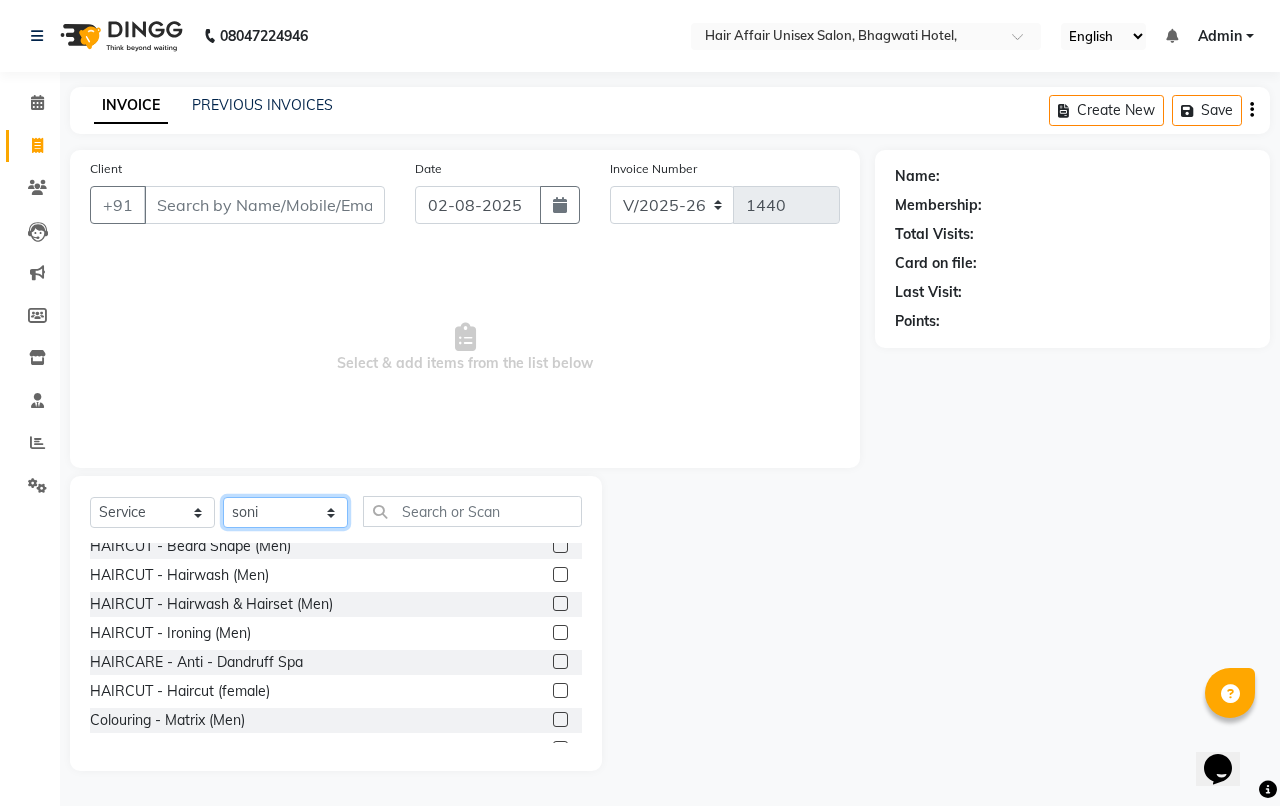 click on "Select Stylist Anand harpal kajal Kunal Manish Nikhil soni Vihan yogesh" 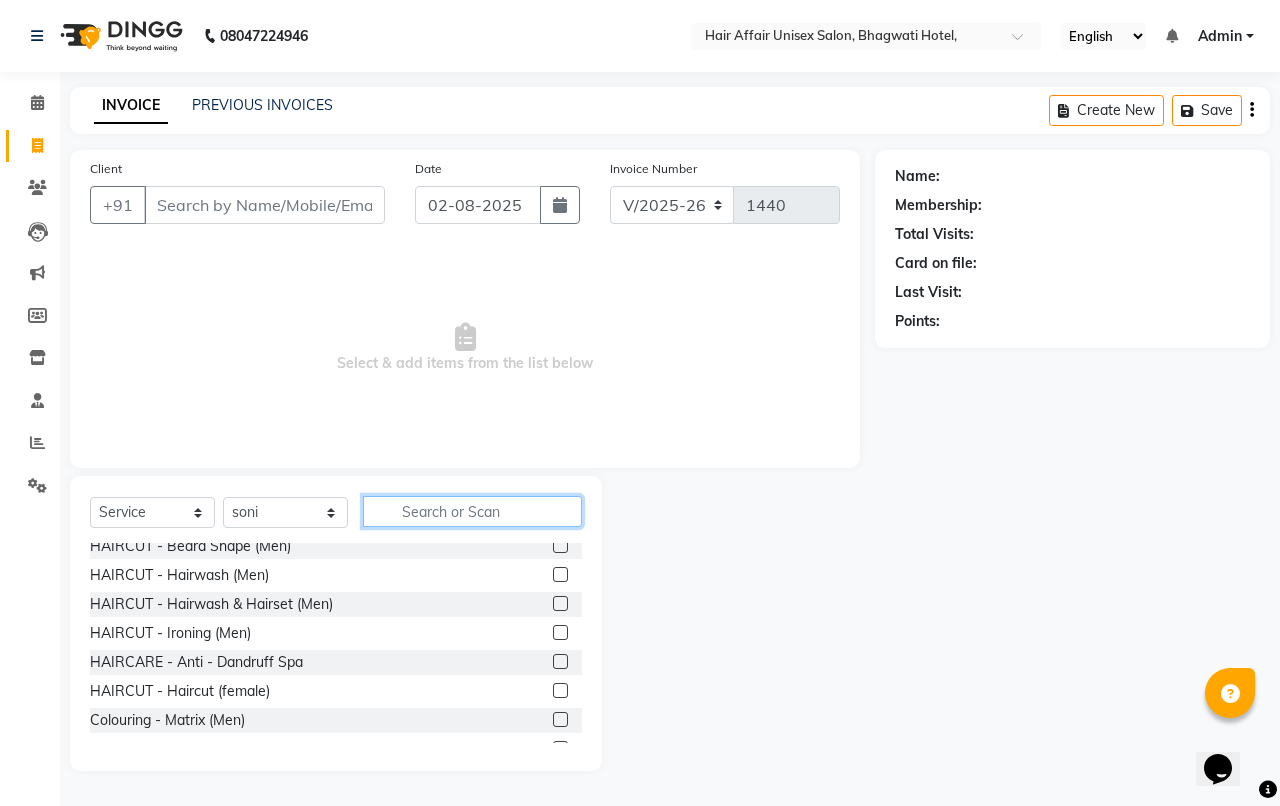 click 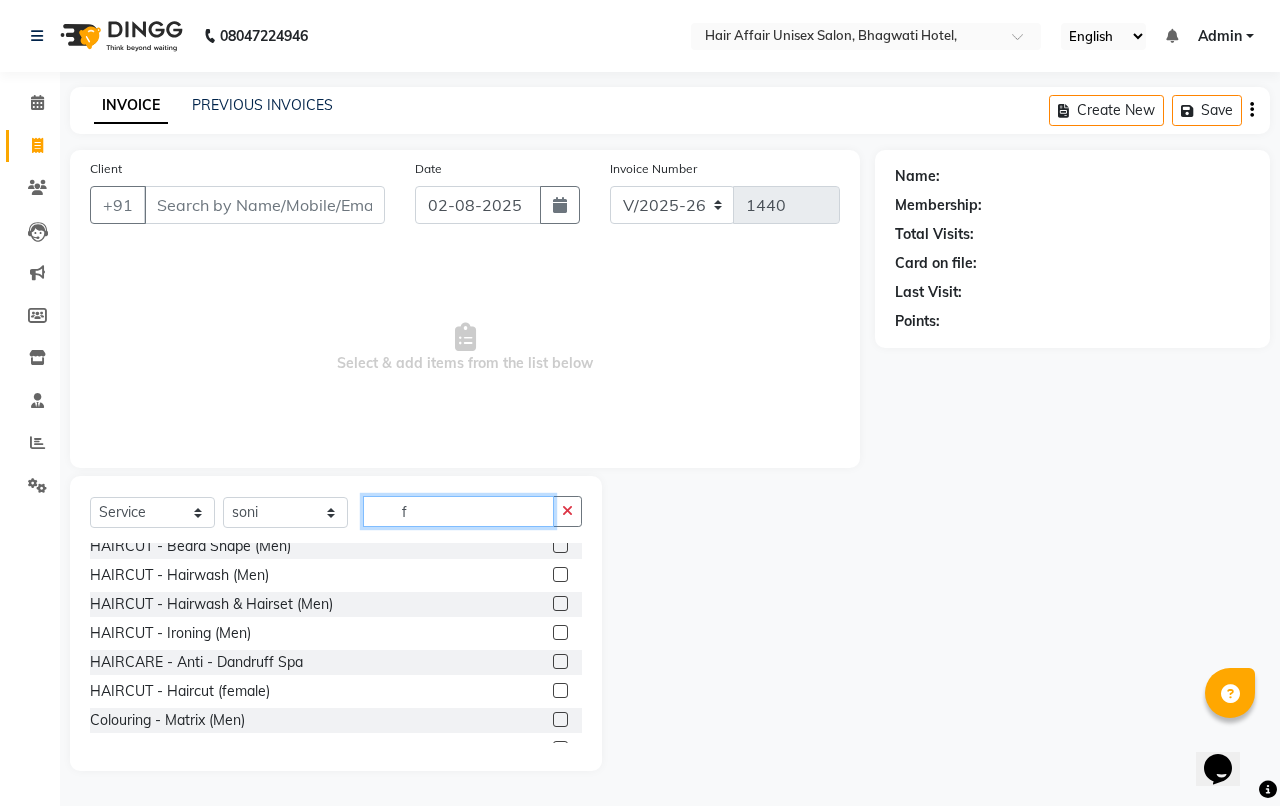 scroll, scrollTop: 0, scrollLeft: 0, axis: both 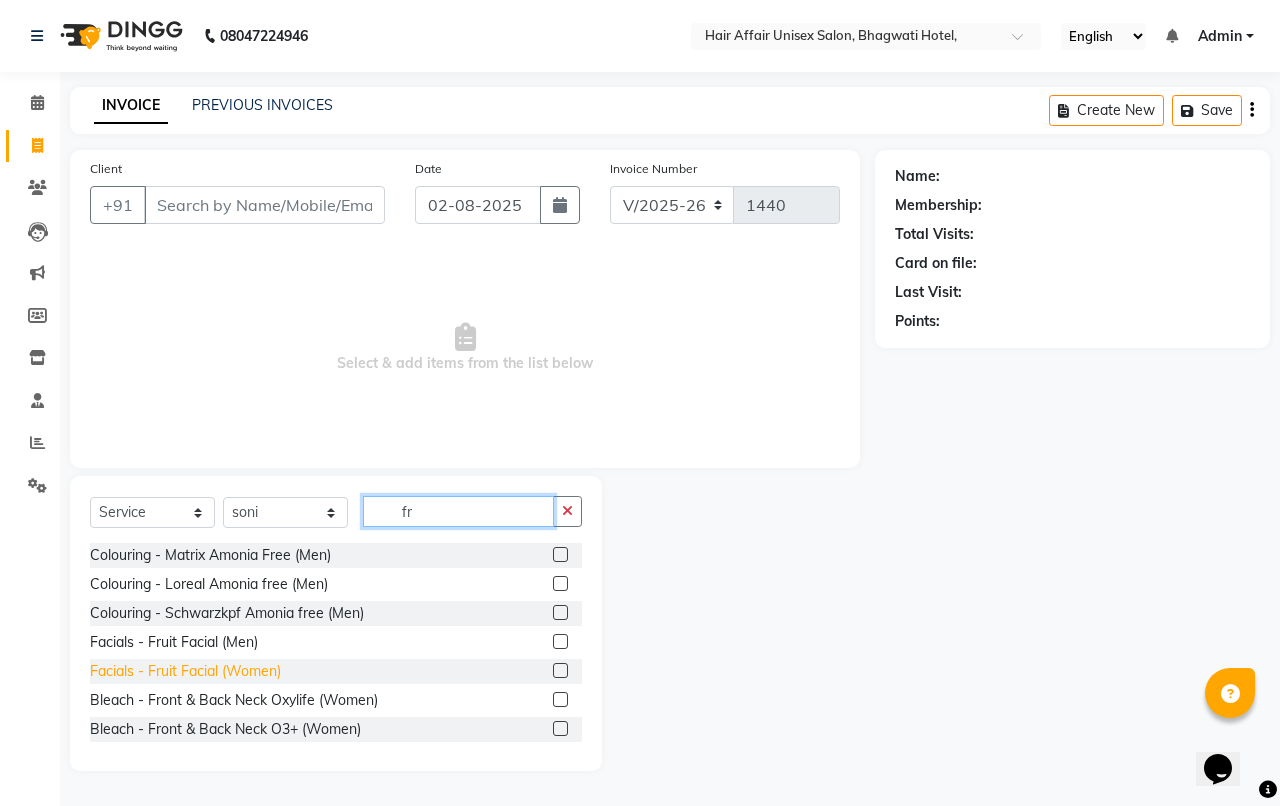 type on "fr" 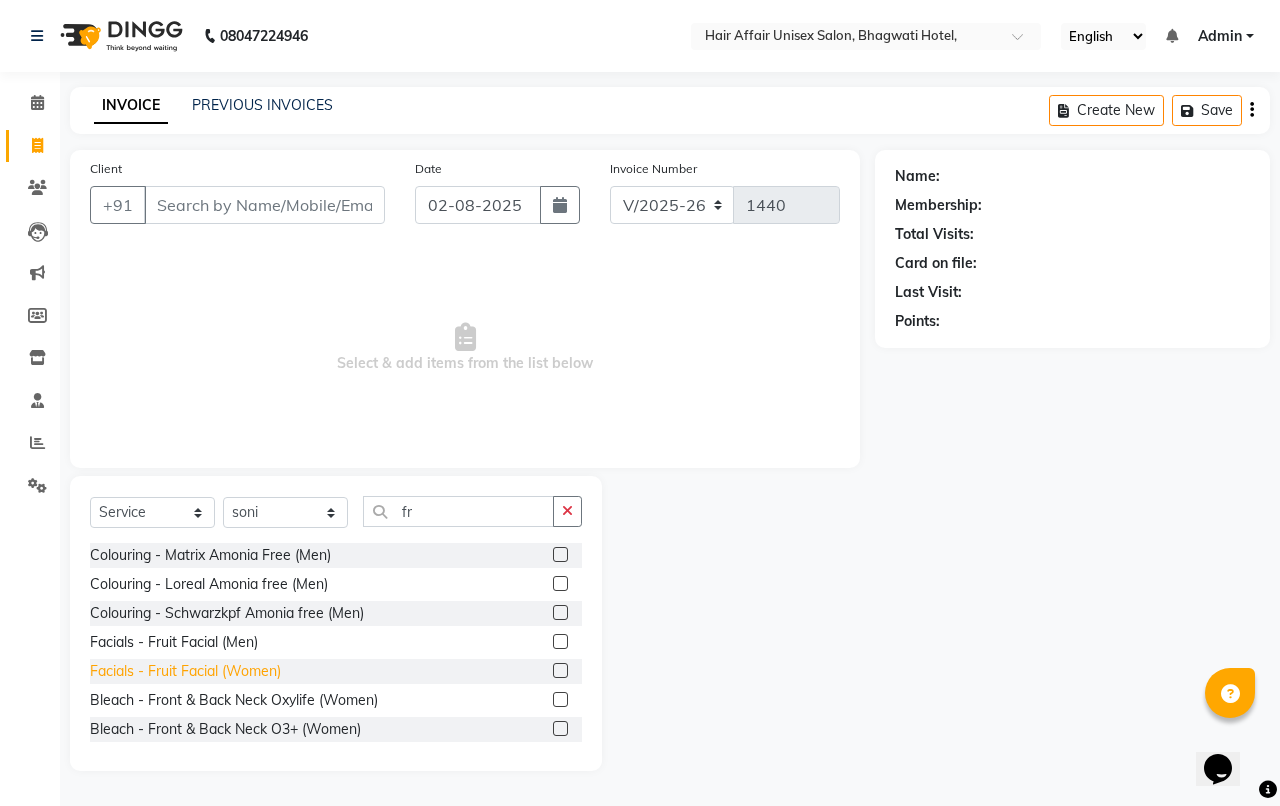 click on "Facials - Fruit Facial  (Women)" 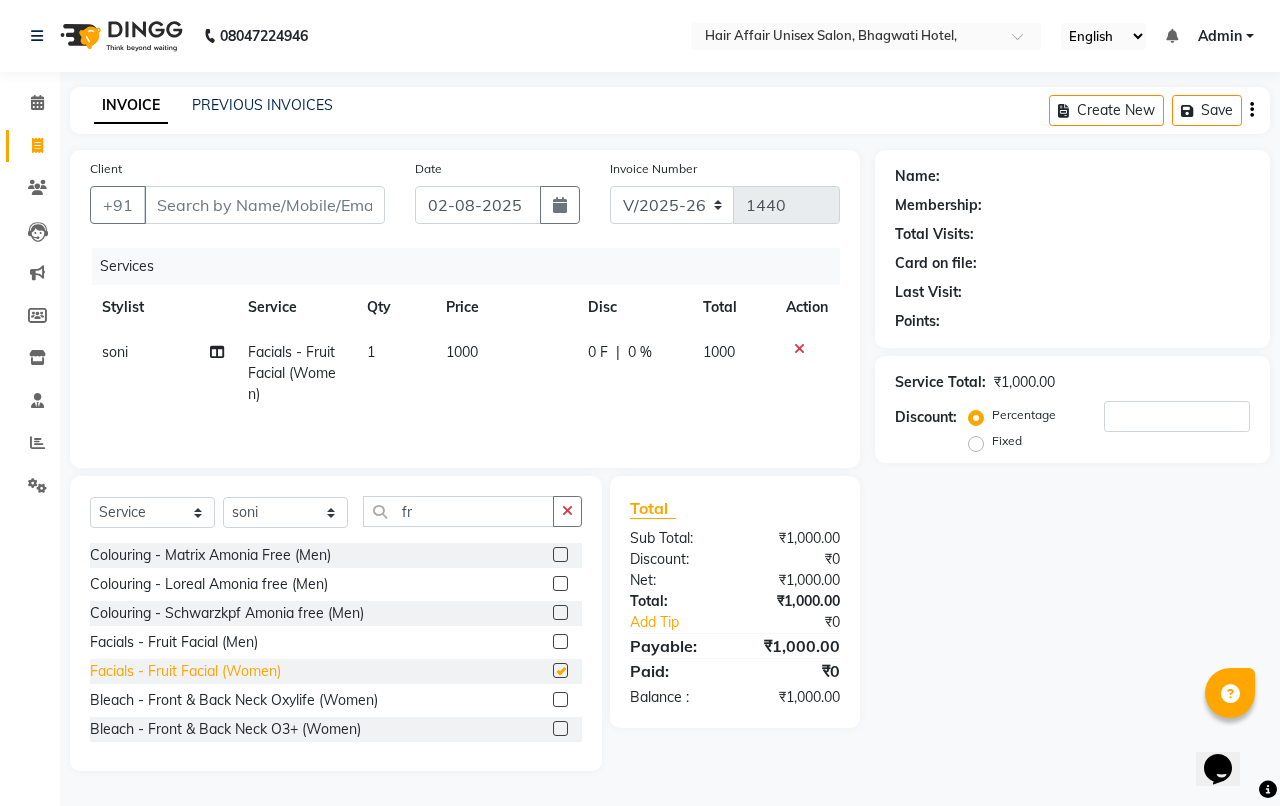 checkbox on "false" 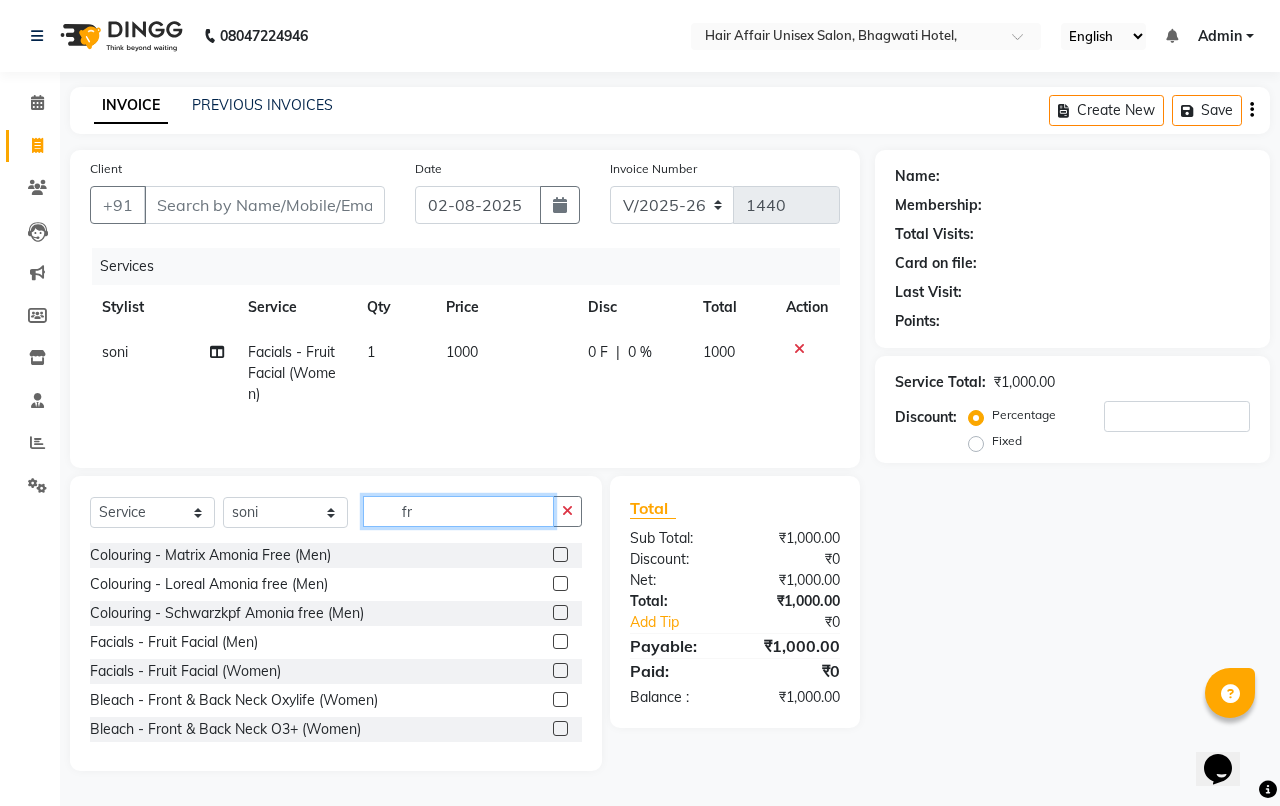 click on "fr" 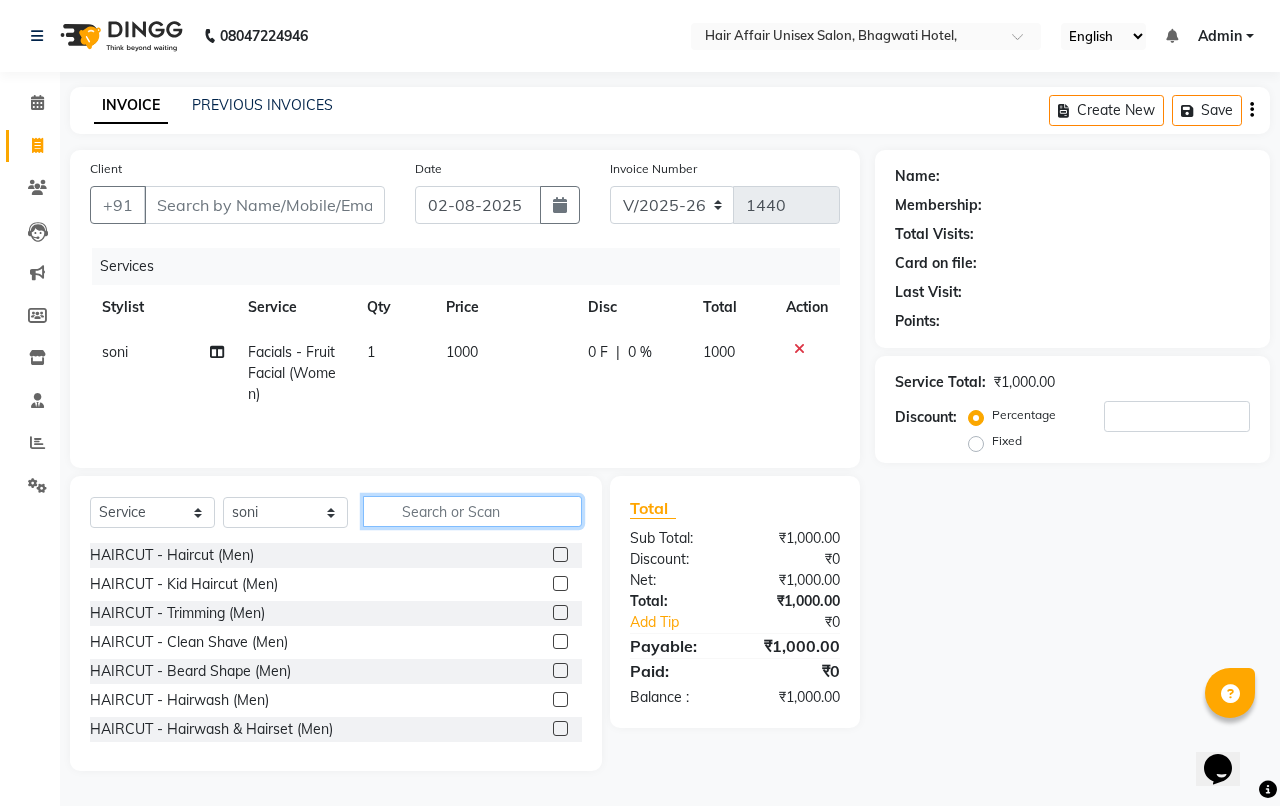 type 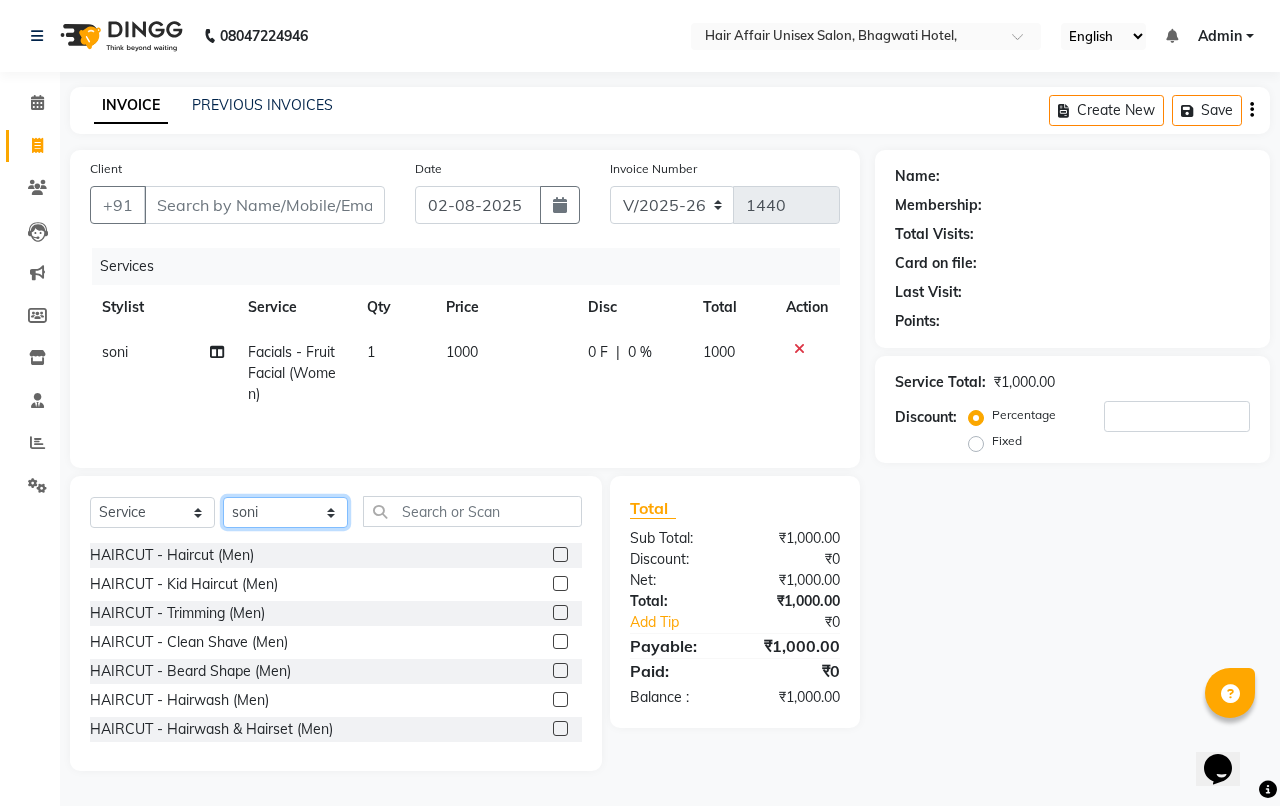 click on "Select Stylist Anand harpal kajal Kunal Manish Nikhil soni Vihan yogesh" 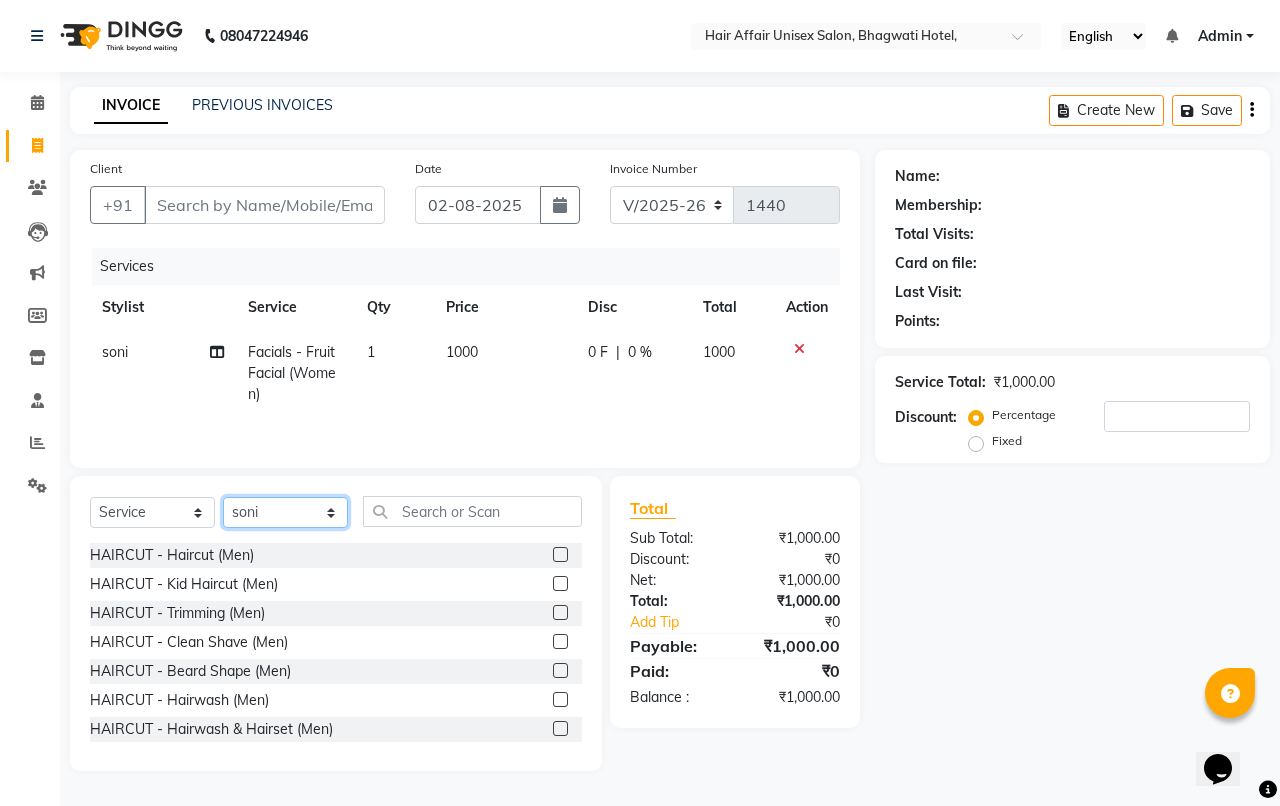 select on "45995" 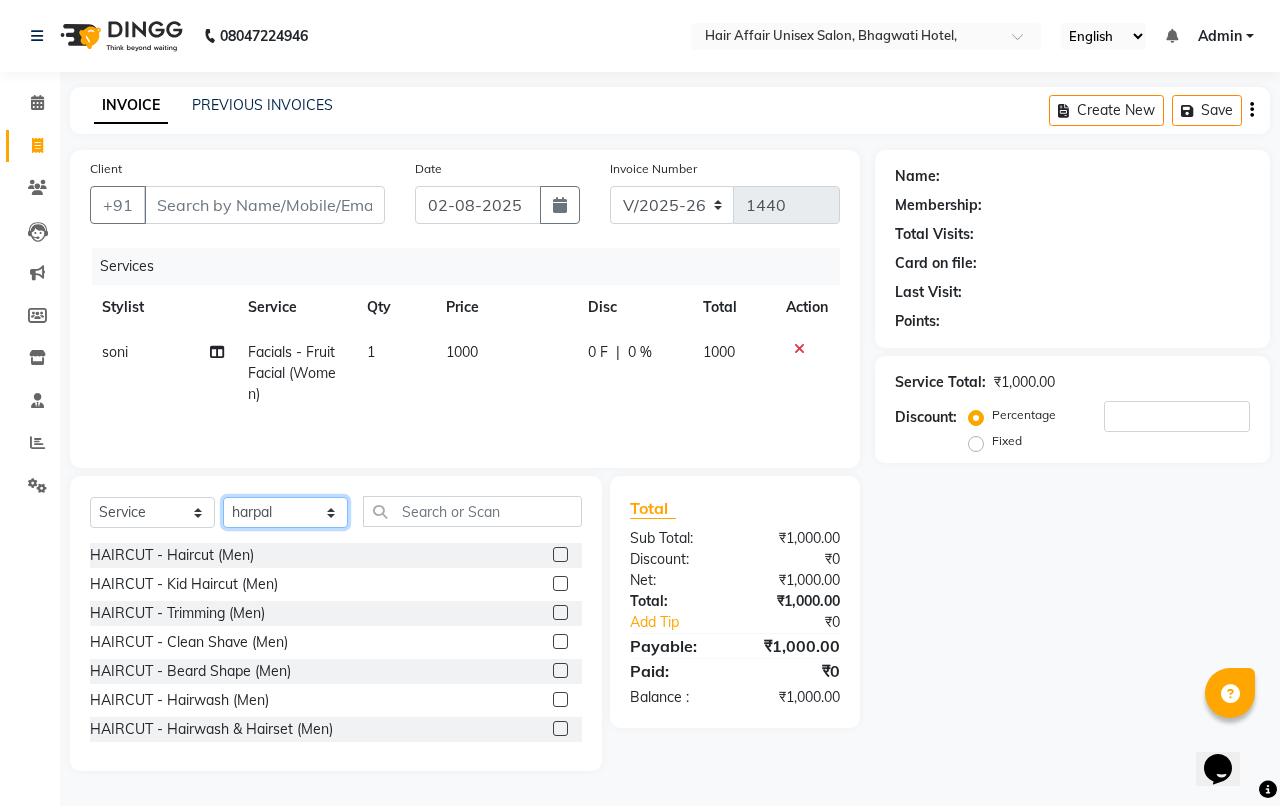 click on "Select Stylist Anand harpal kajal Kunal Manish Nikhil soni Vihan yogesh" 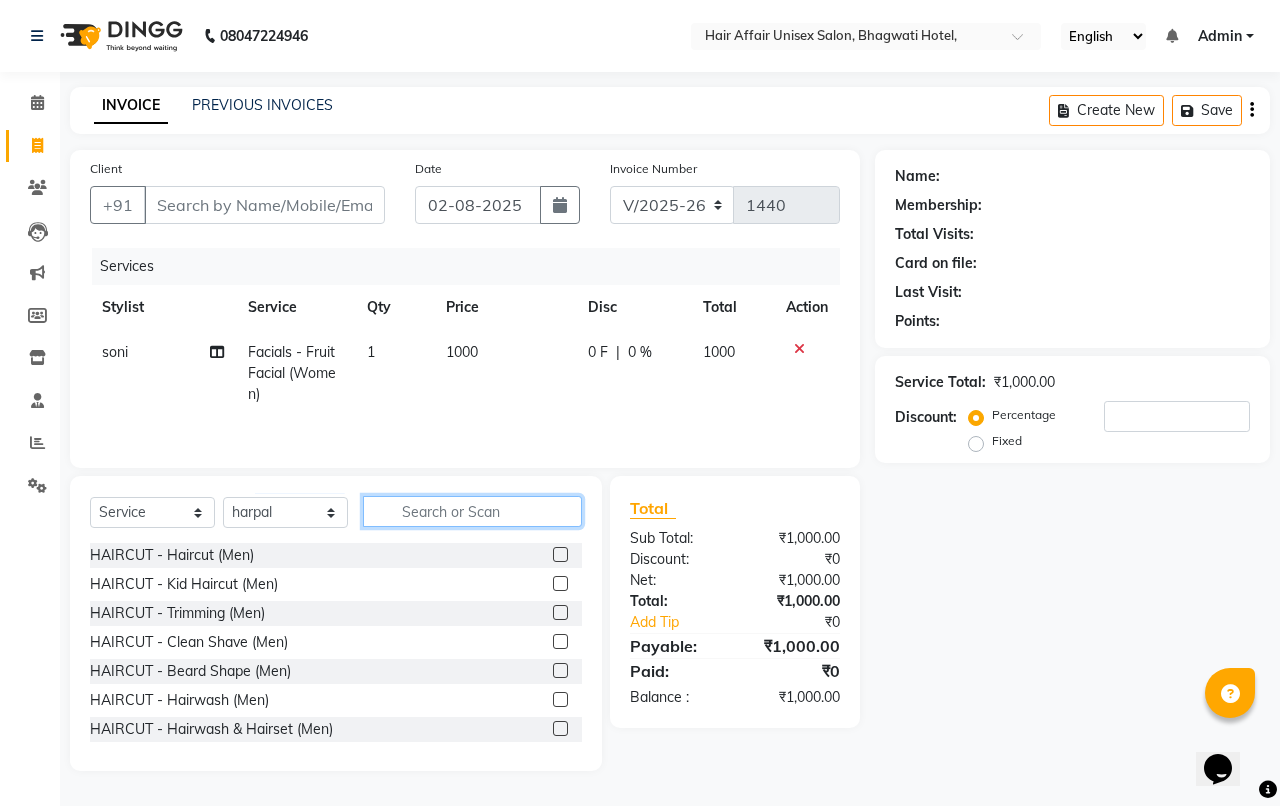 click 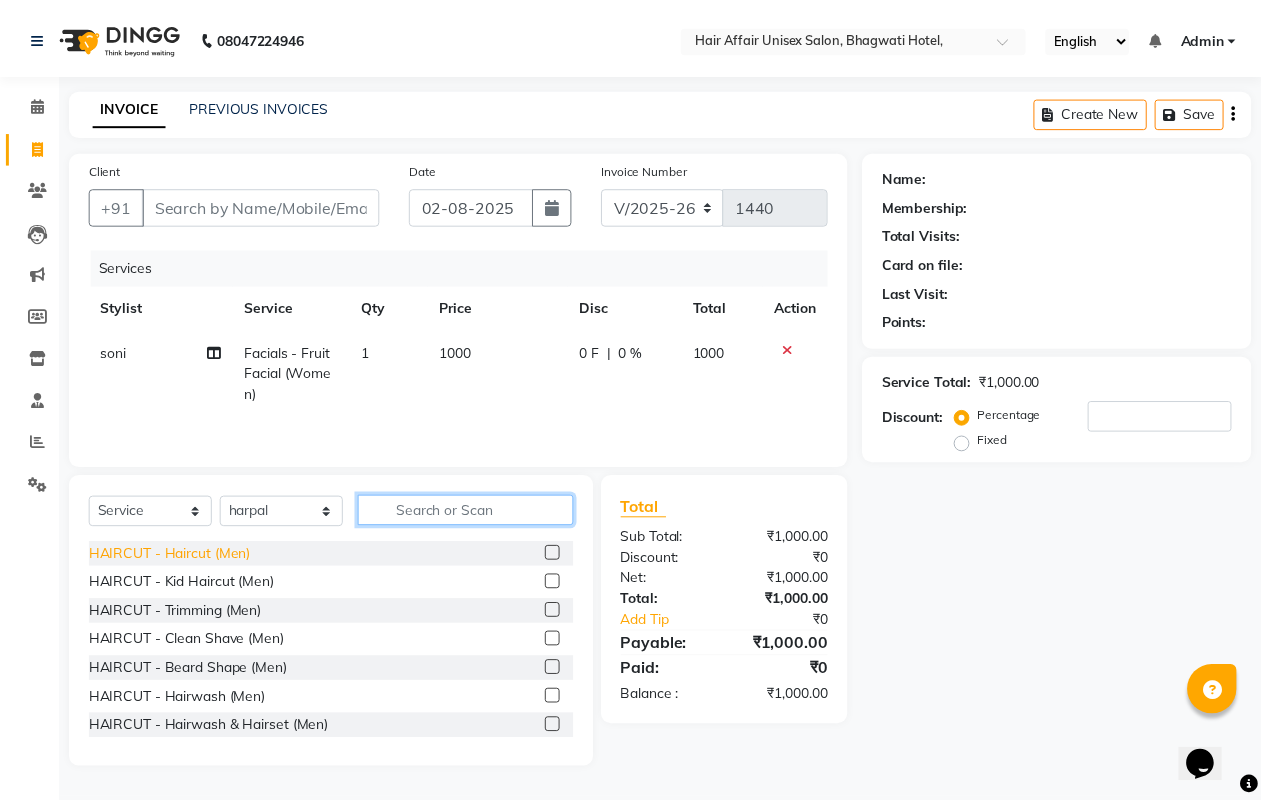 scroll, scrollTop: 125, scrollLeft: 0, axis: vertical 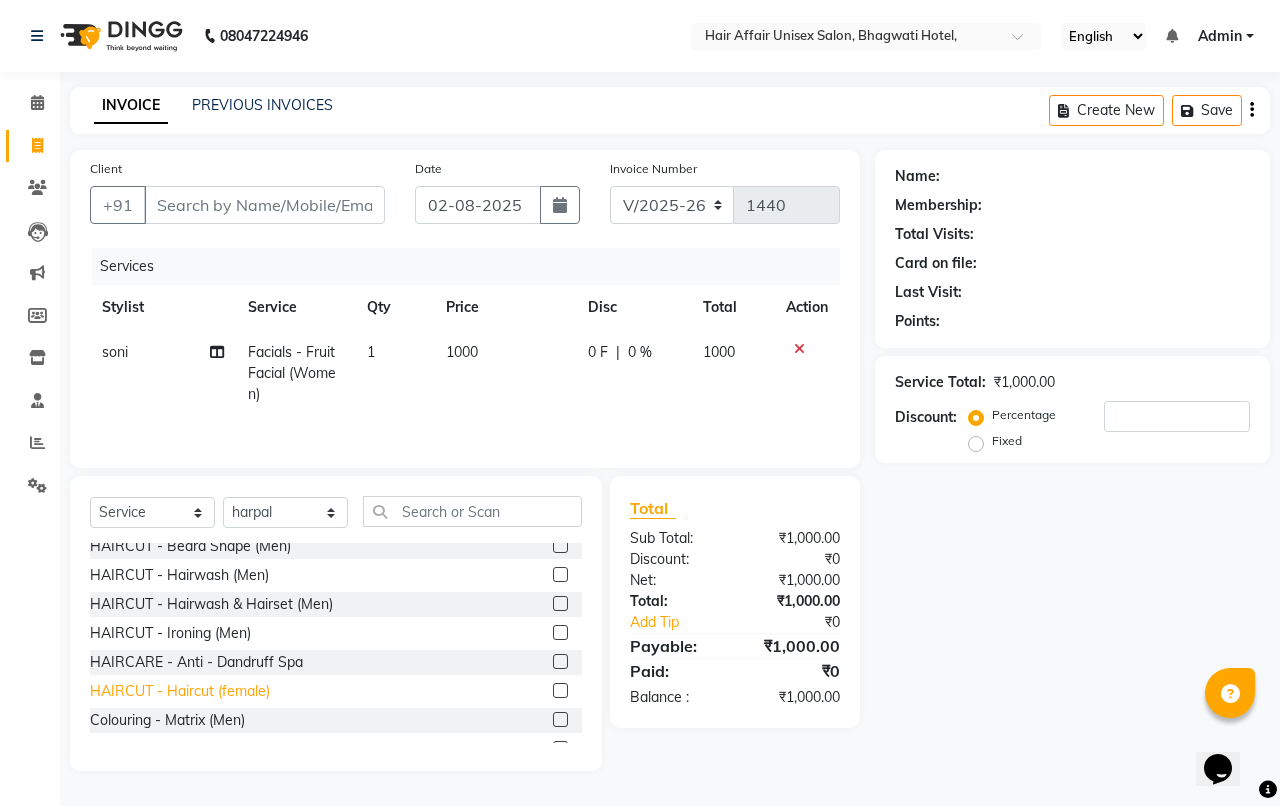 click on "HAIRCUT - Haircut (female)" 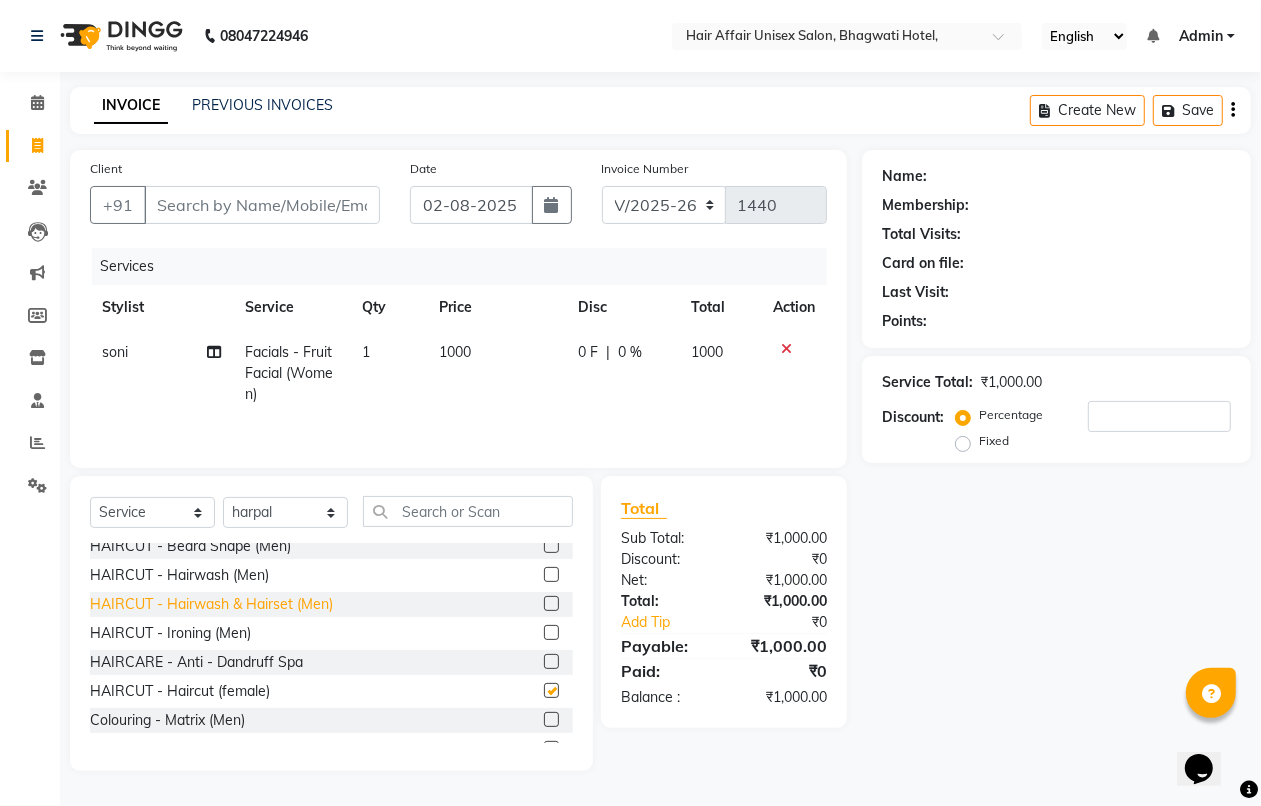 checkbox on "false" 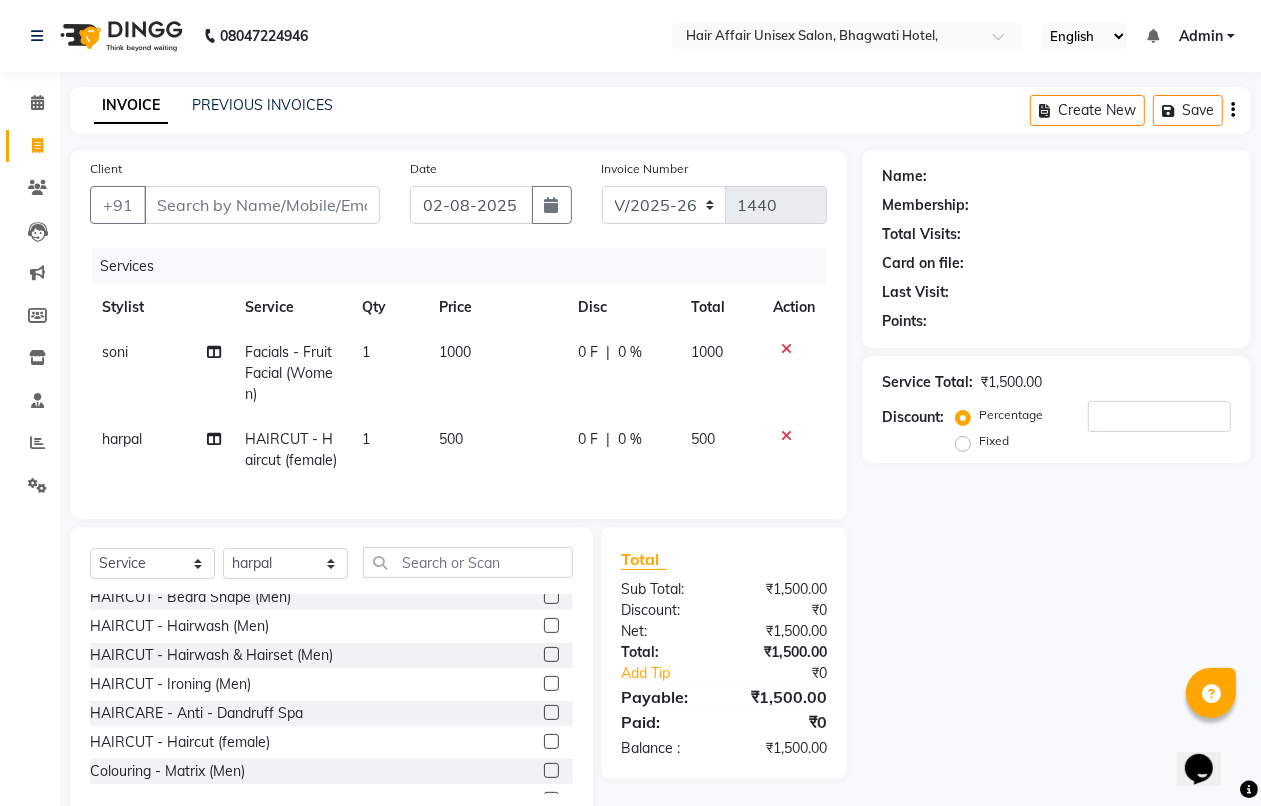 click on "500" 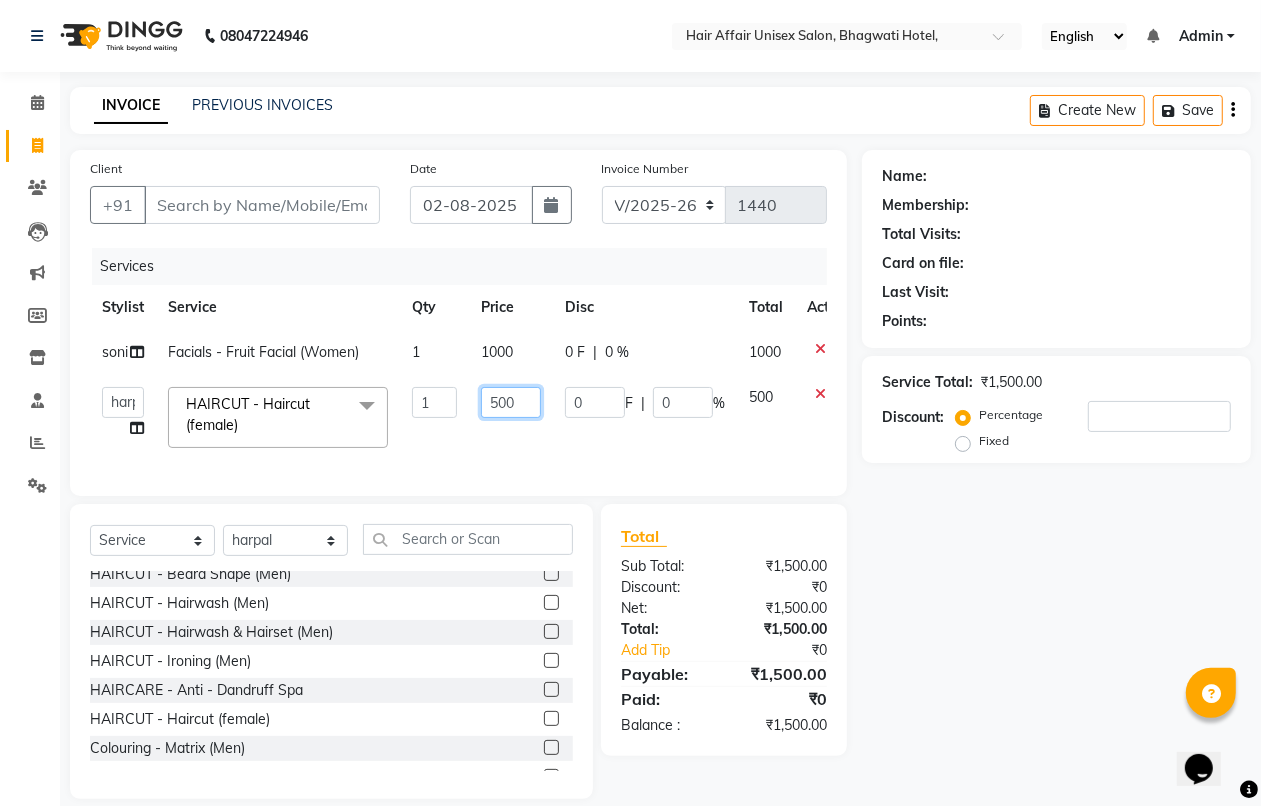 click on "500" 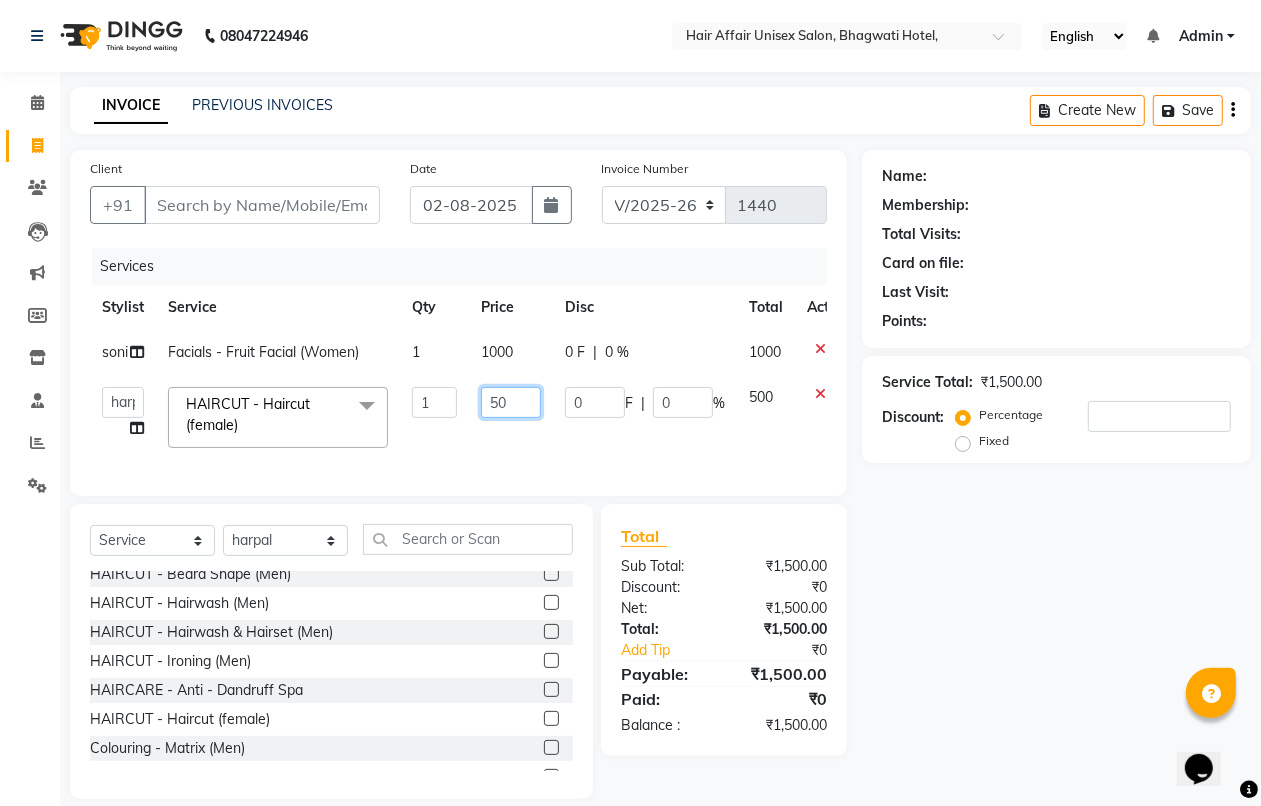 type on "5" 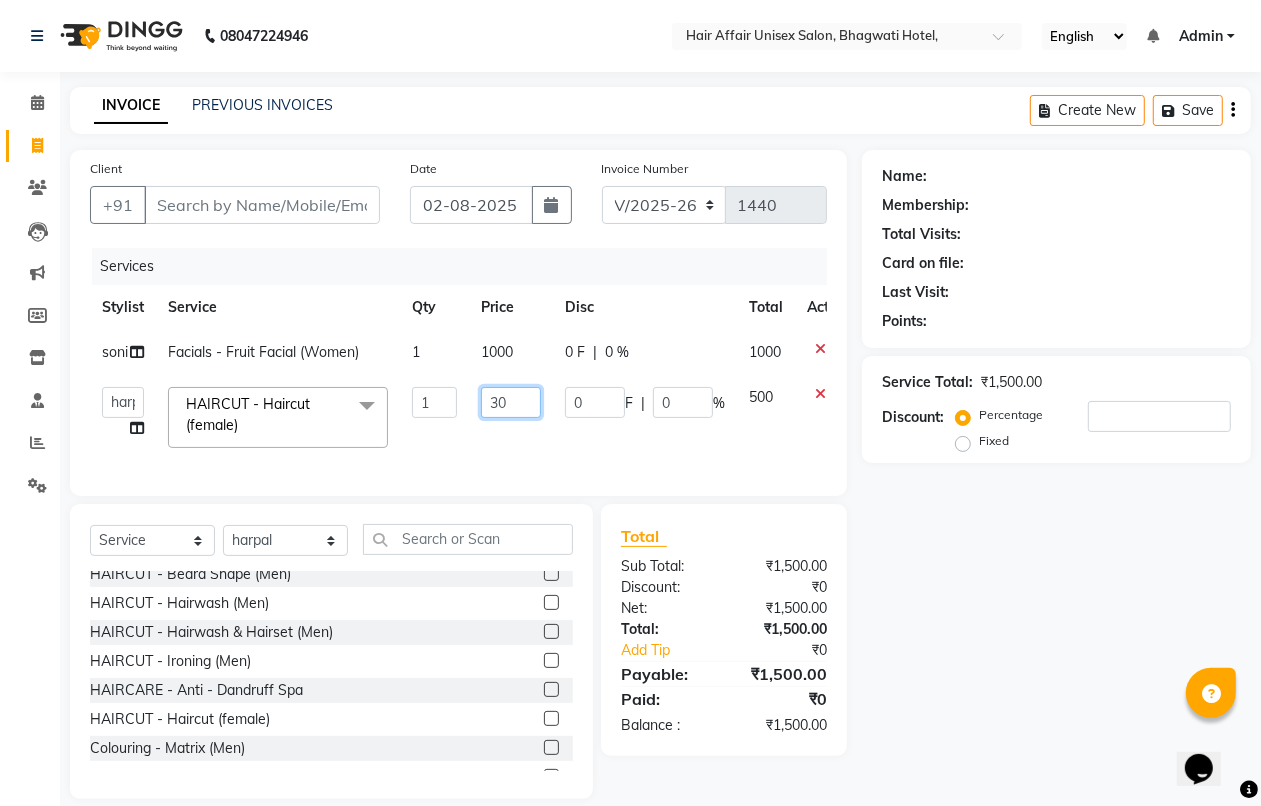 type on "300" 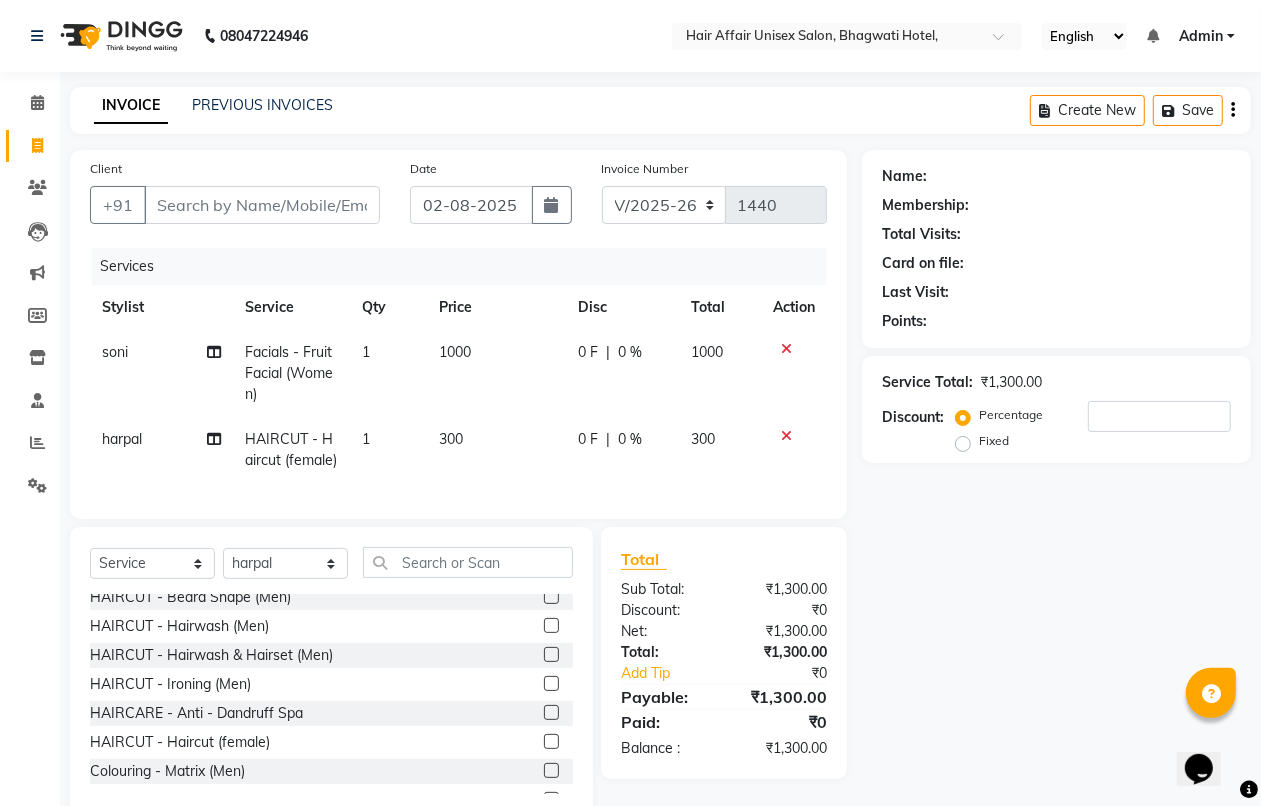click on "300" 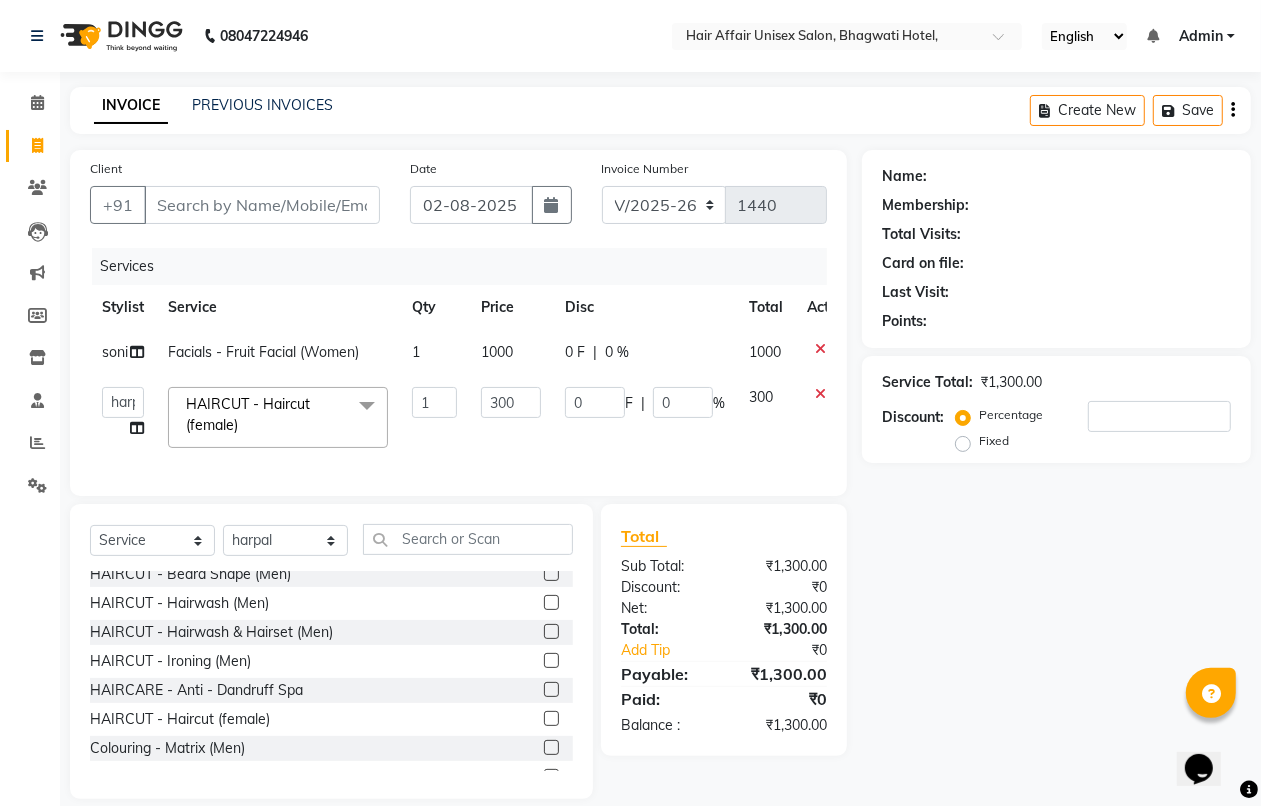 click on "300" 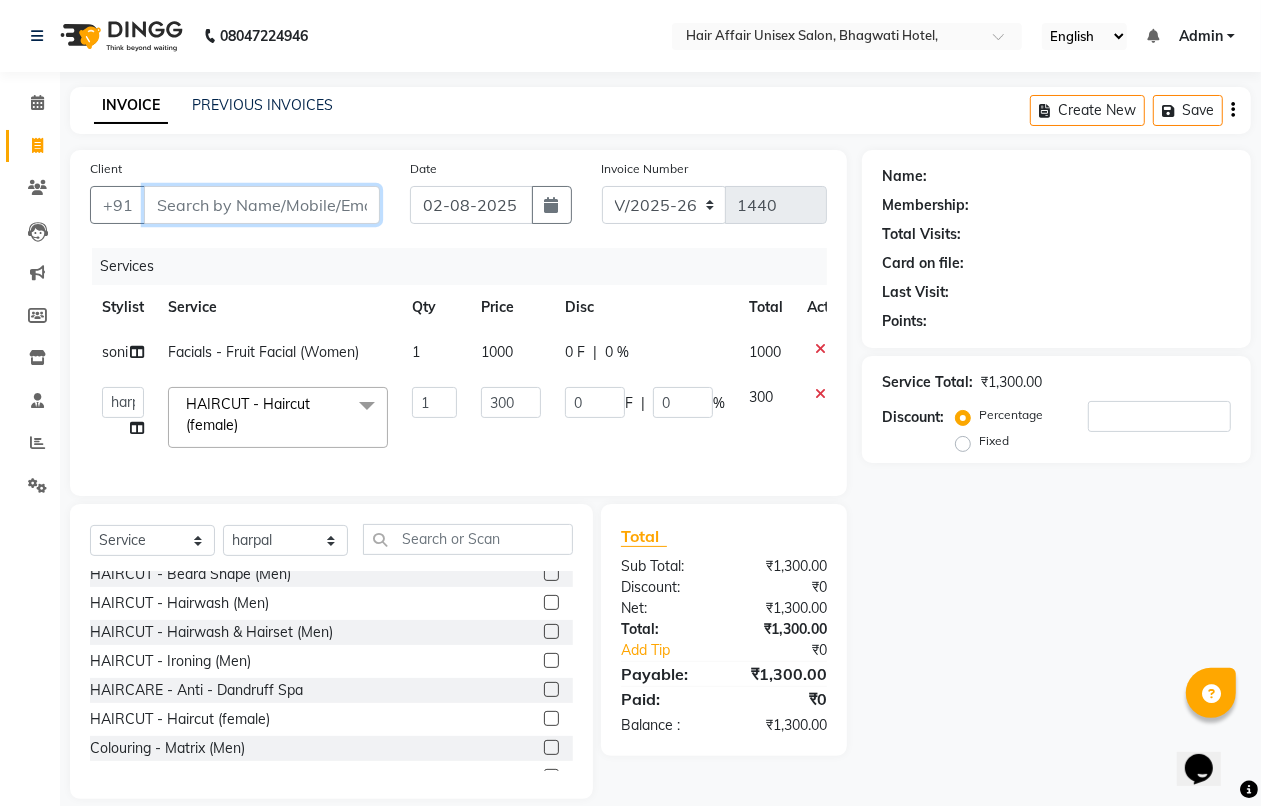 click on "Client" at bounding box center (262, 205) 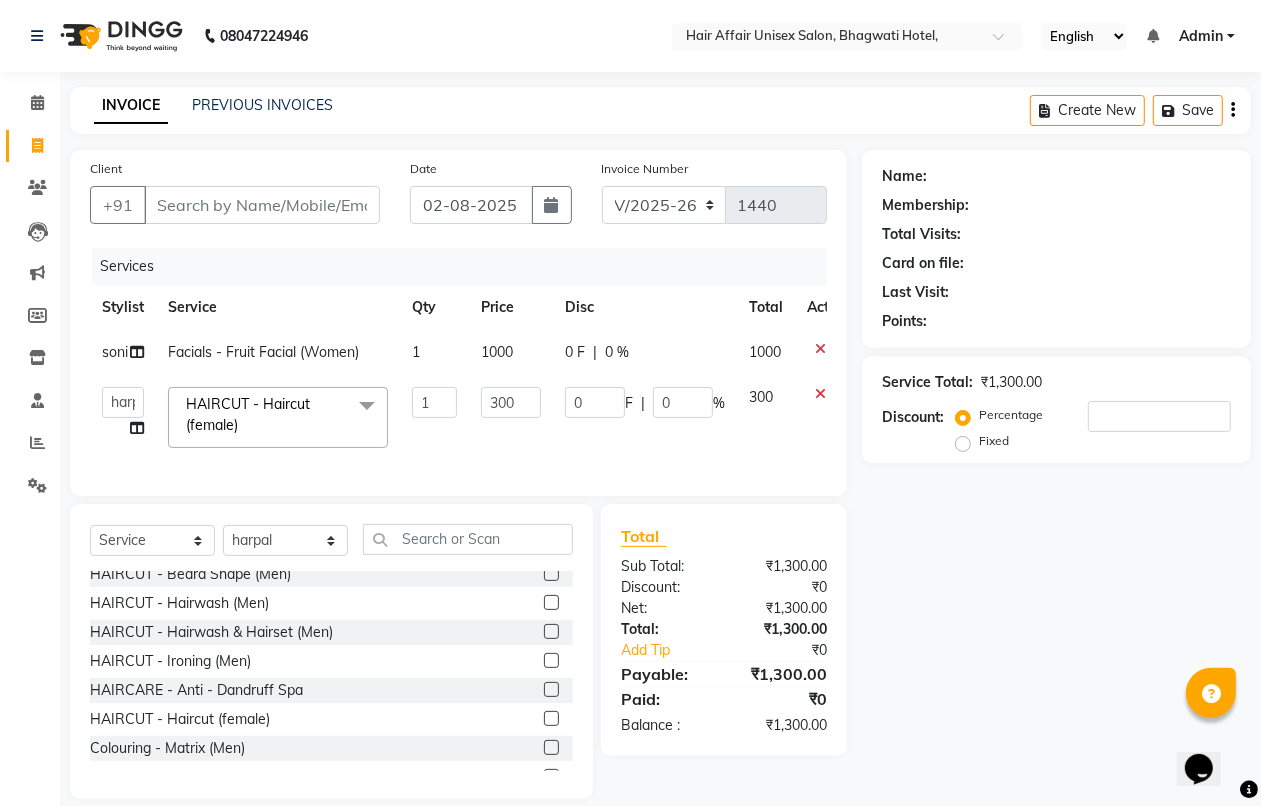 click on "08047224946 Select Location × Hair Affair Unisex Salon, Bhagwati Hotel, English ENGLISH Español العربية मराठी हिंदी ગુજરાતી தமிழ் 中文 Notifications nothing to show Admin Manage Profile Change Password Sign out  Version:3.15.11" 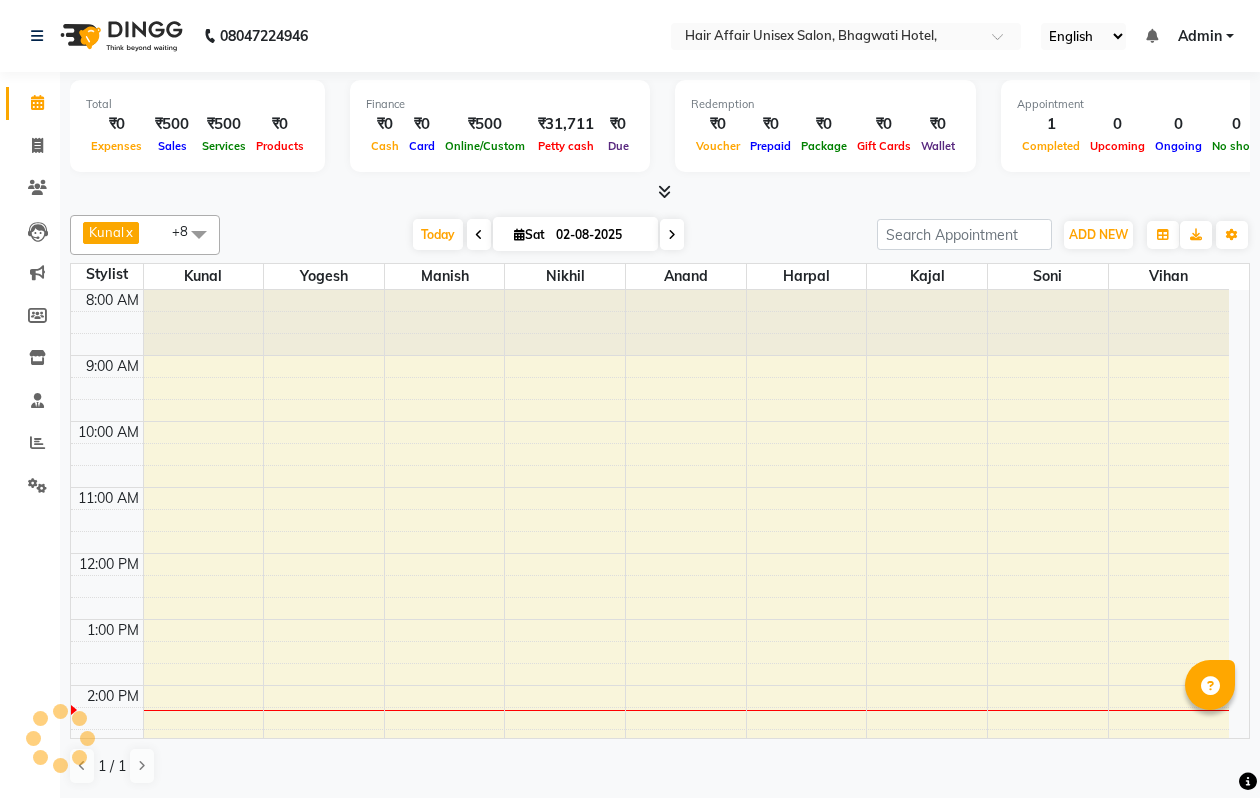 scroll, scrollTop: 0, scrollLeft: 0, axis: both 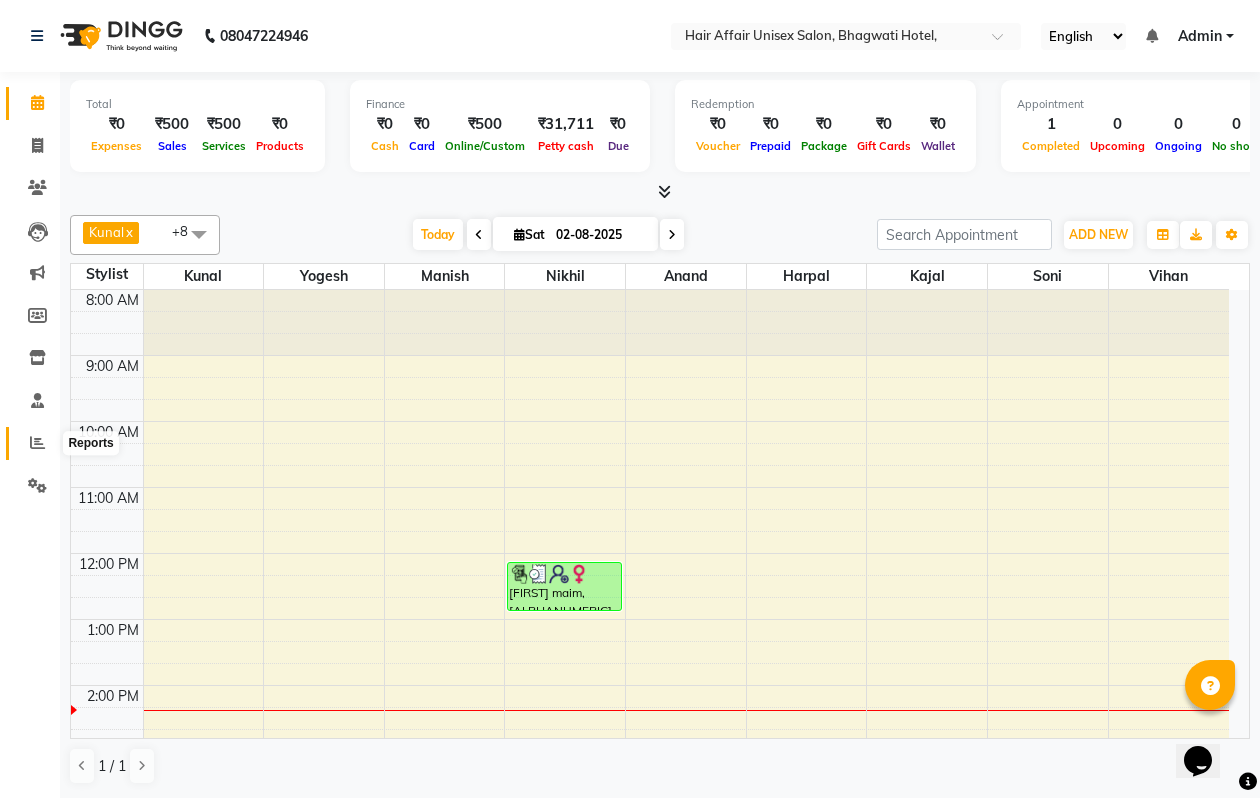 click 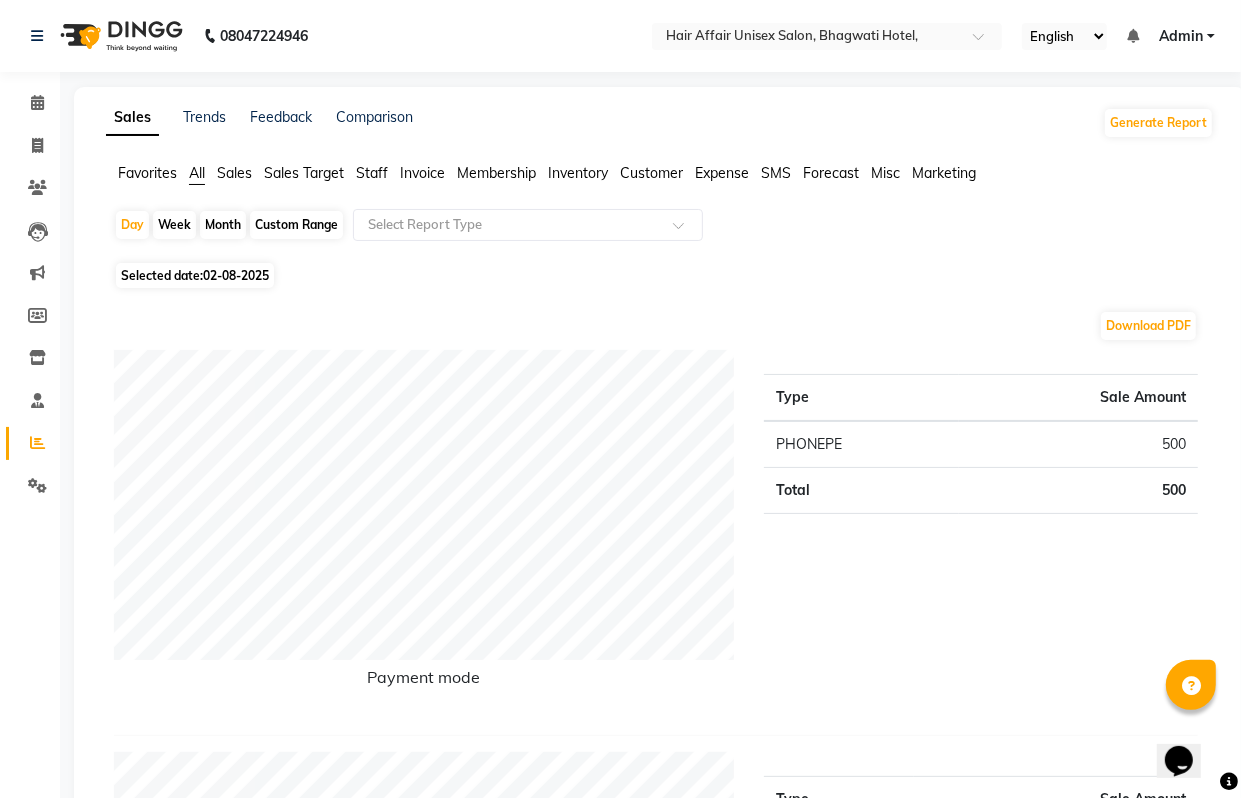 click on "Month" 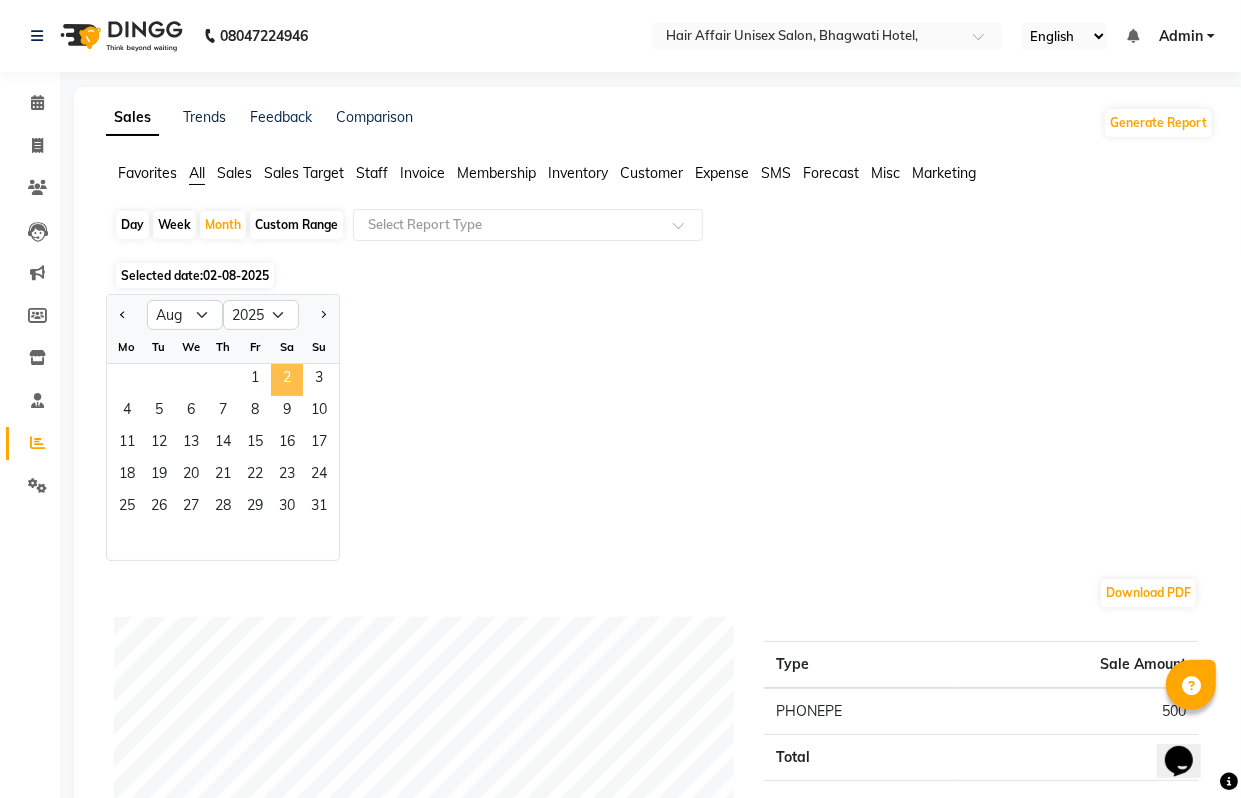 click on "2" 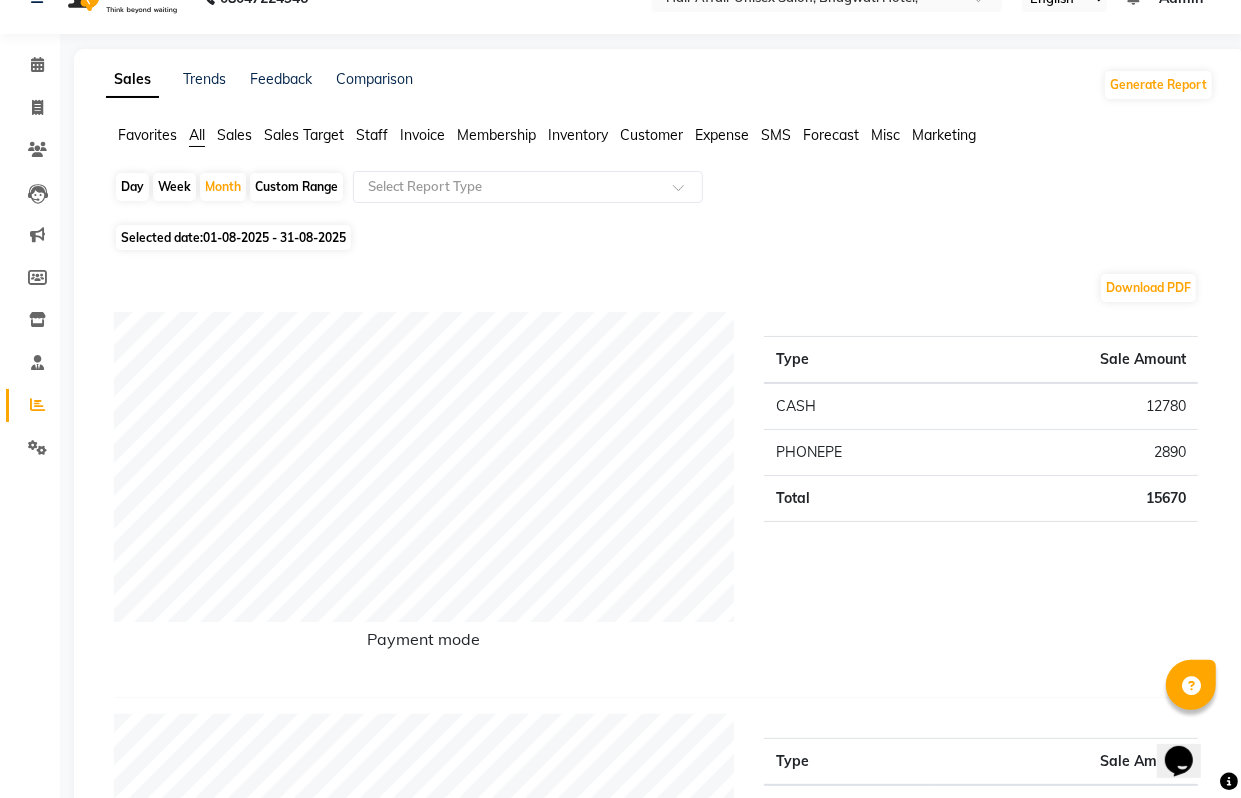 scroll, scrollTop: 0, scrollLeft: 0, axis: both 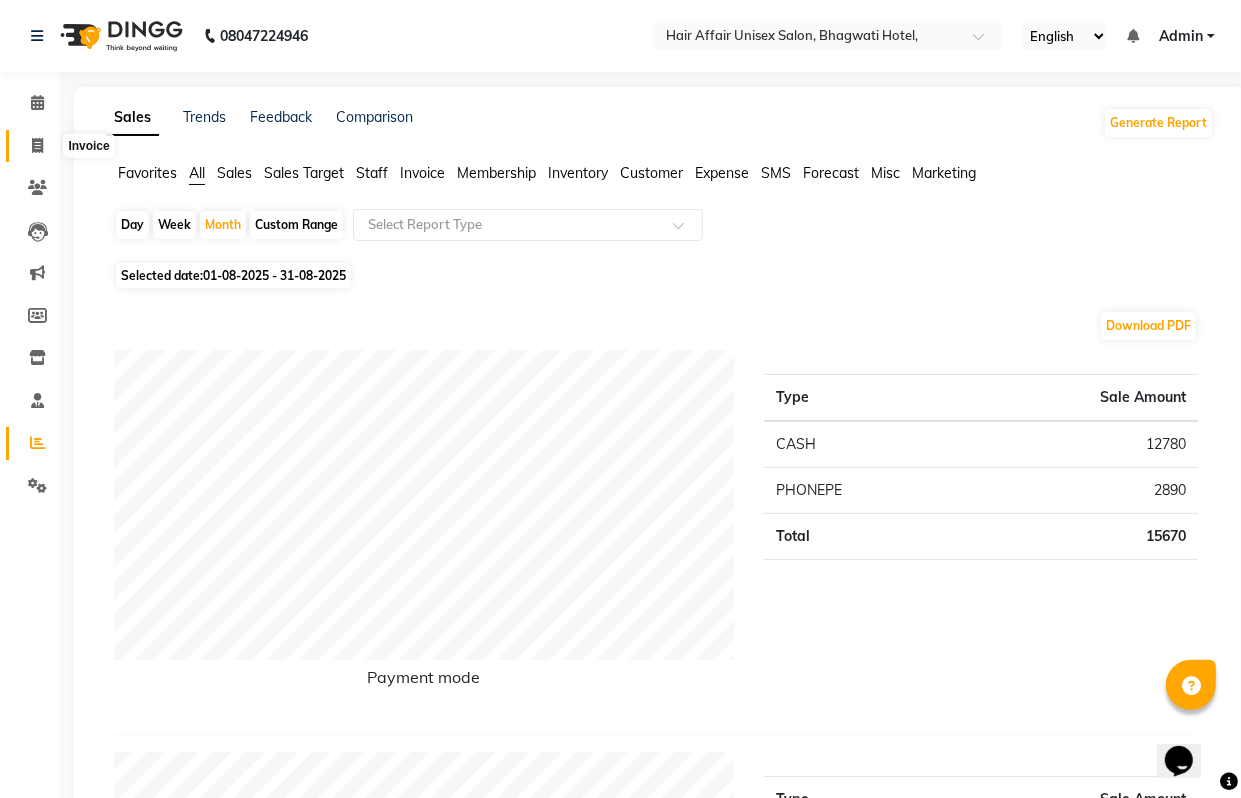 click 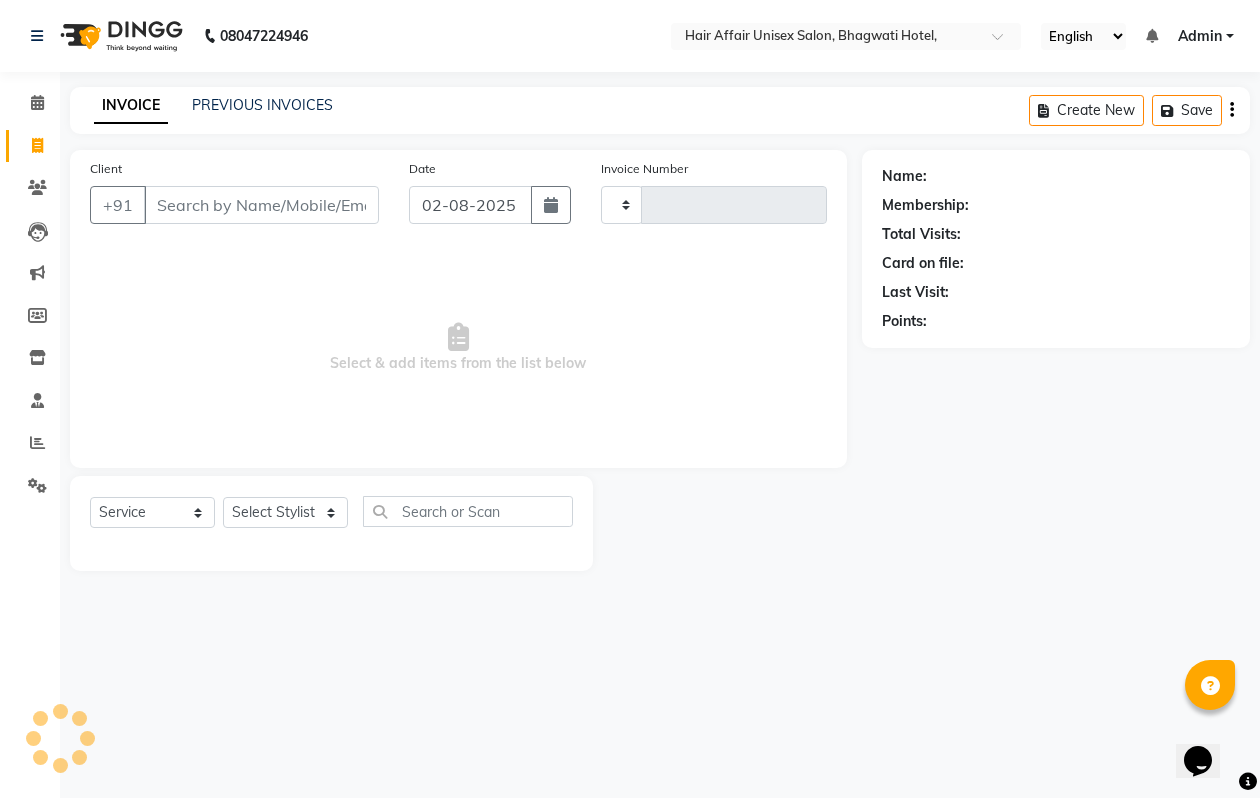 type on "1440" 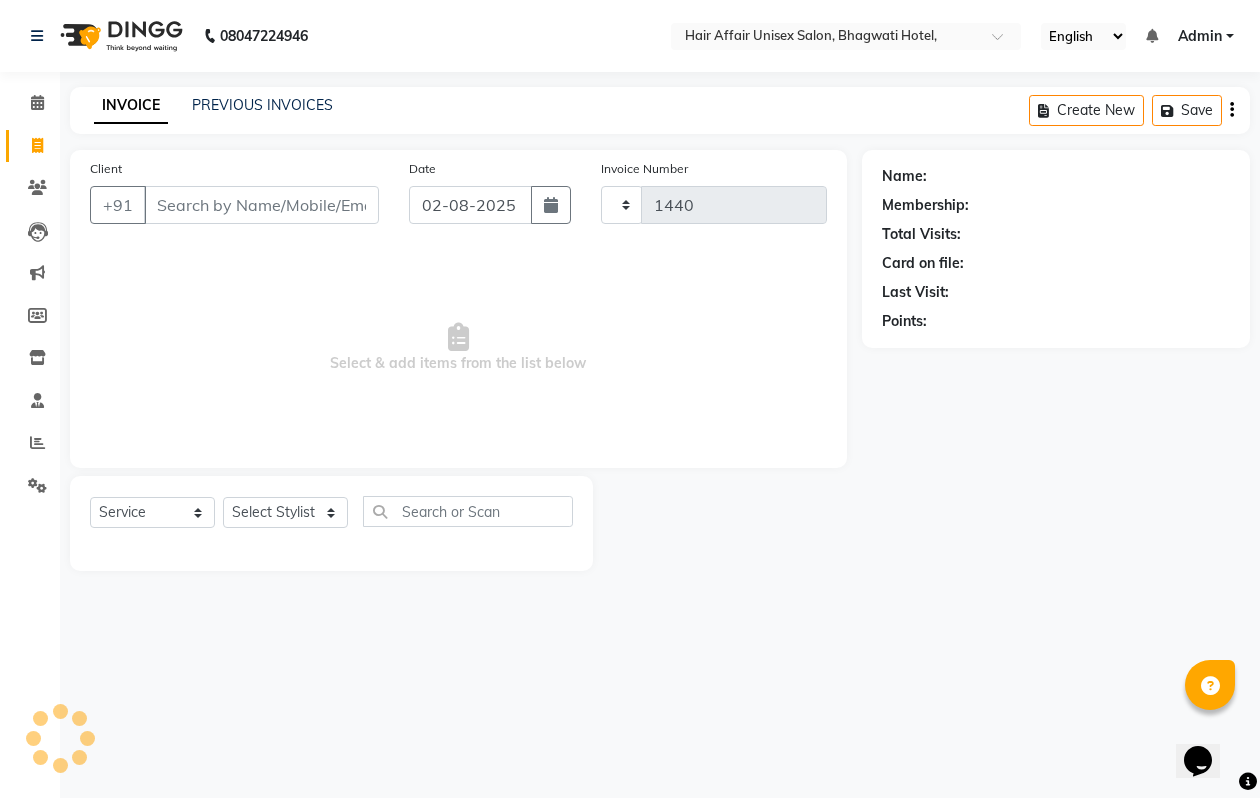 select on "6225" 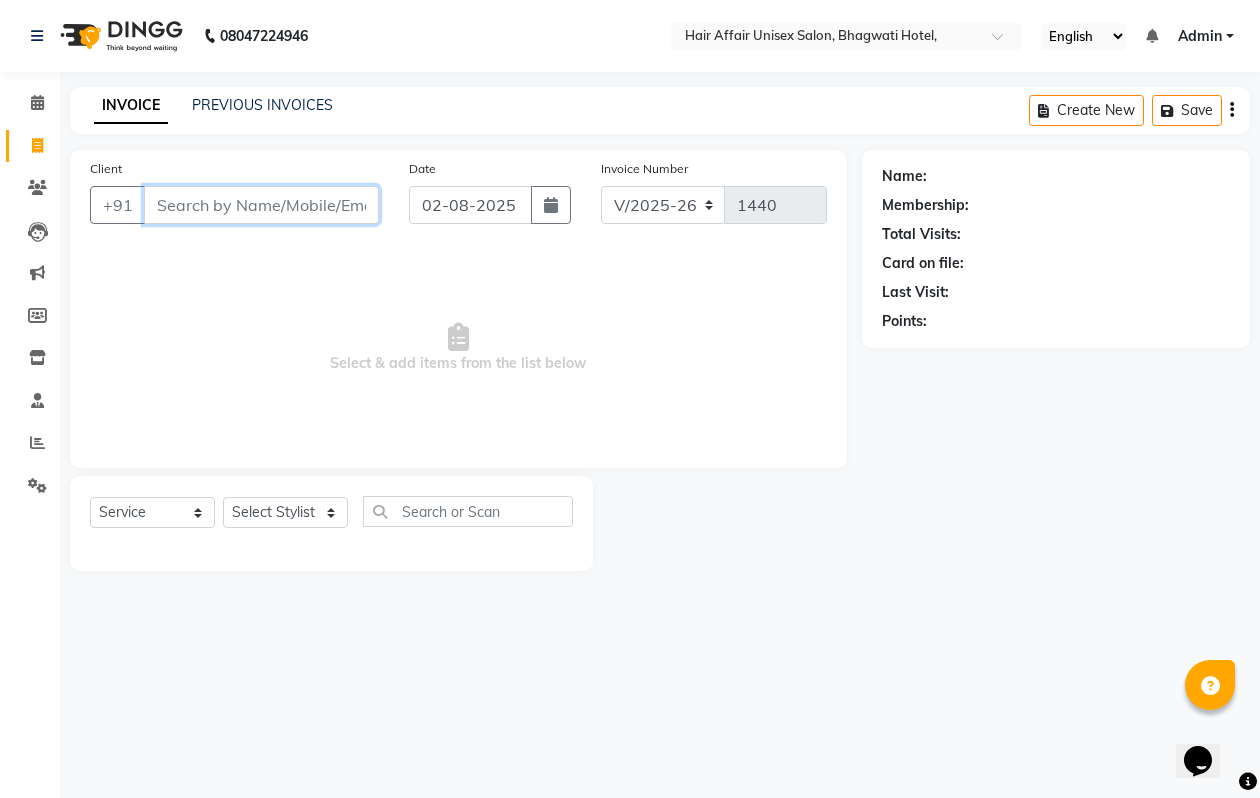 click on "Client" at bounding box center (261, 205) 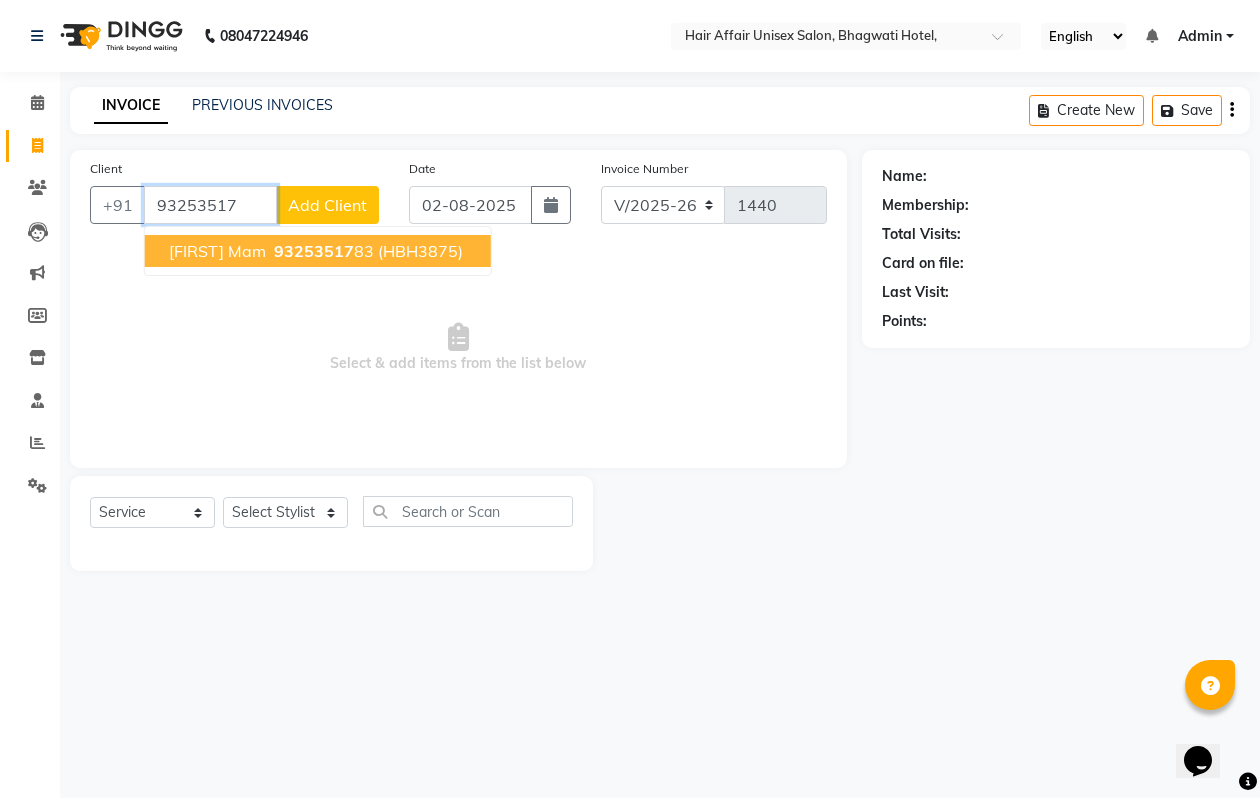 click on "harshda mam" at bounding box center [217, 251] 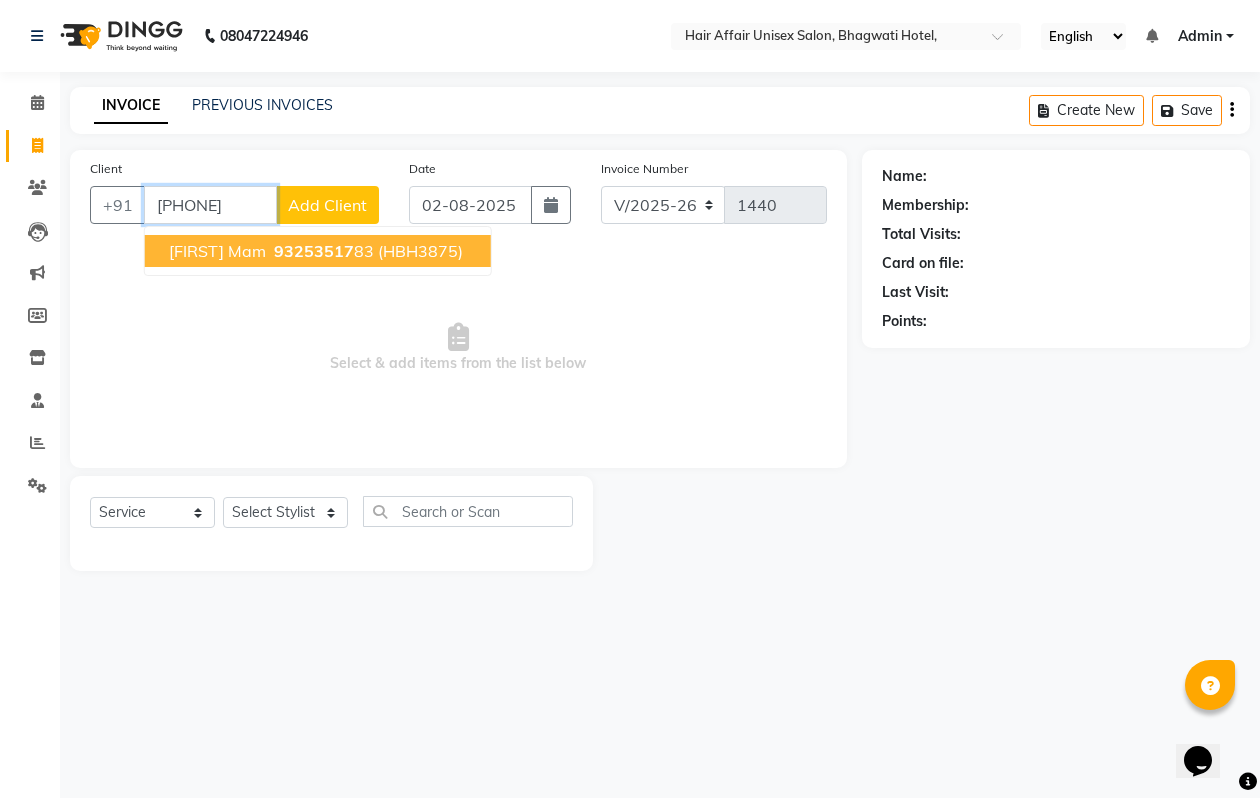 type on "9325351783" 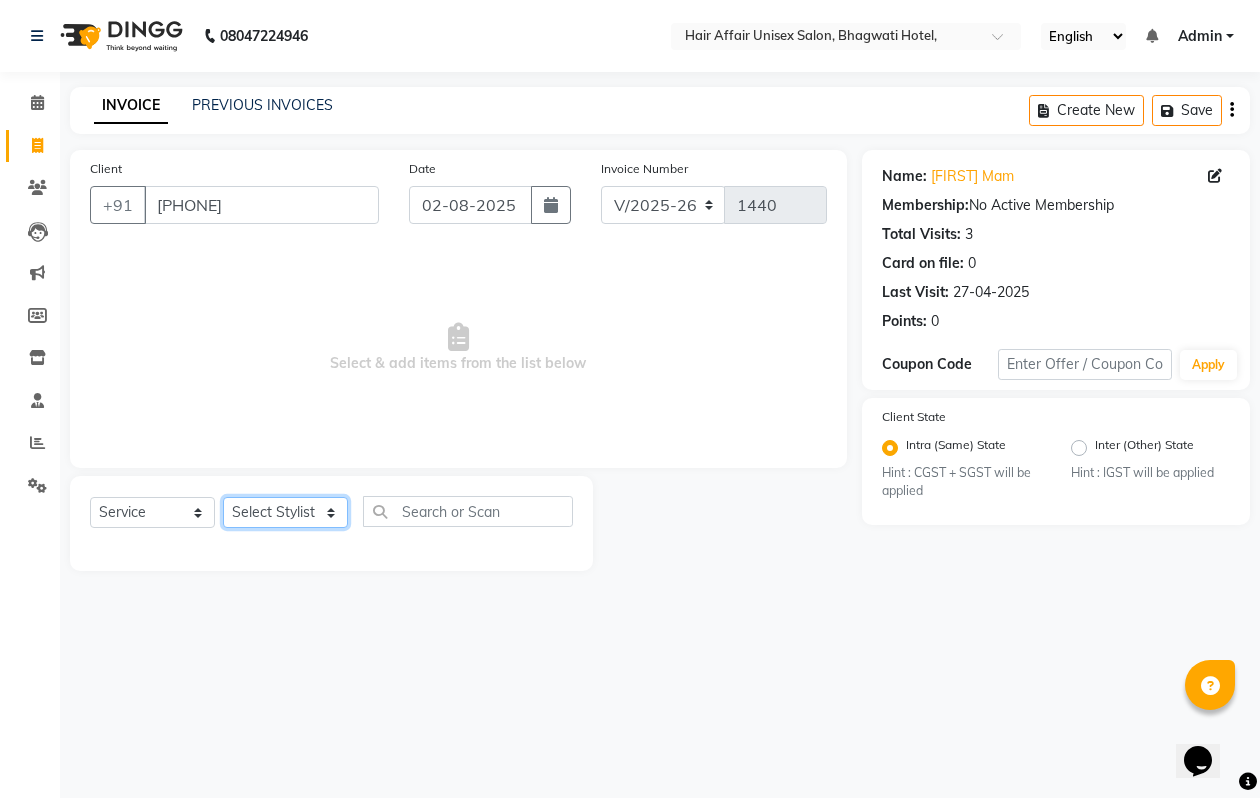 click on "Select Stylist Anand harpal kajal Kunal Manish Nikhil soni Vihan yogesh" 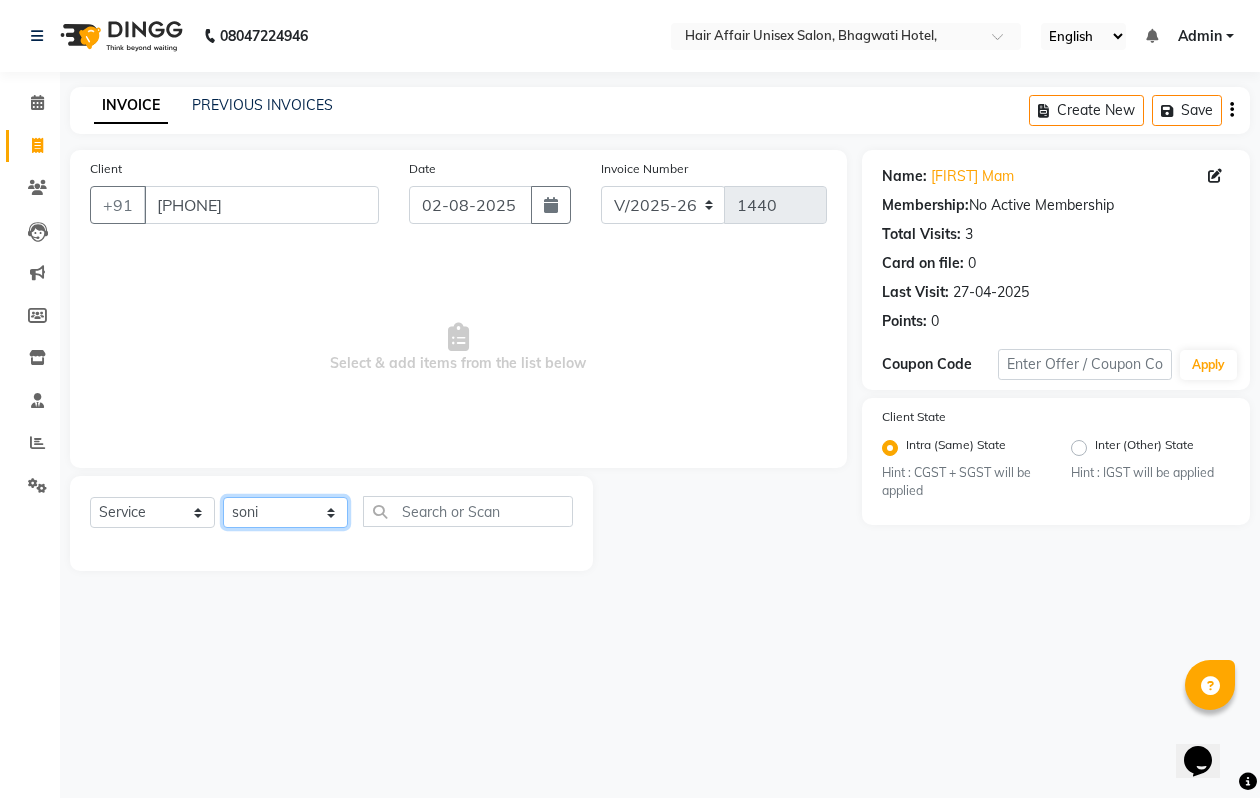 click on "Select Stylist Anand harpal kajal Kunal Manish Nikhil soni Vihan yogesh" 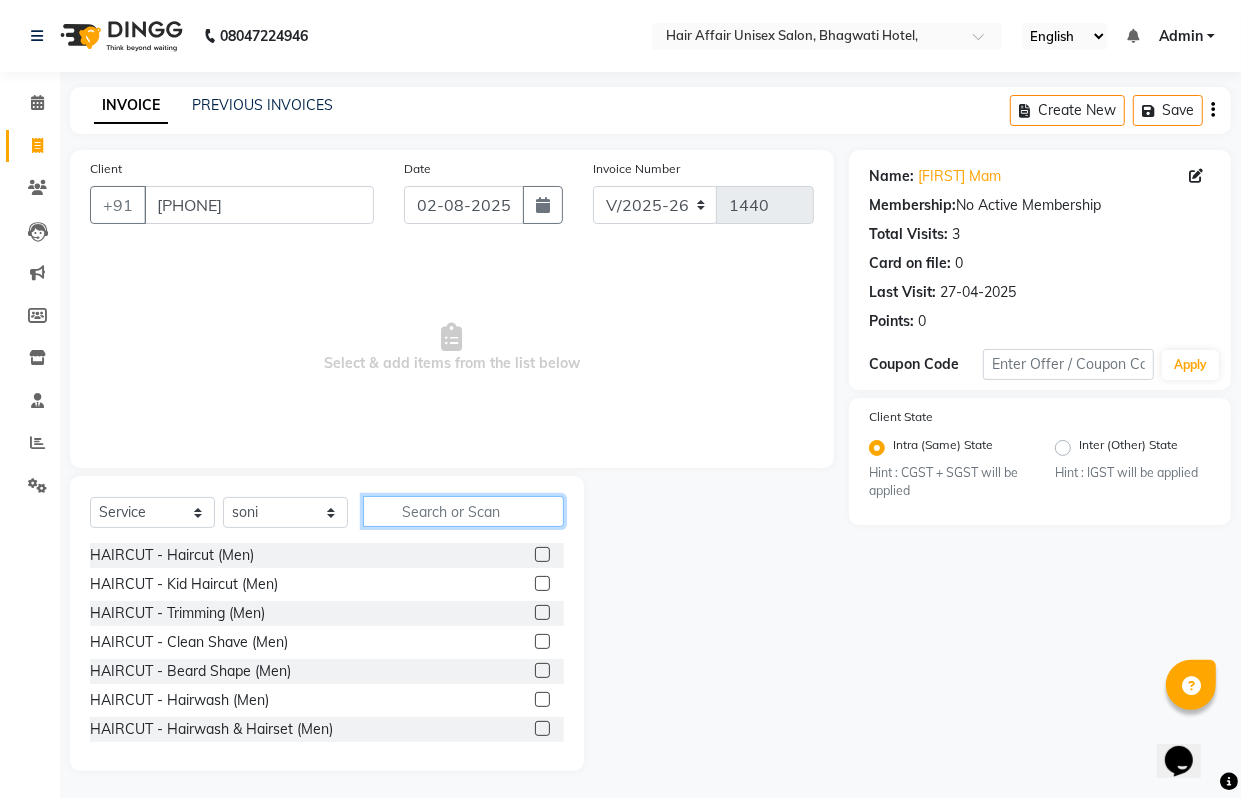 click 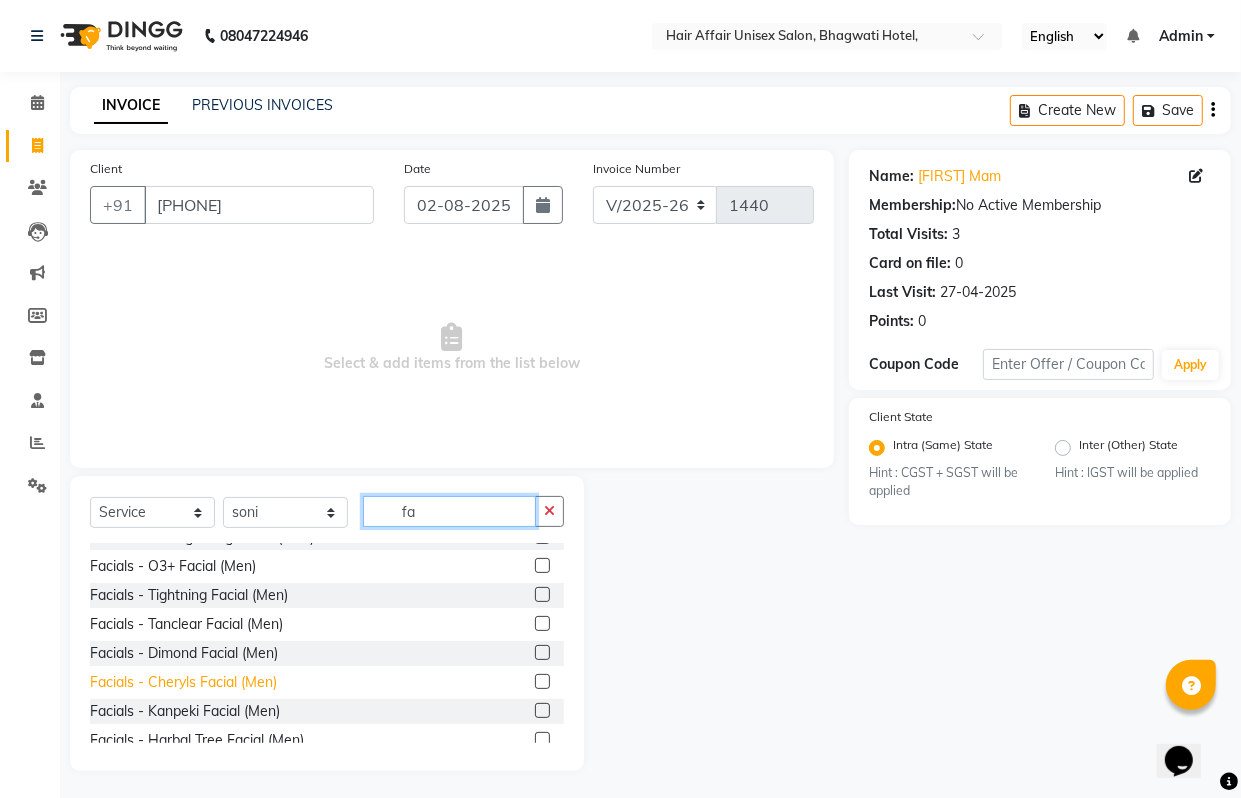 scroll, scrollTop: 500, scrollLeft: 0, axis: vertical 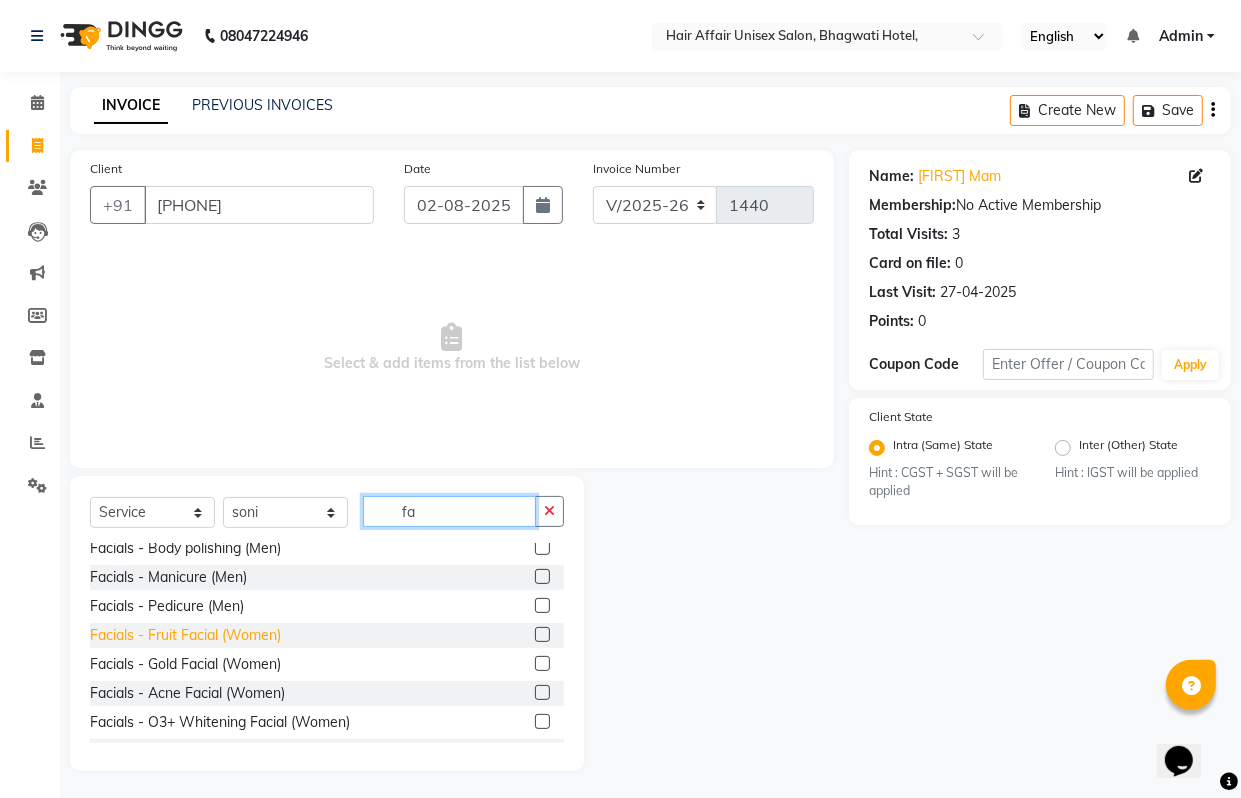 type on "fa" 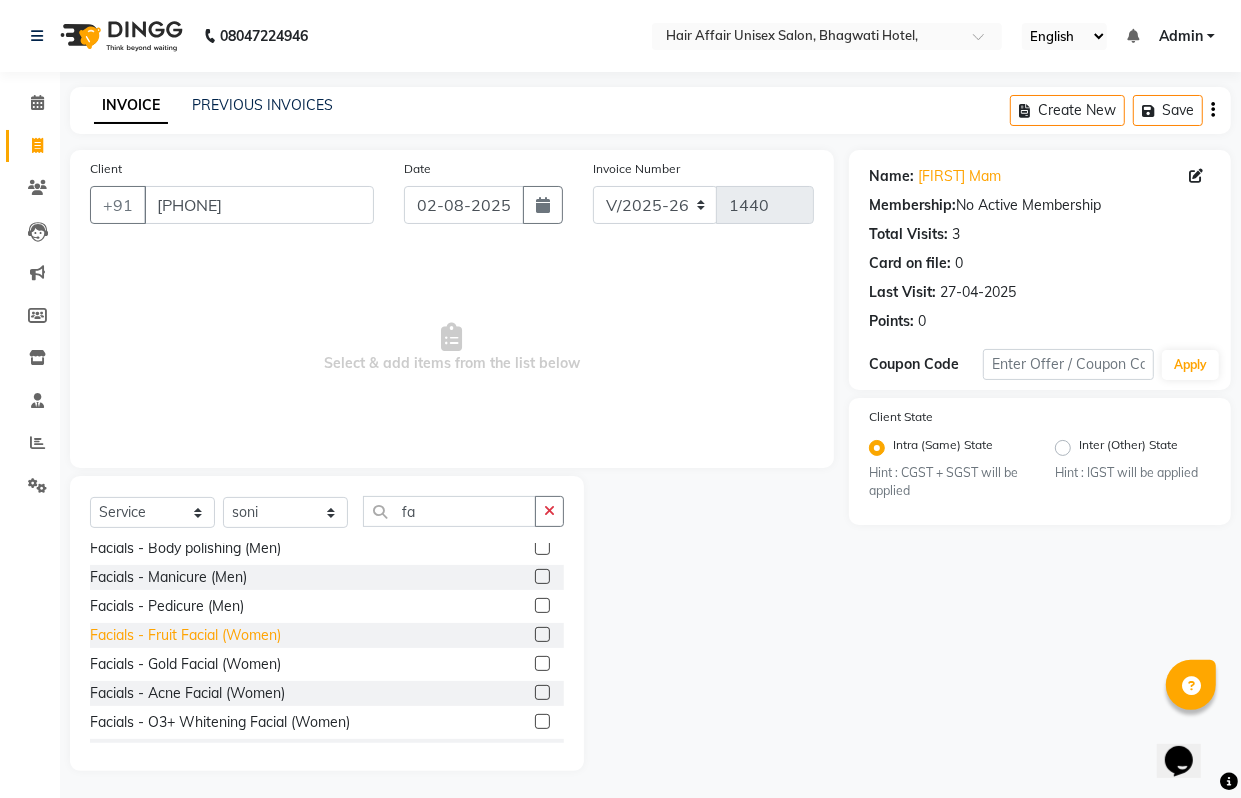 click on "Facials - Fruit Facial  (Women)" 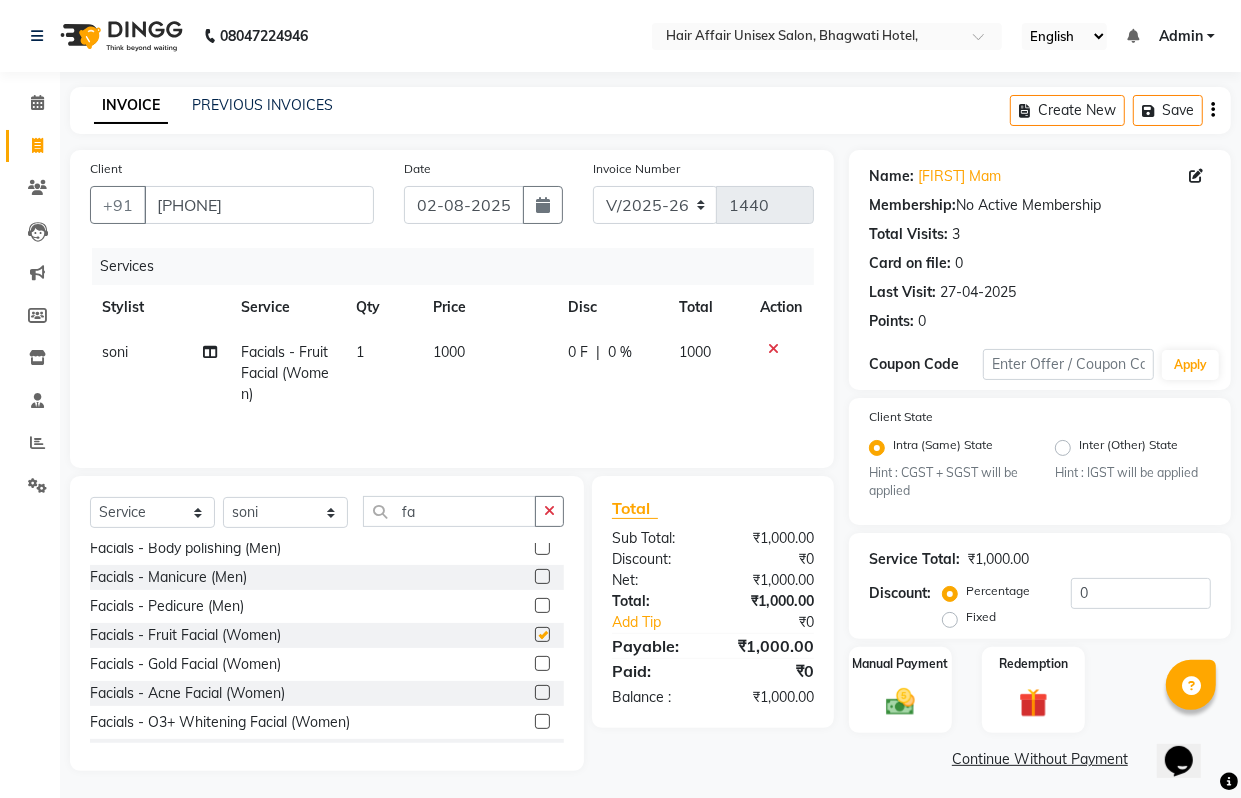 checkbox on "false" 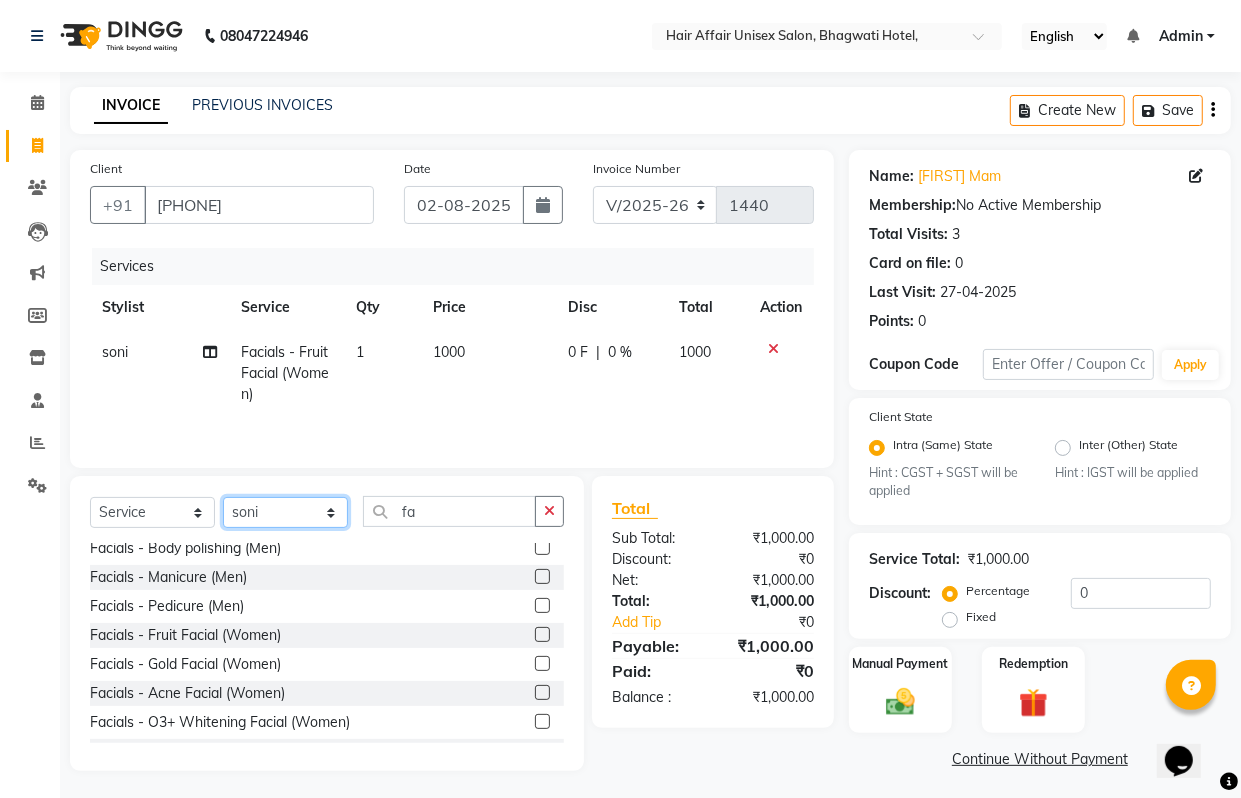 drag, startPoint x: 326, startPoint y: 517, endPoint x: 321, endPoint y: 501, distance: 16.763054 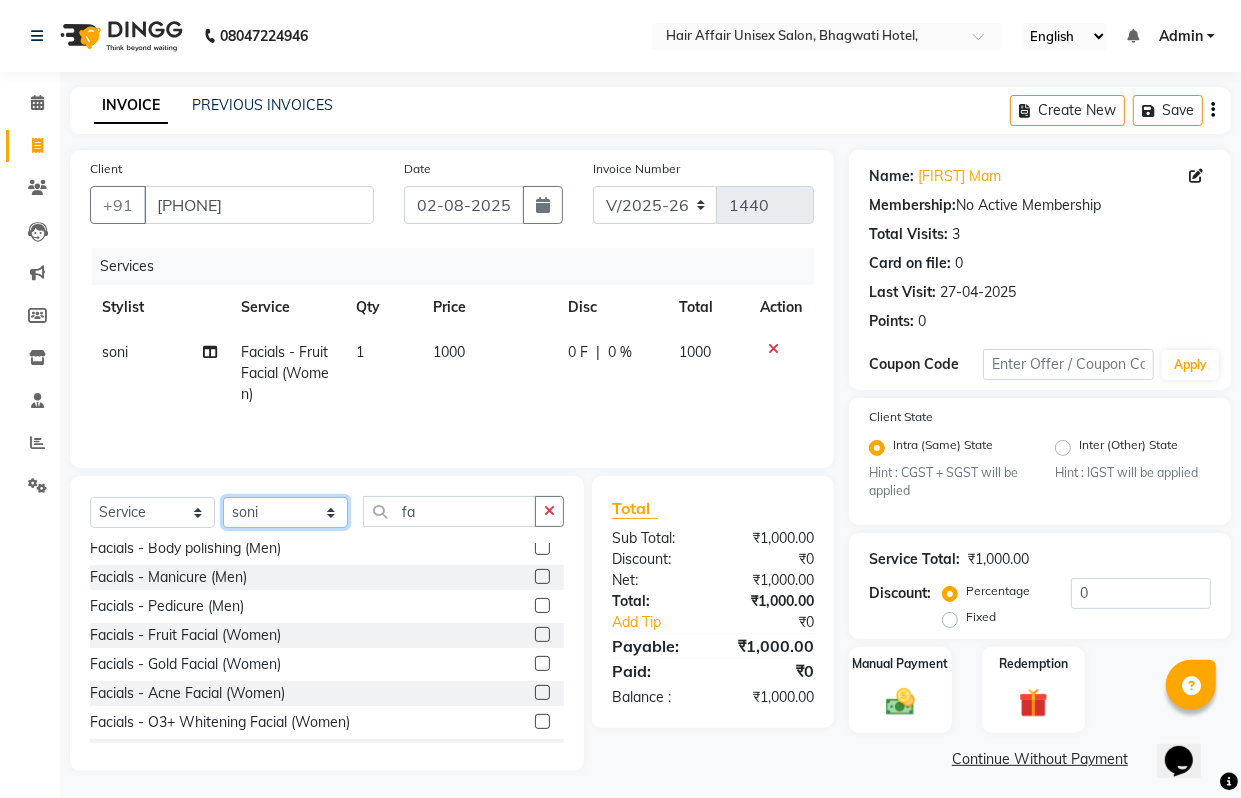 select on "45995" 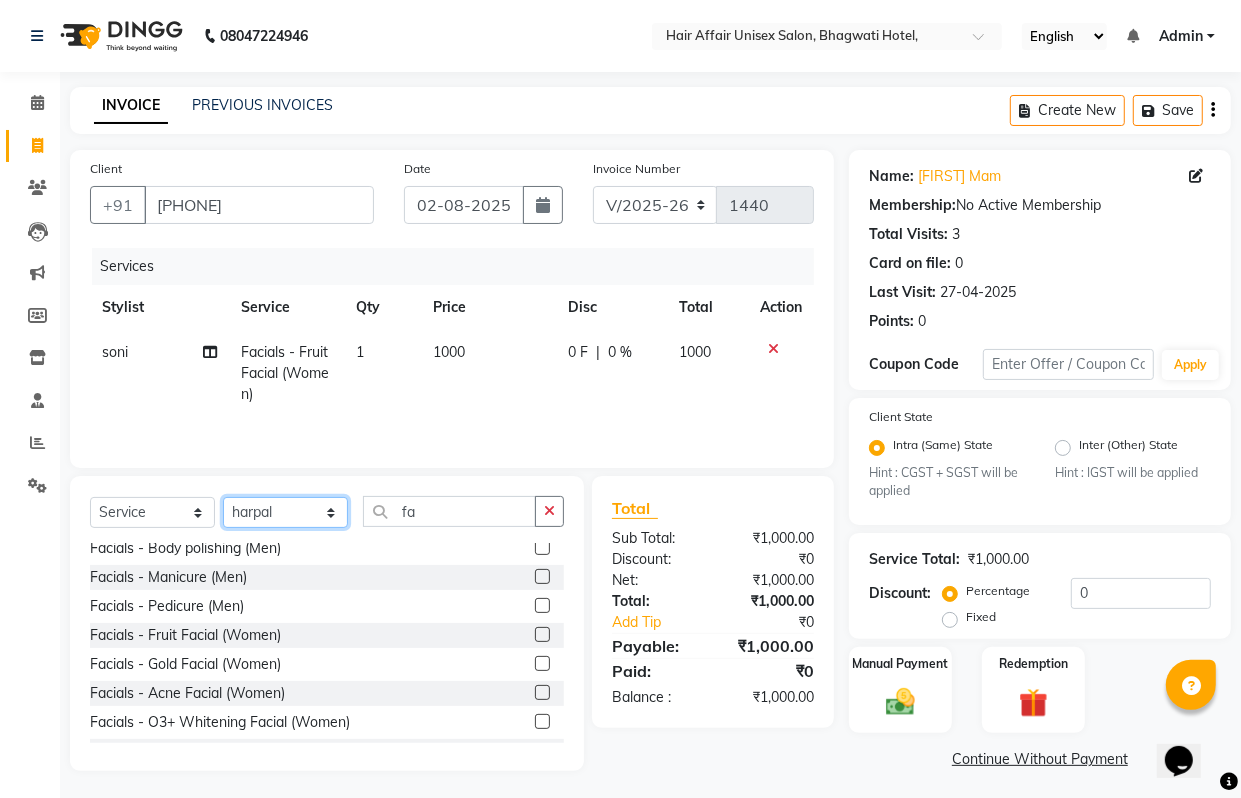 click on "Select Stylist Anand harpal kajal Kunal Manish Nikhil soni Vihan yogesh" 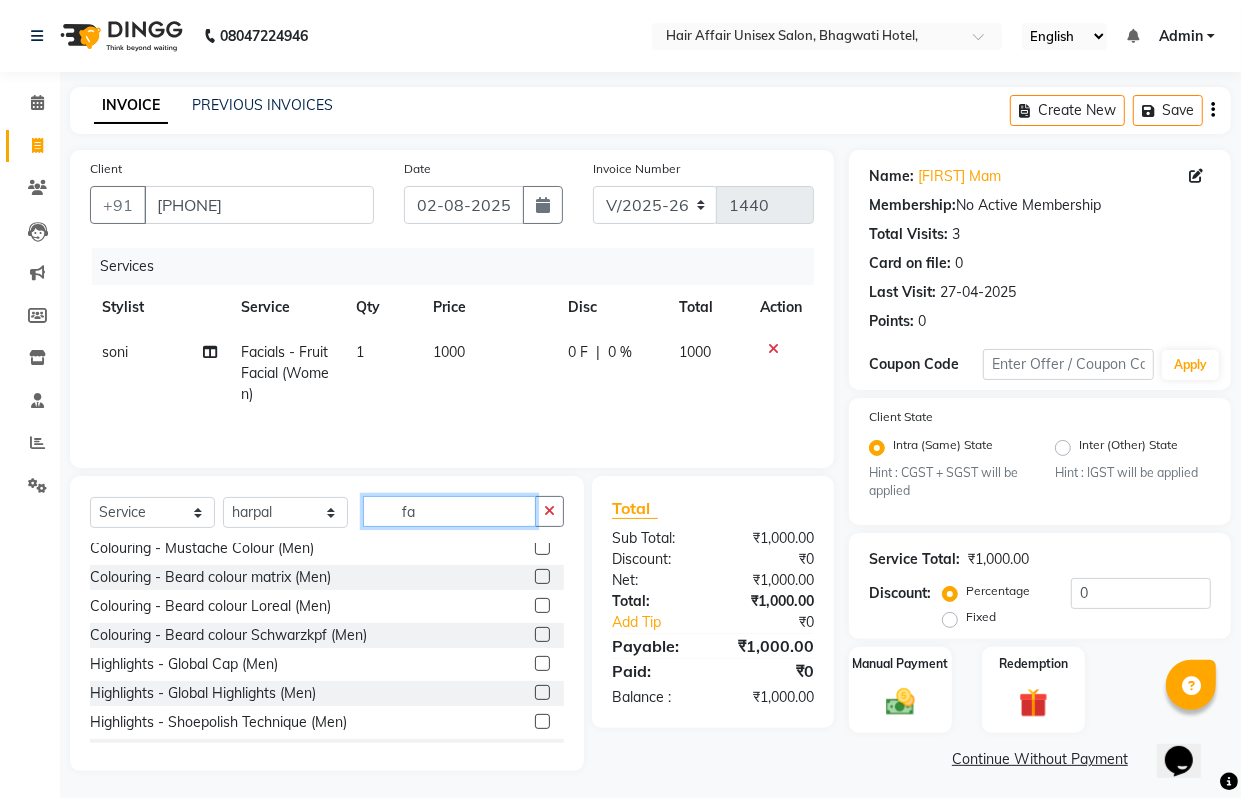 click on "fa" 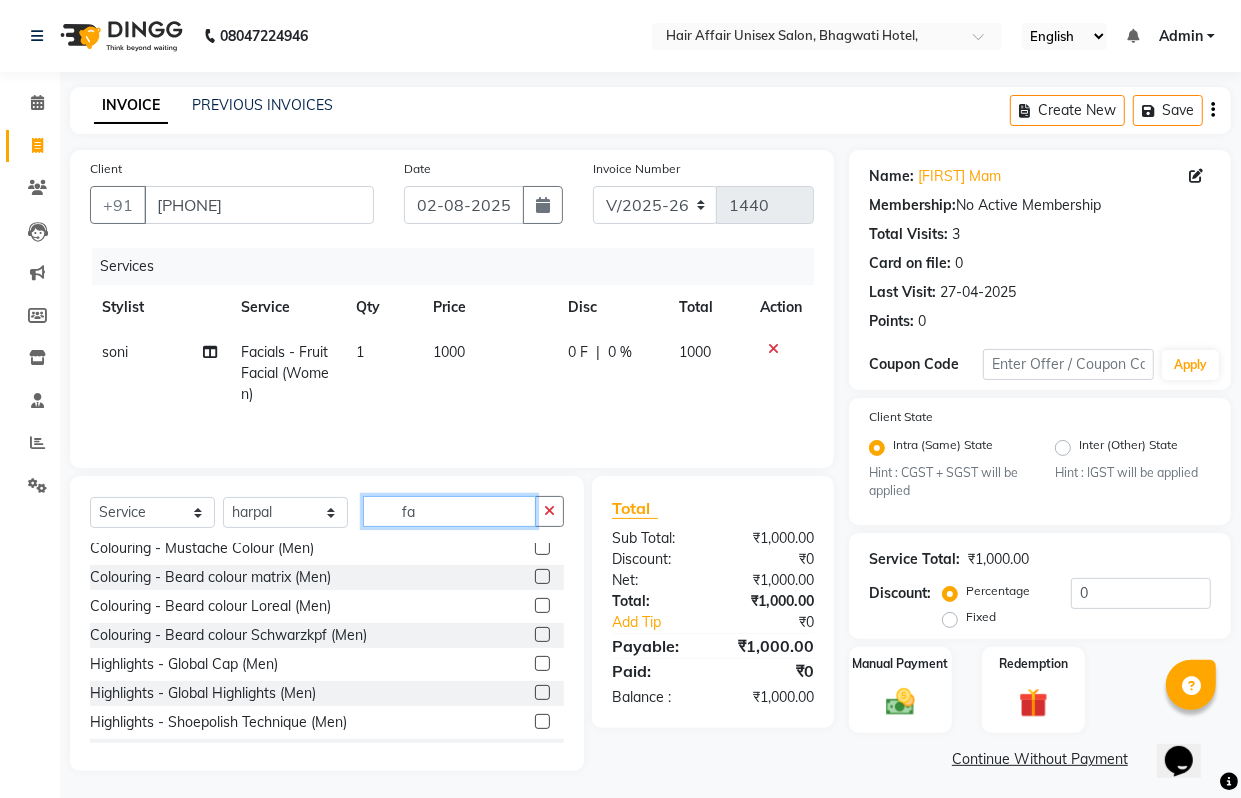 type on "f" 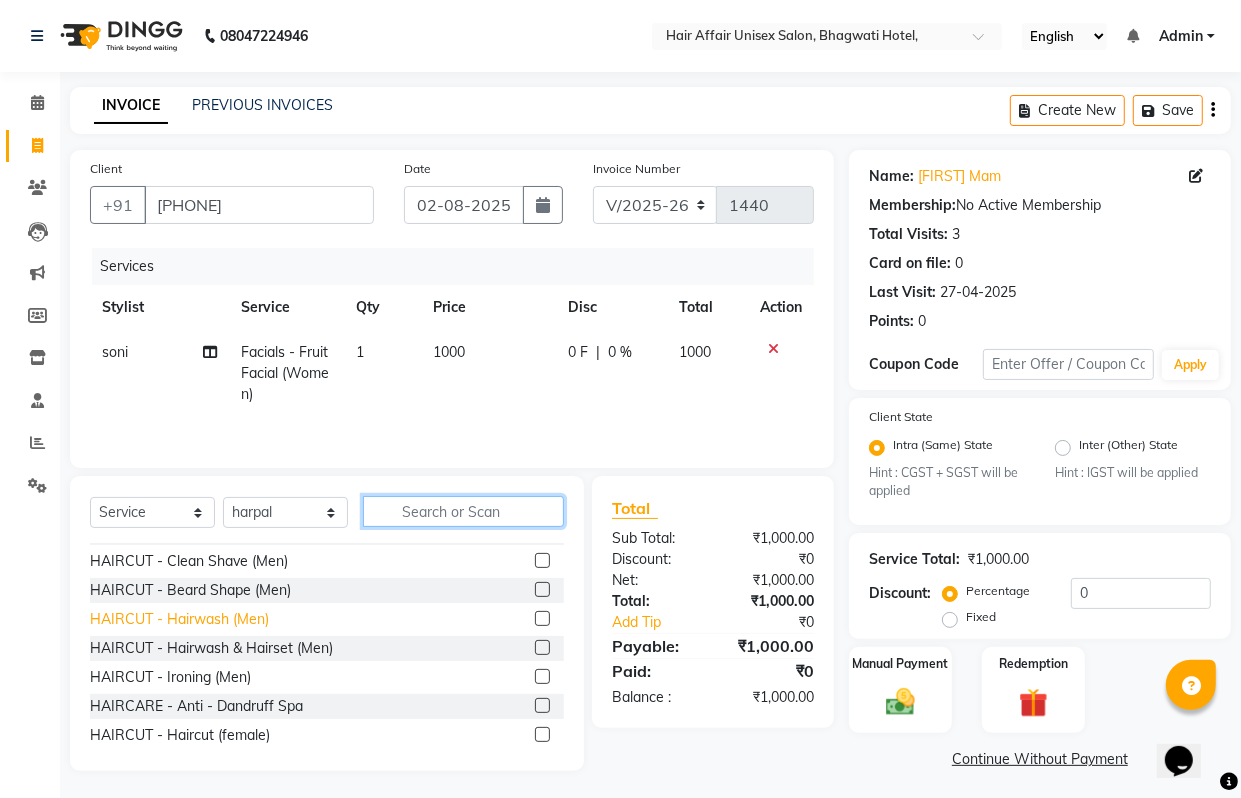 scroll, scrollTop: 125, scrollLeft: 0, axis: vertical 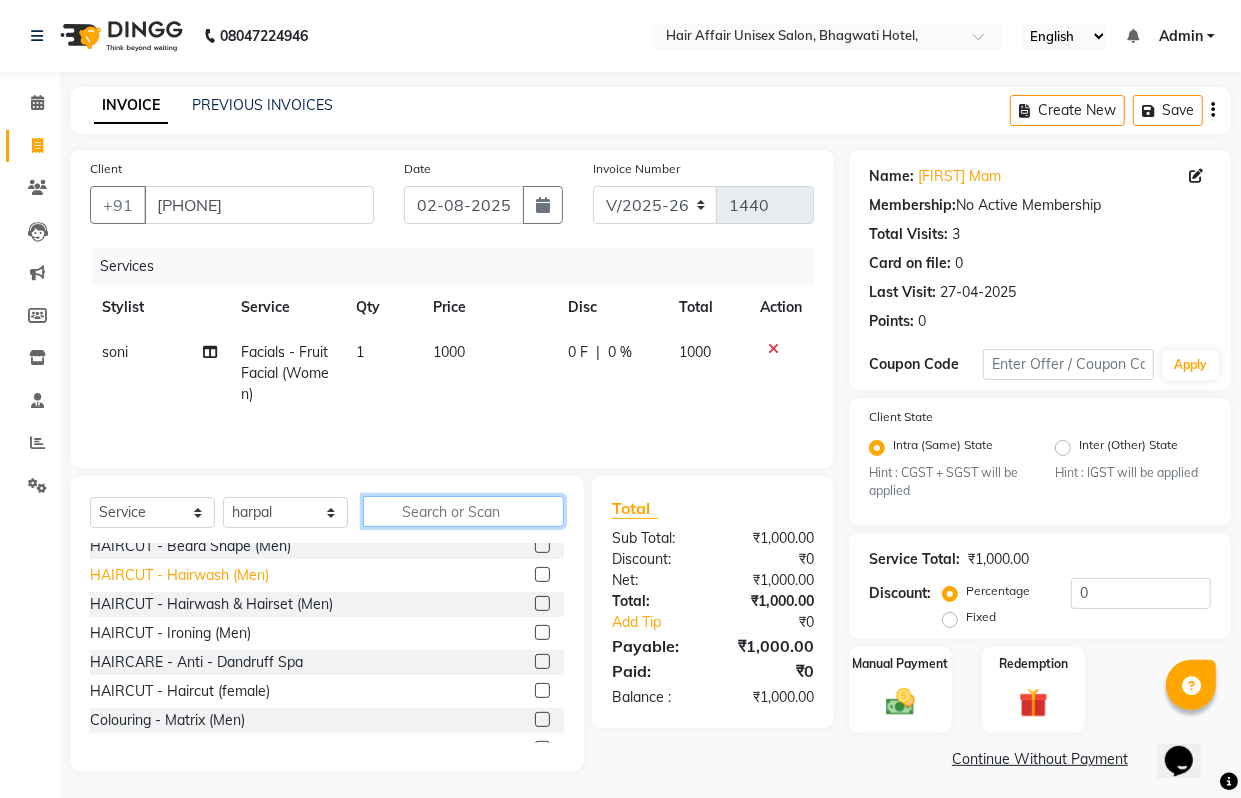 type 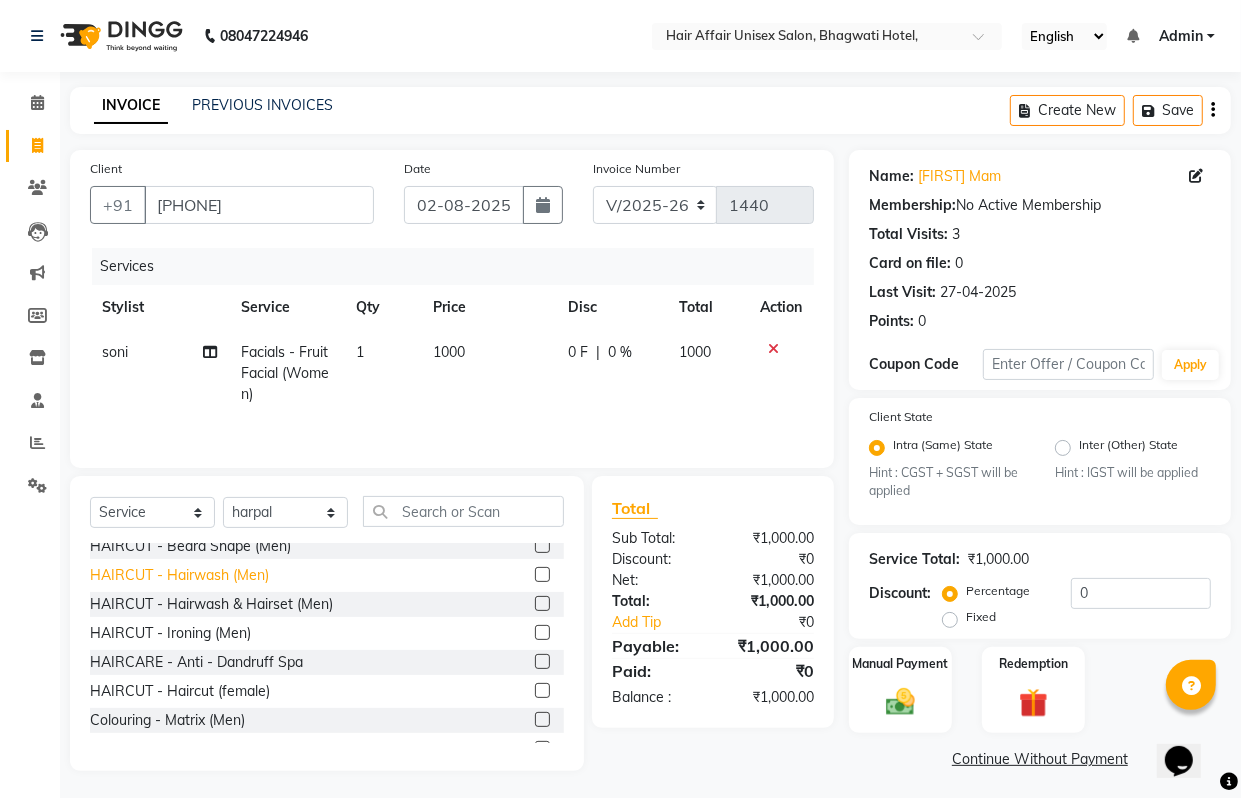 click on "HAIRCUT - Haircut (female)" 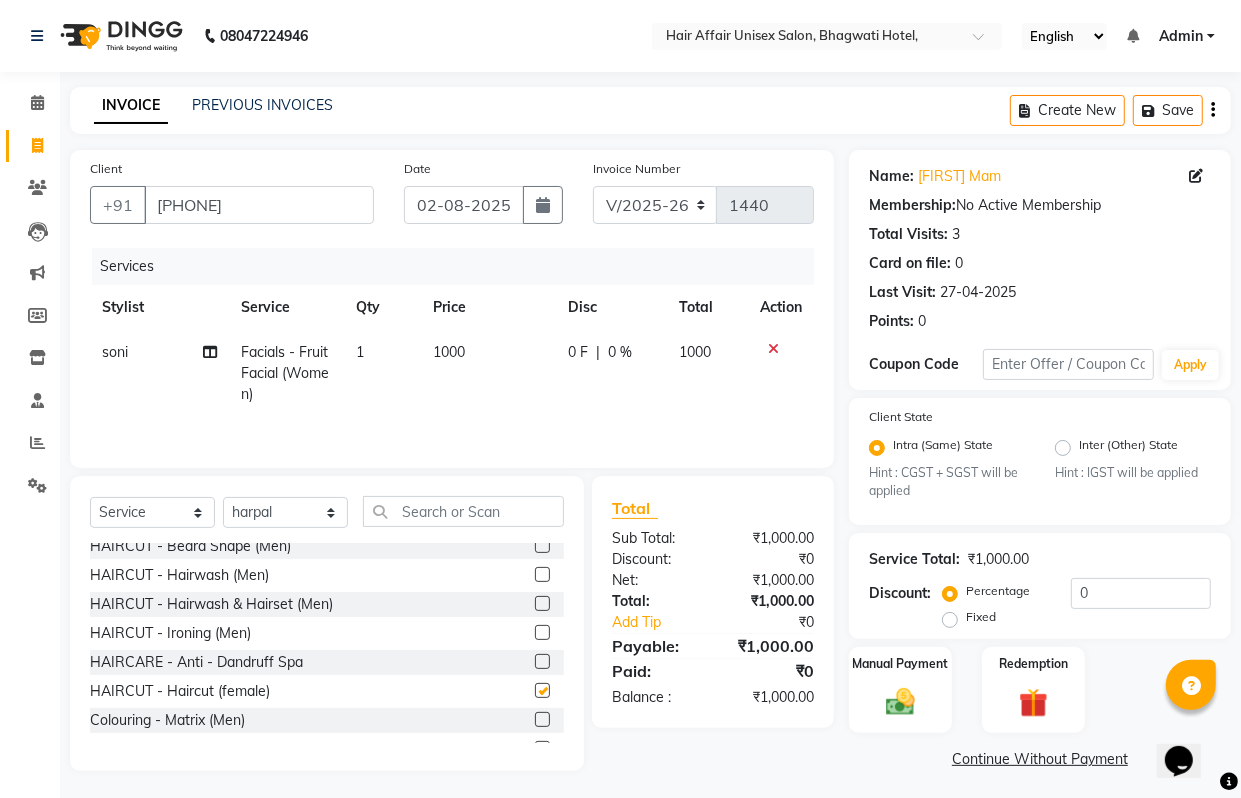 checkbox on "false" 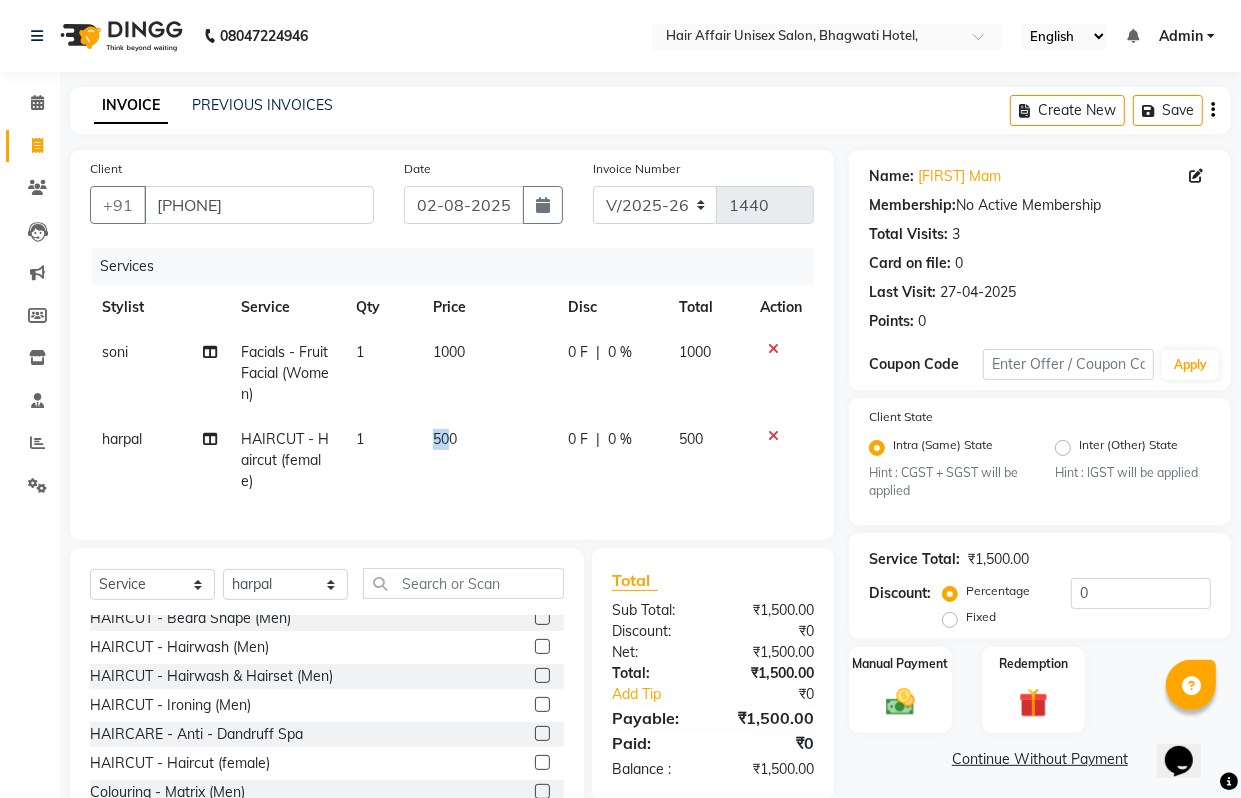 drag, startPoint x: 451, startPoint y: 438, endPoint x: 390, endPoint y: 443, distance: 61.204575 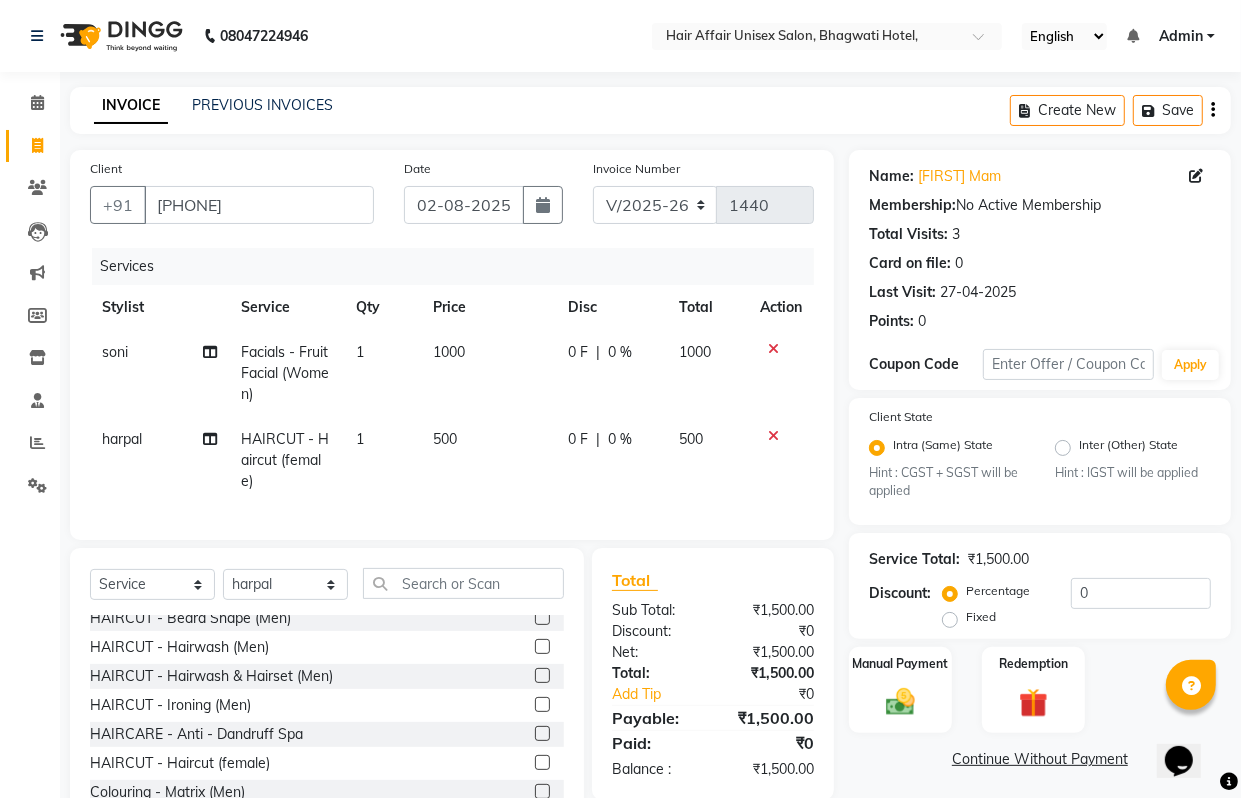 select on "45995" 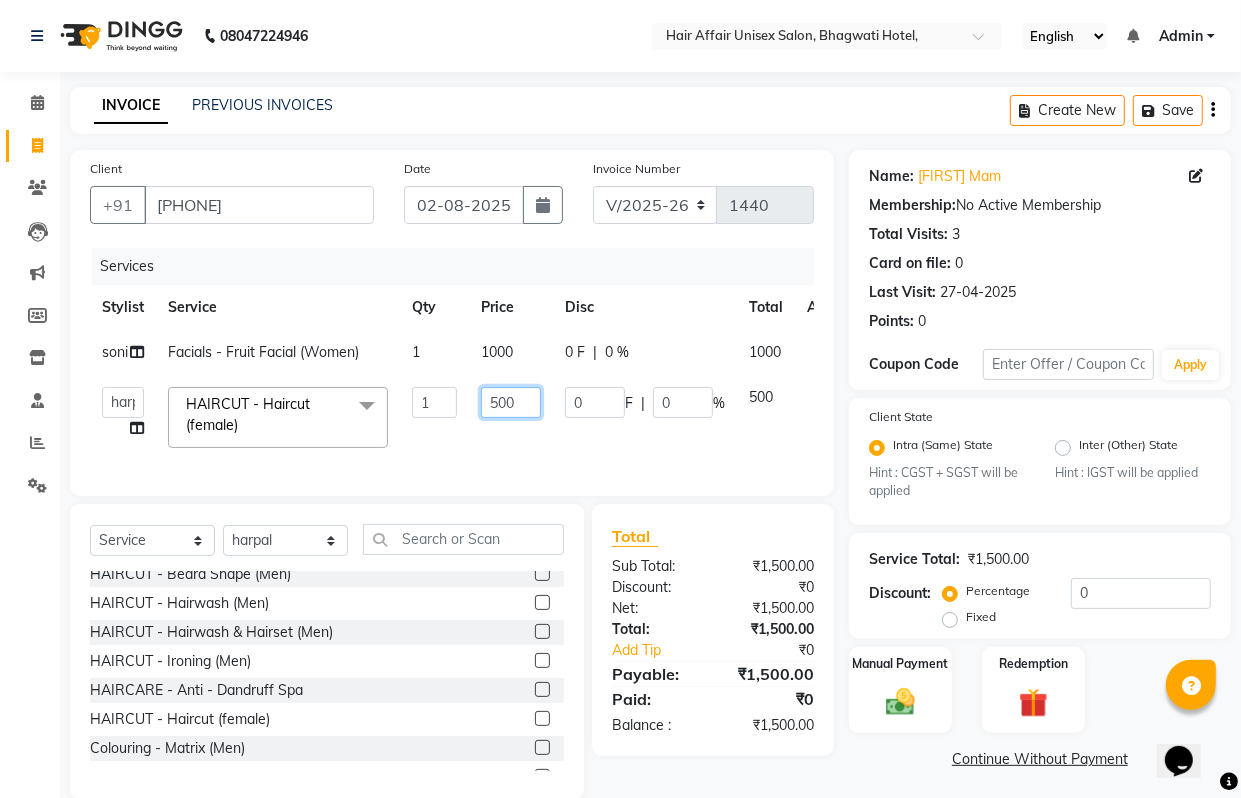 click on "500" 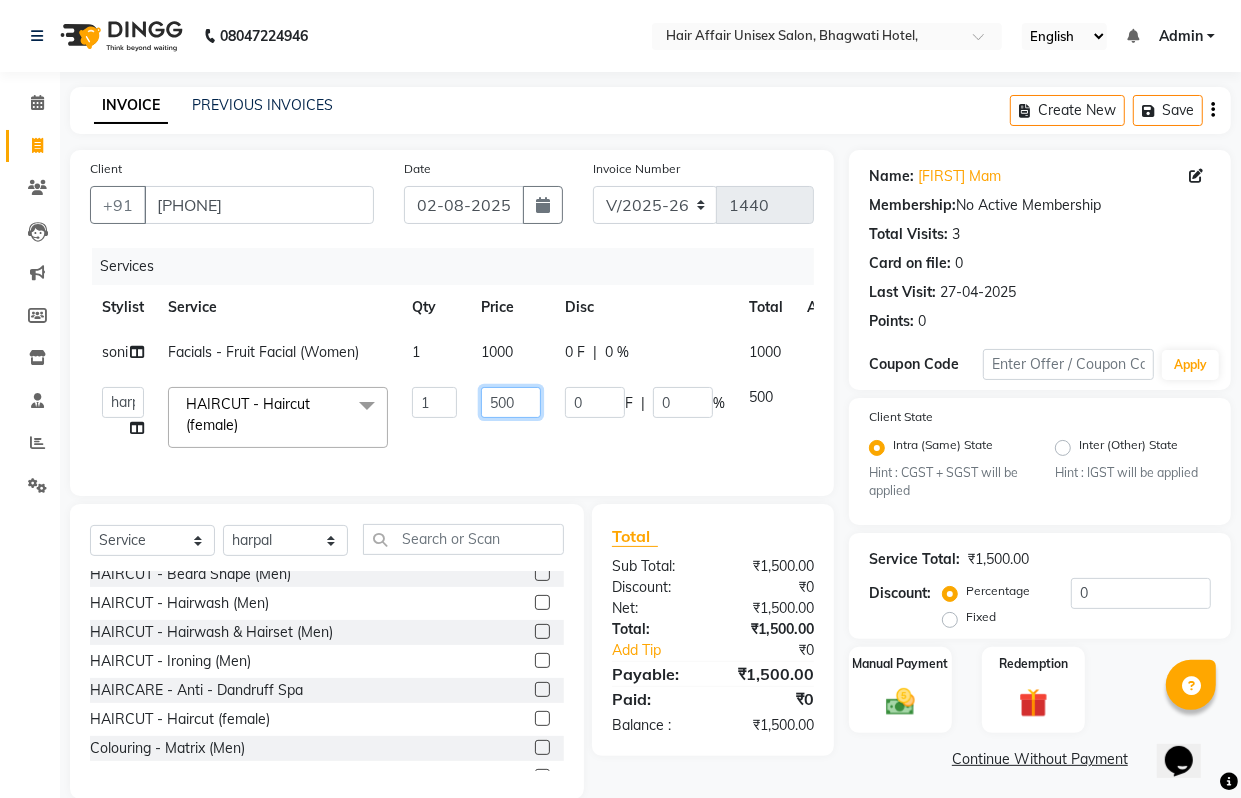 drag, startPoint x: 516, startPoint y: 401, endPoint x: 492, endPoint y: 417, distance: 28.84441 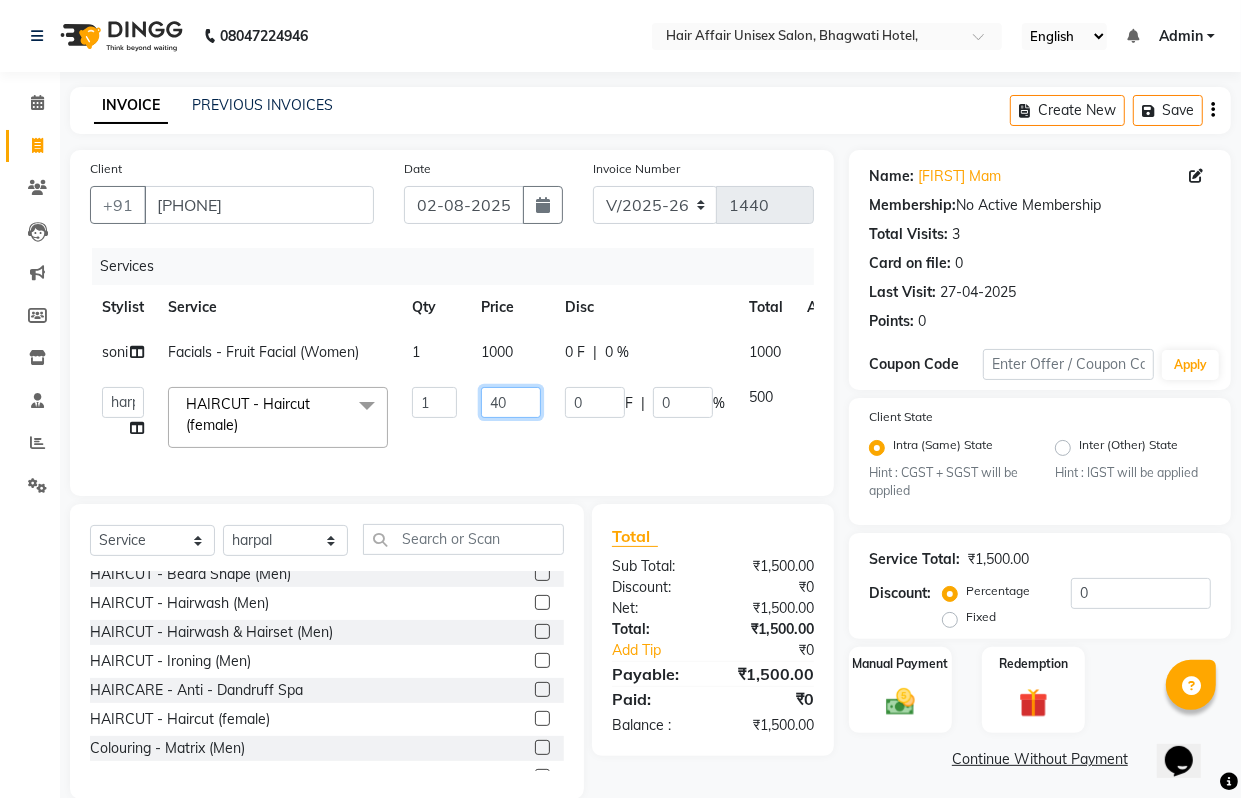 type on "400" 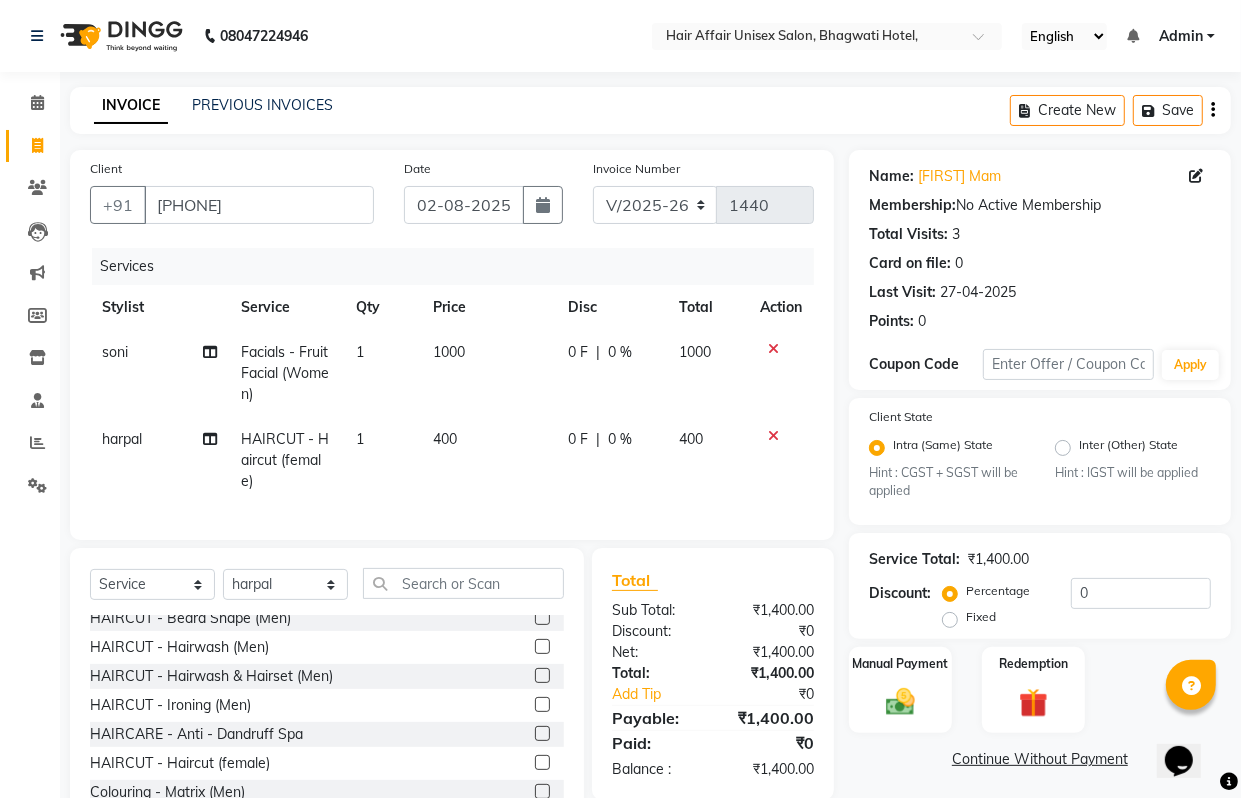 click on "400" 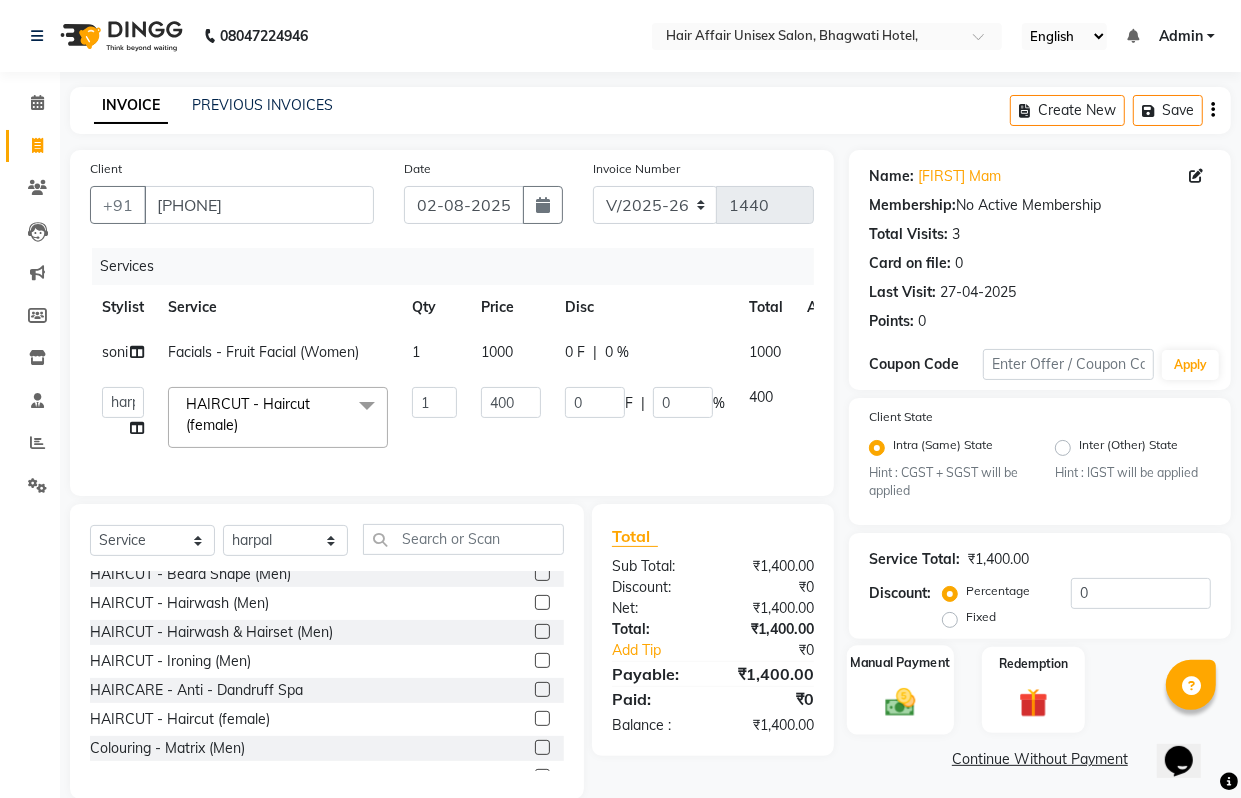 click on "Manual Payment" 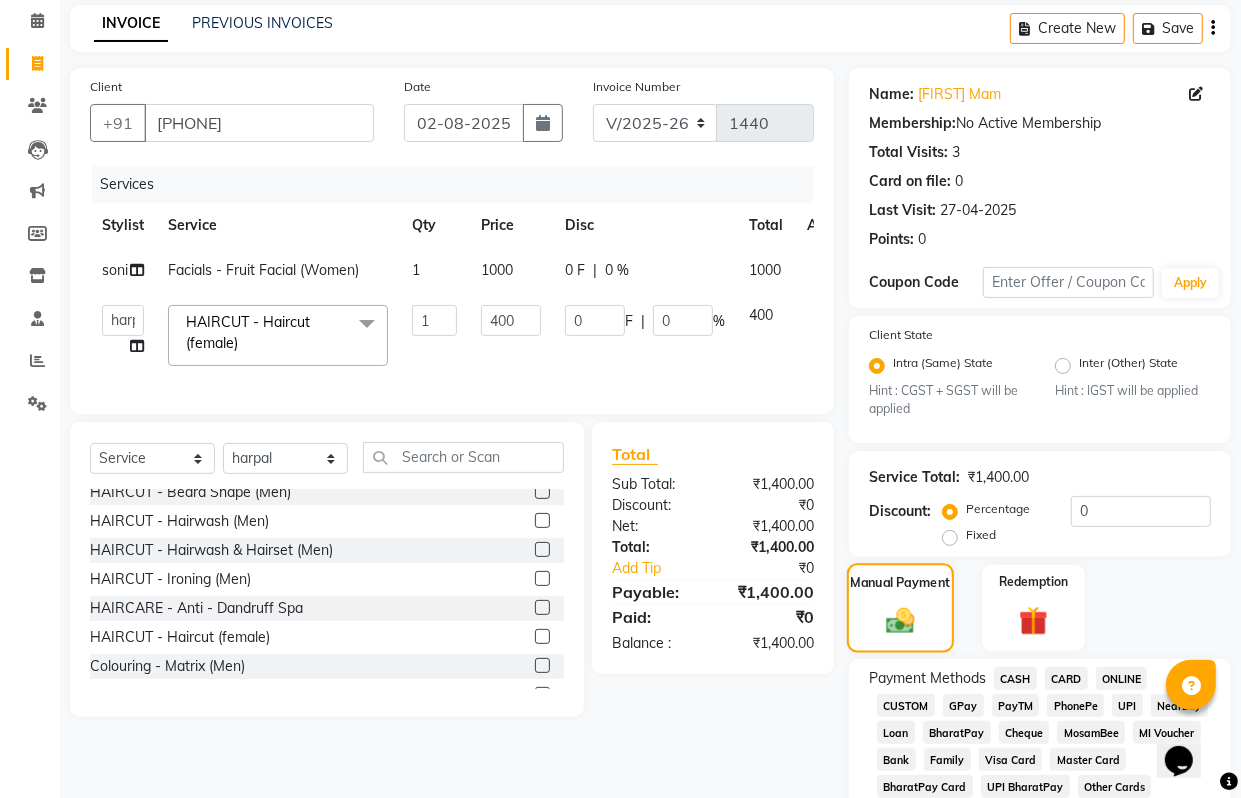 scroll, scrollTop: 125, scrollLeft: 0, axis: vertical 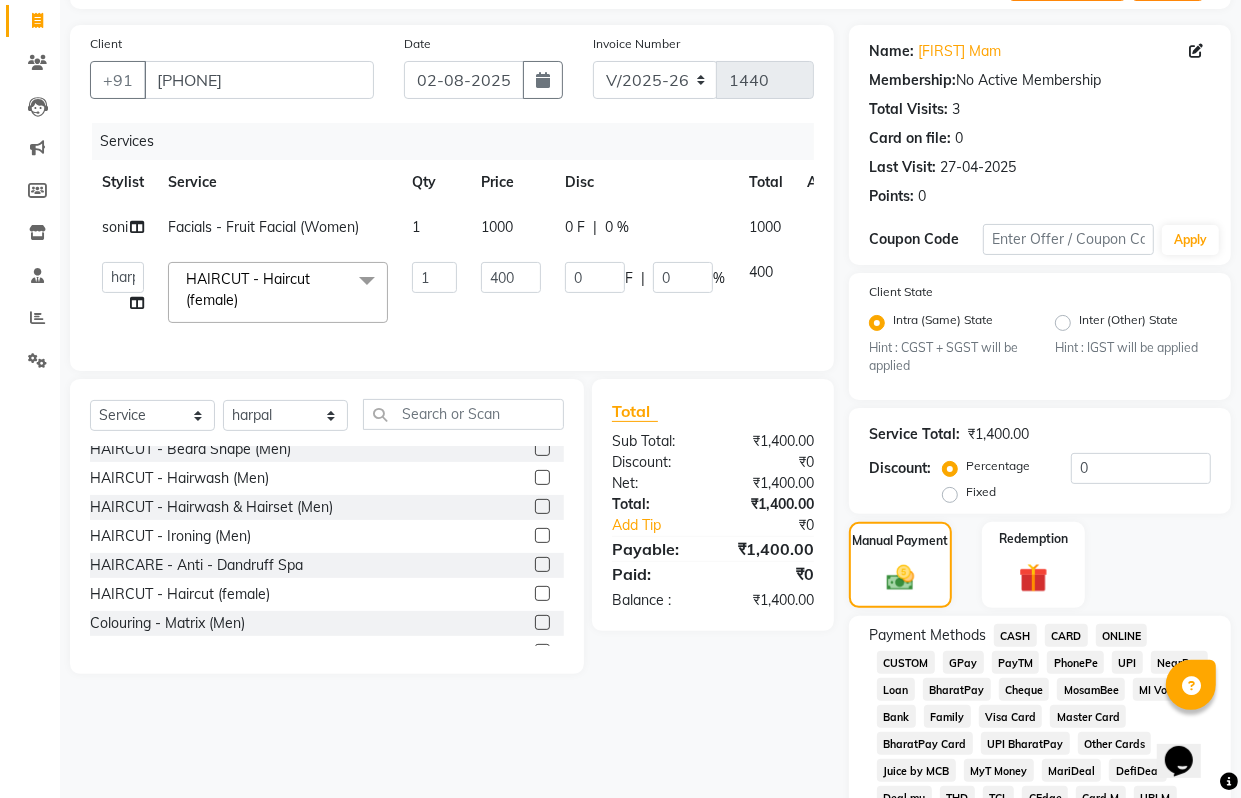click on "CASH" 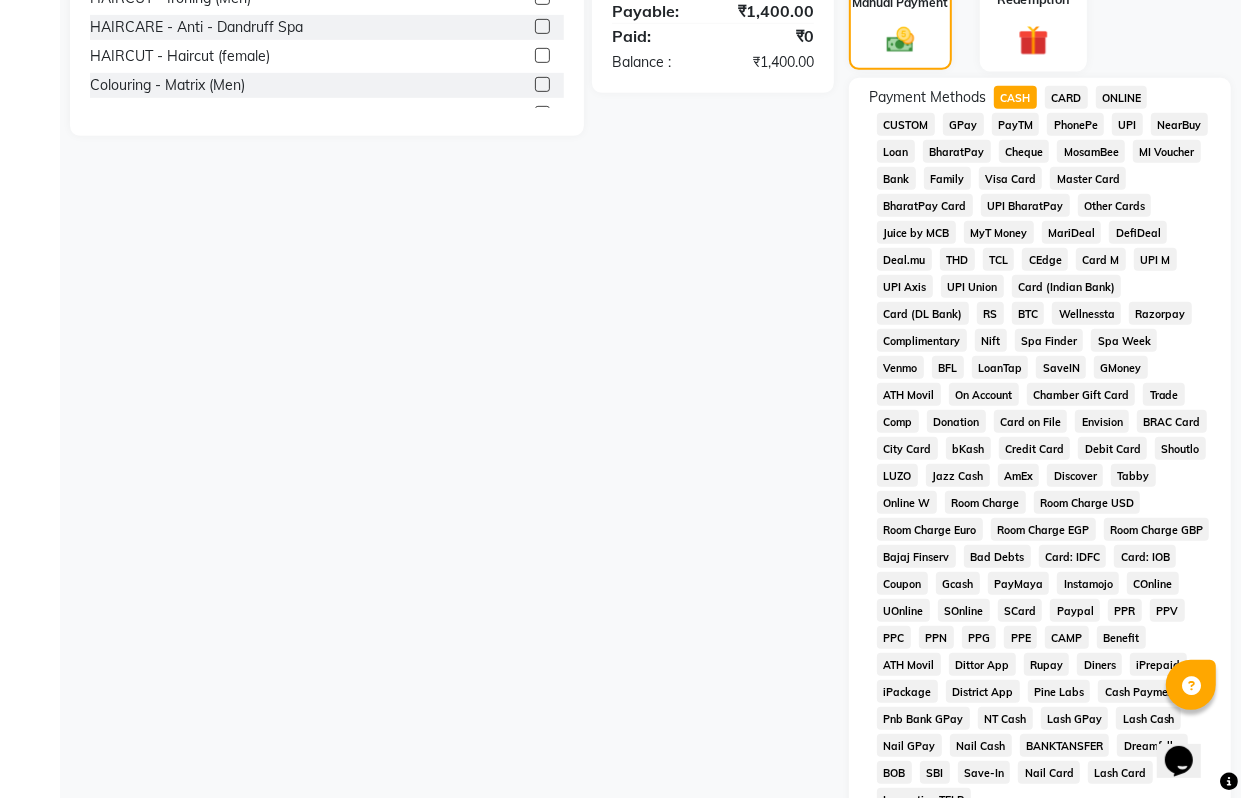 scroll, scrollTop: 875, scrollLeft: 0, axis: vertical 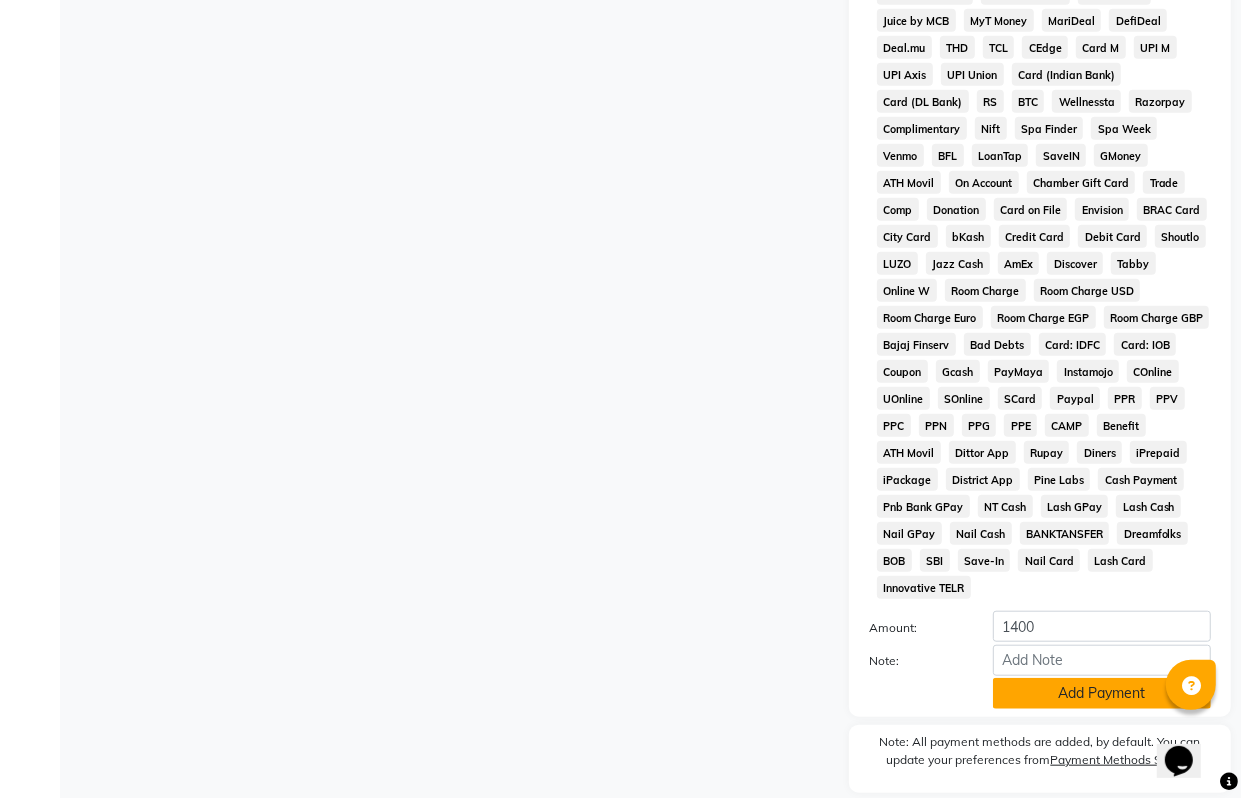 click on "Add Payment" 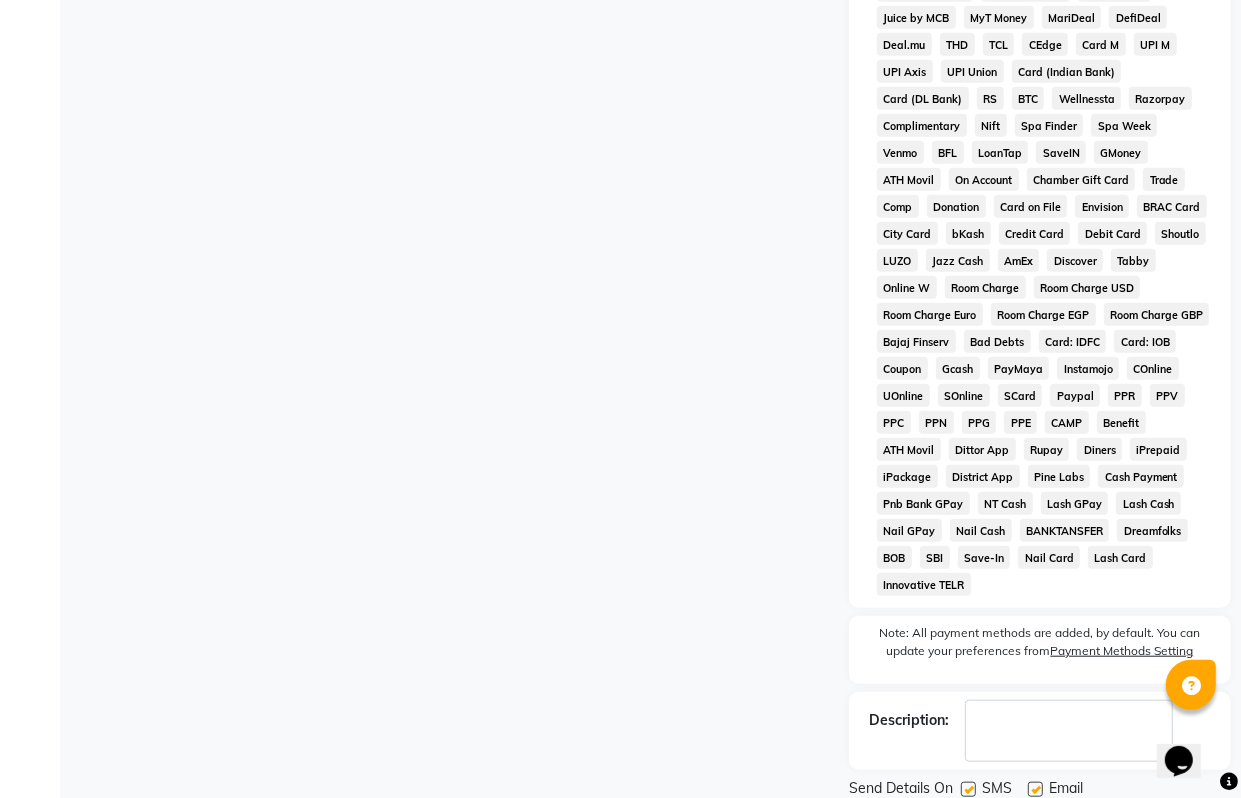 scroll, scrollTop: 946, scrollLeft: 0, axis: vertical 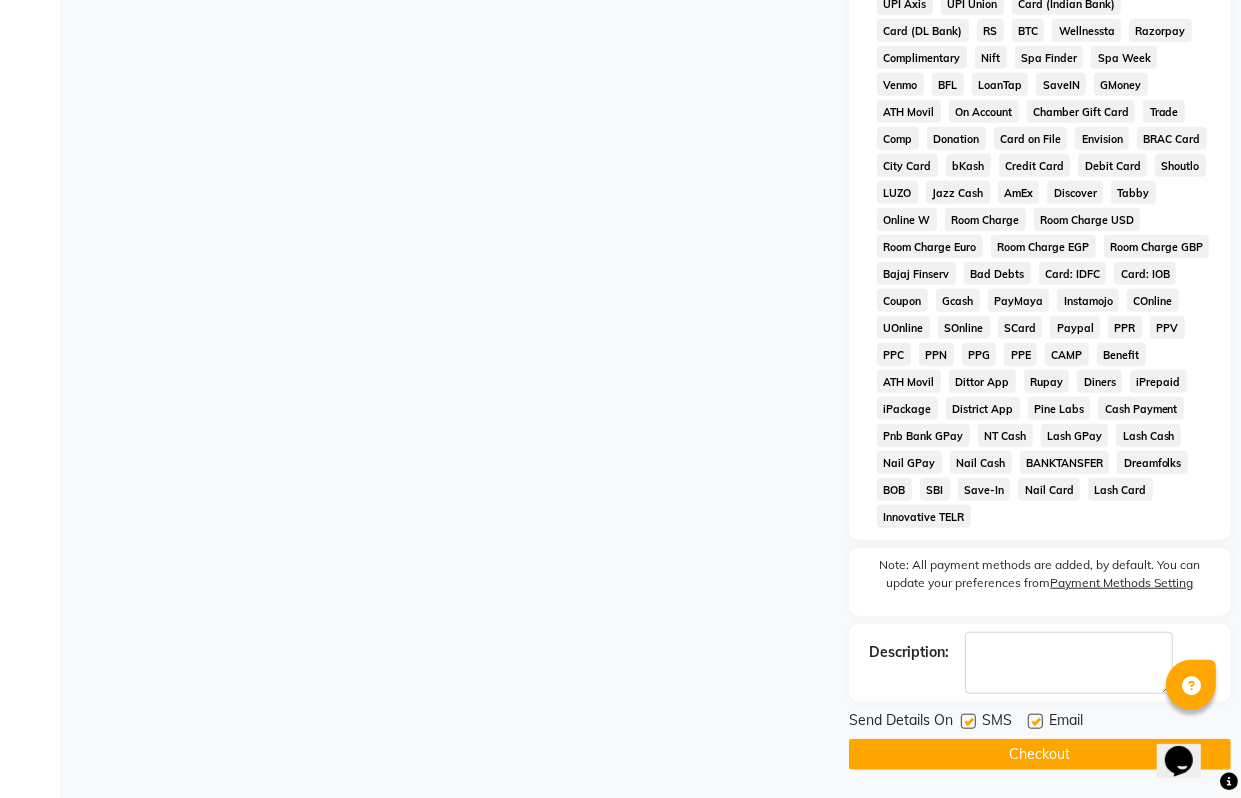 click on "Checkout" 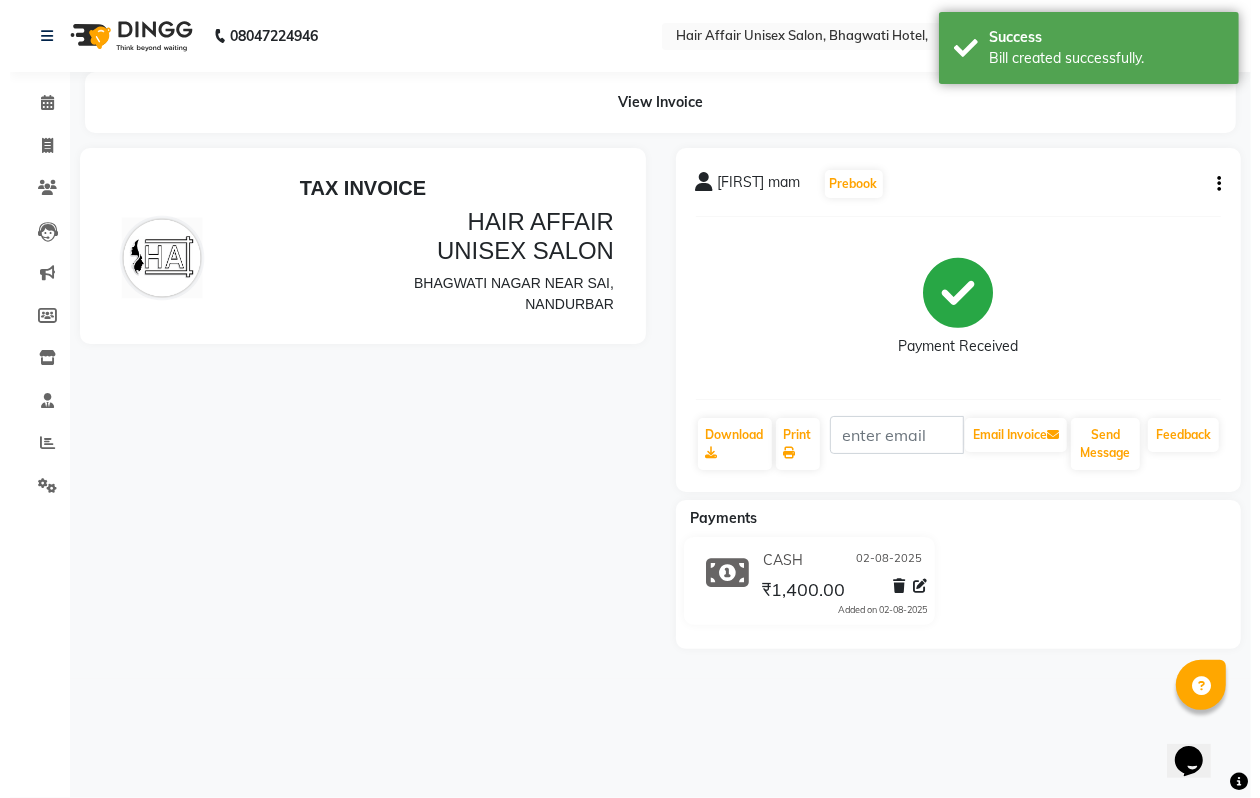 scroll, scrollTop: 0, scrollLeft: 0, axis: both 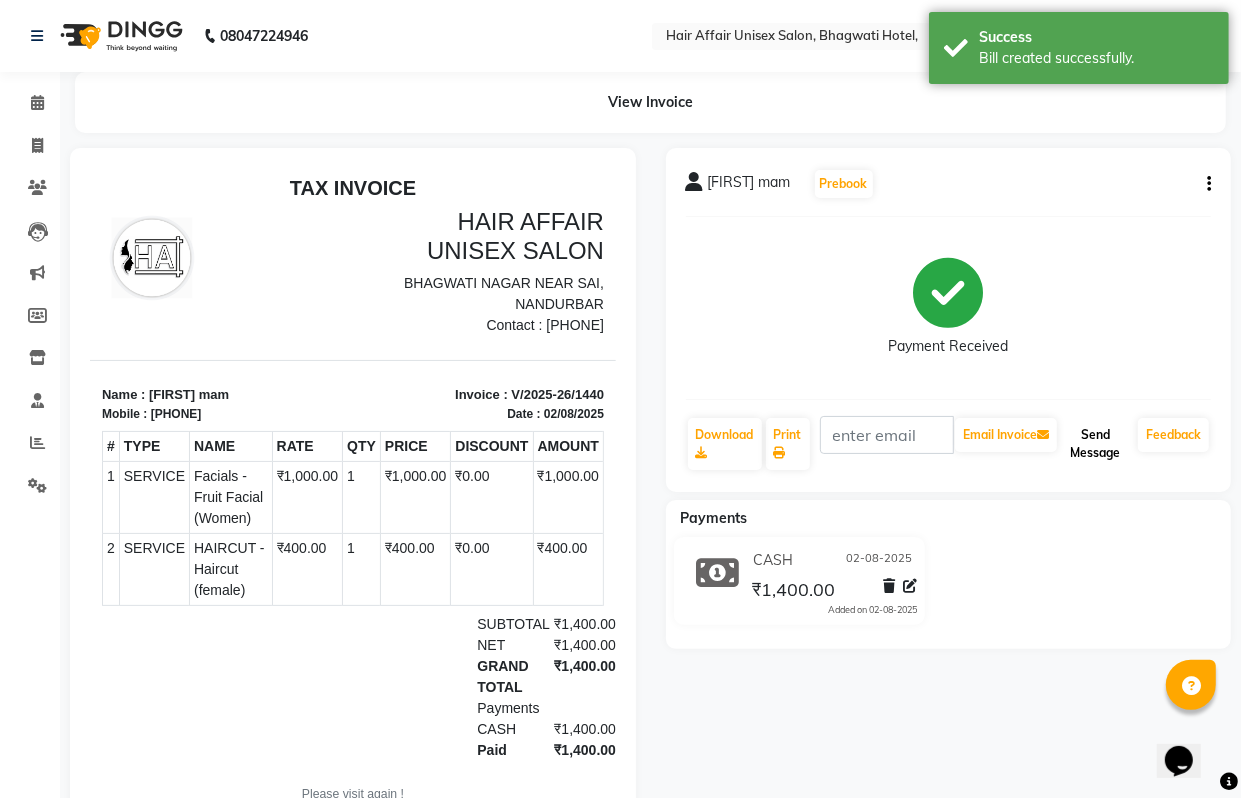 click on "Send Message" 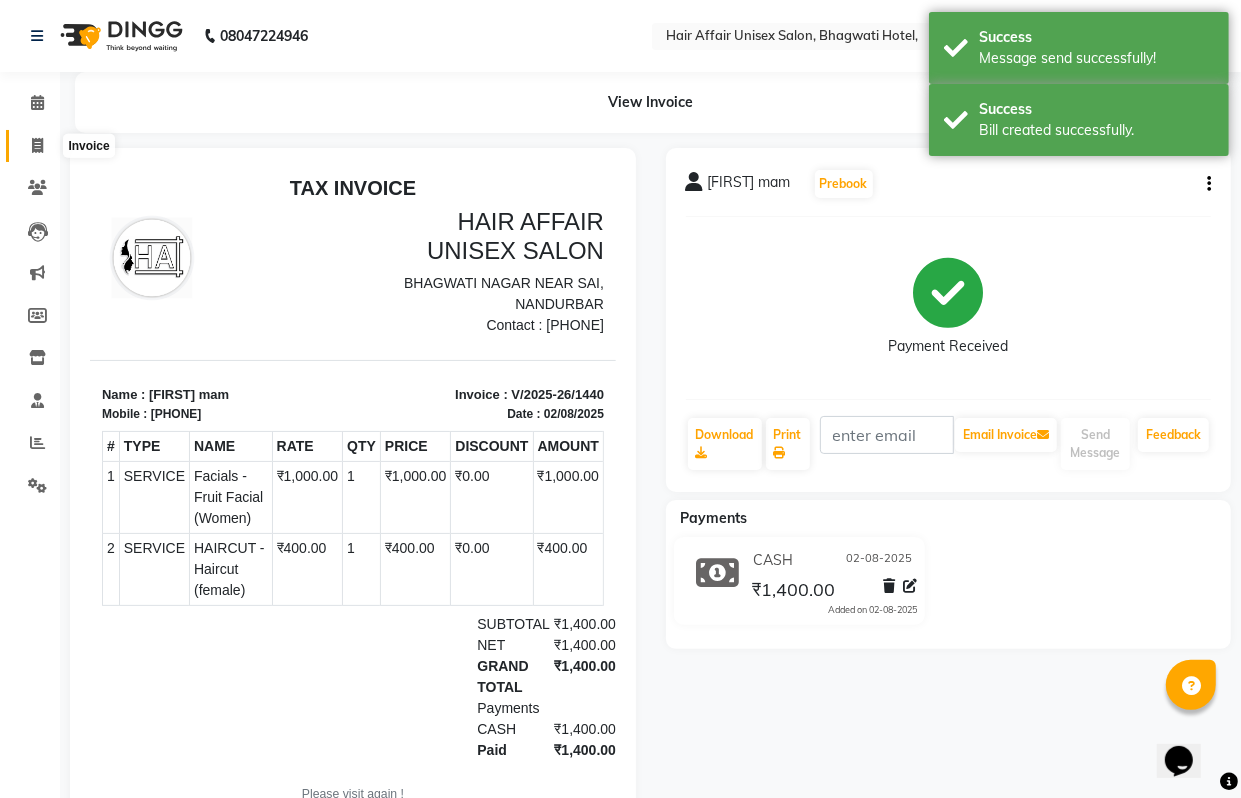 click 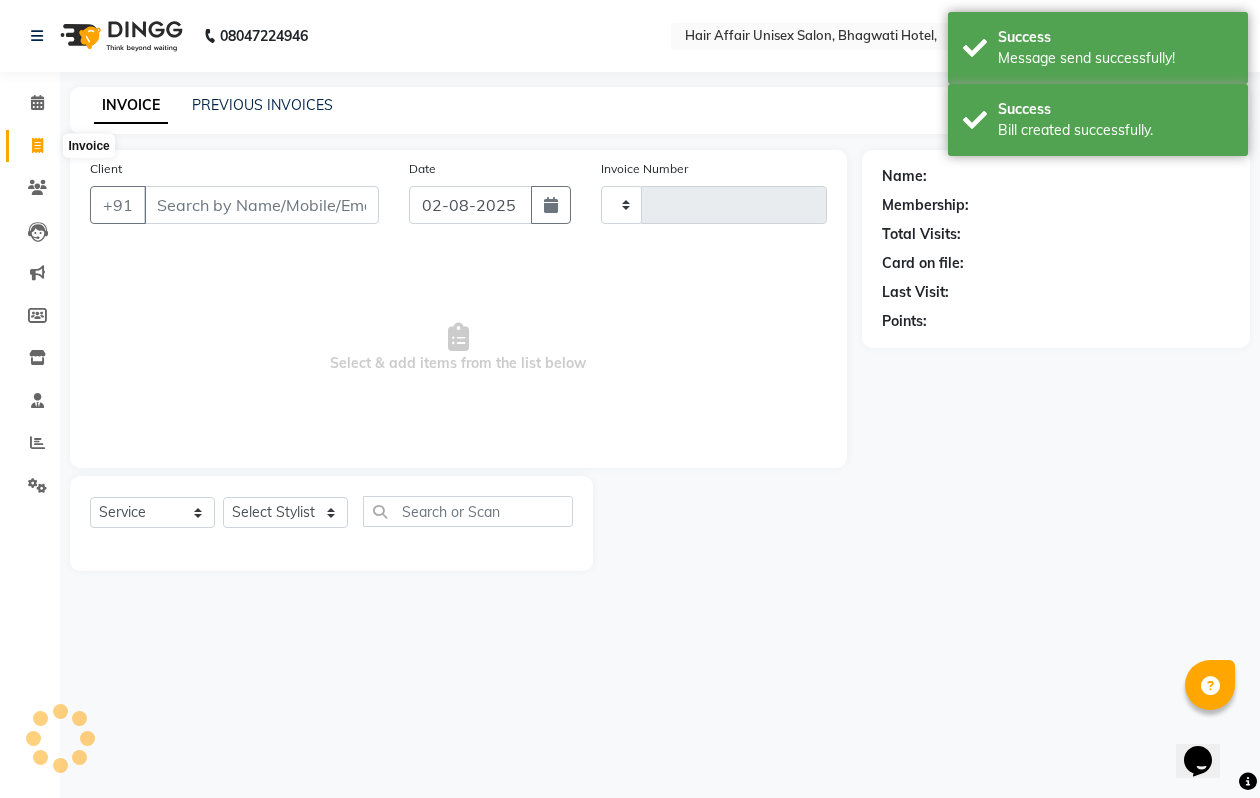 type on "1441" 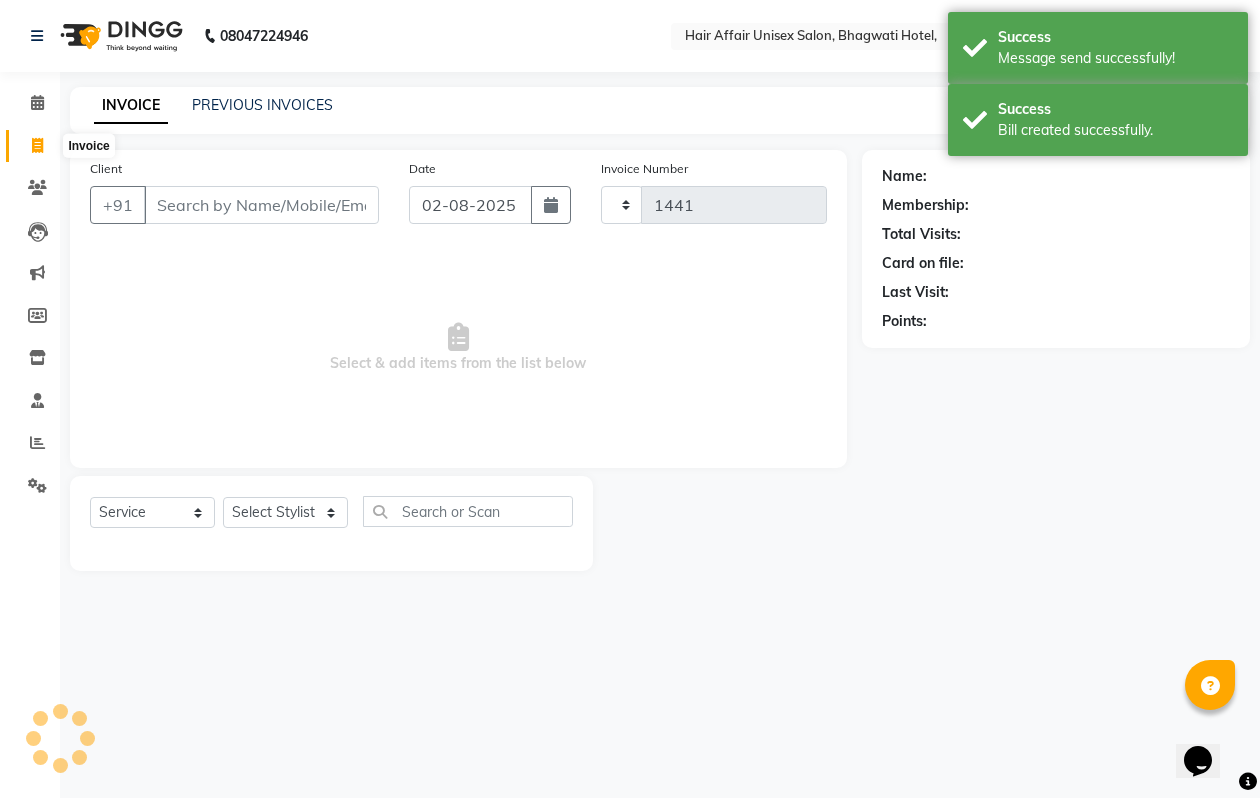 select on "6225" 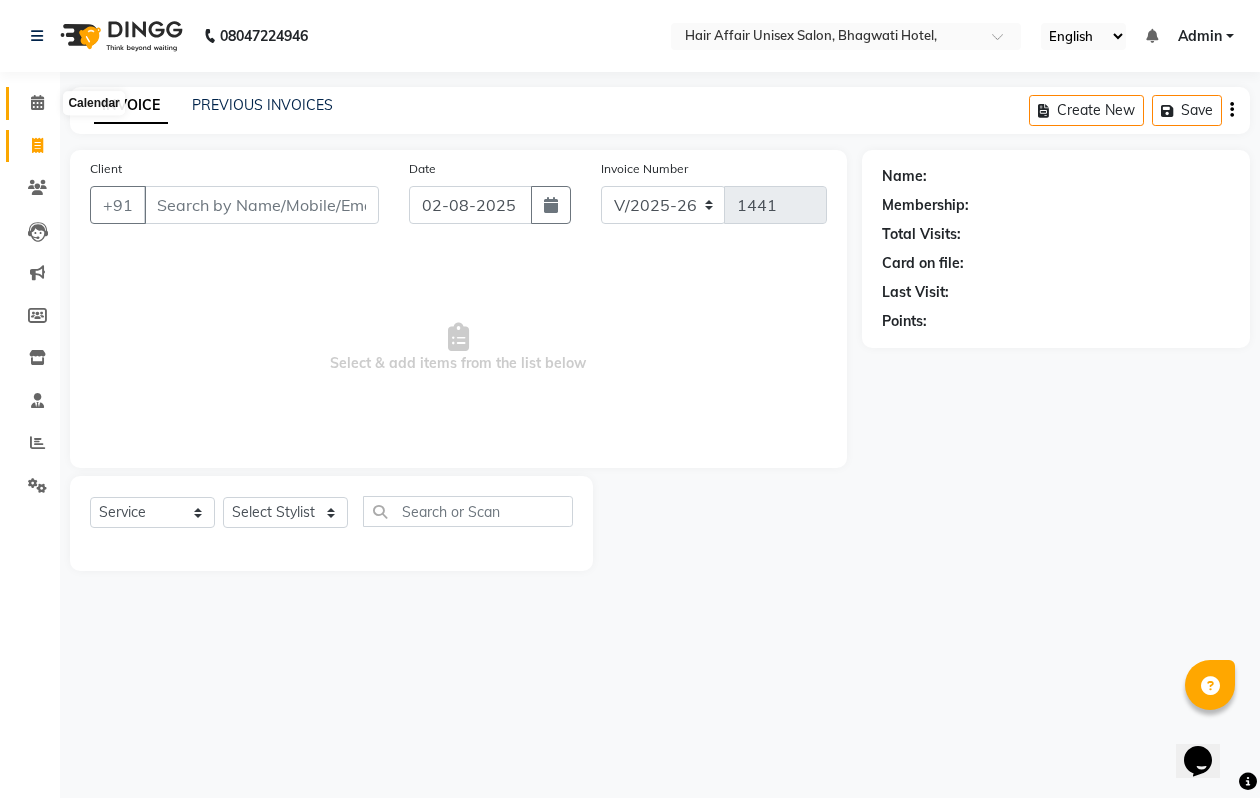 click 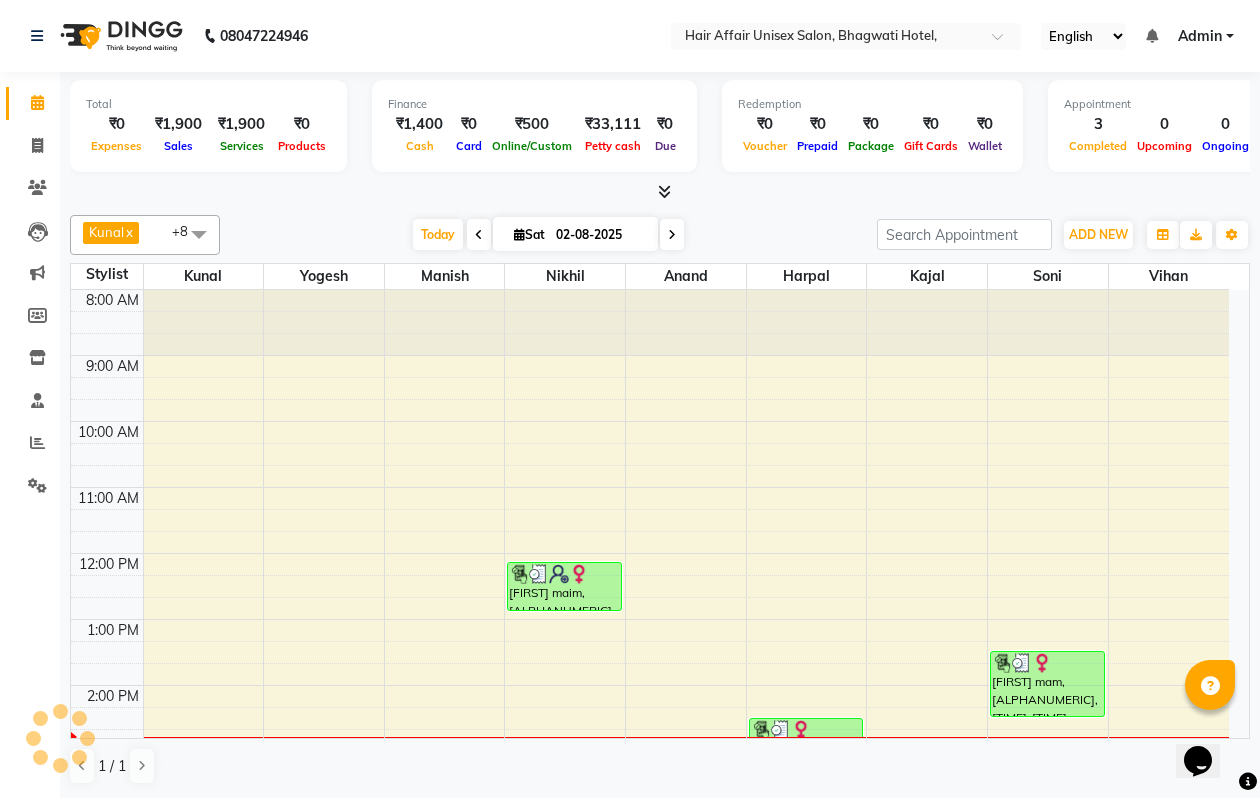 scroll, scrollTop: 0, scrollLeft: 0, axis: both 